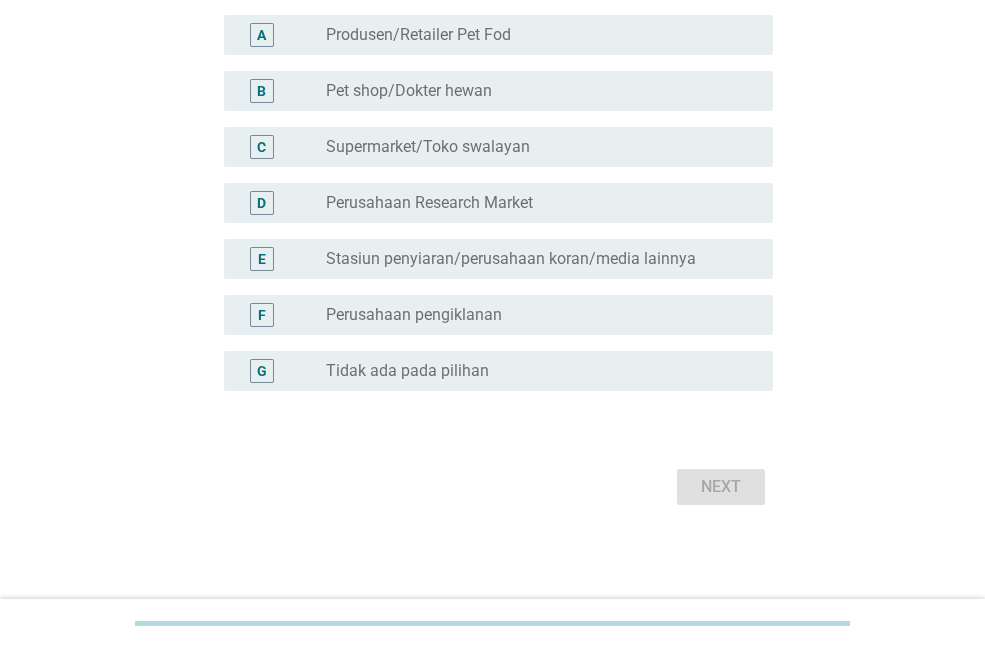 scroll, scrollTop: 200, scrollLeft: 0, axis: vertical 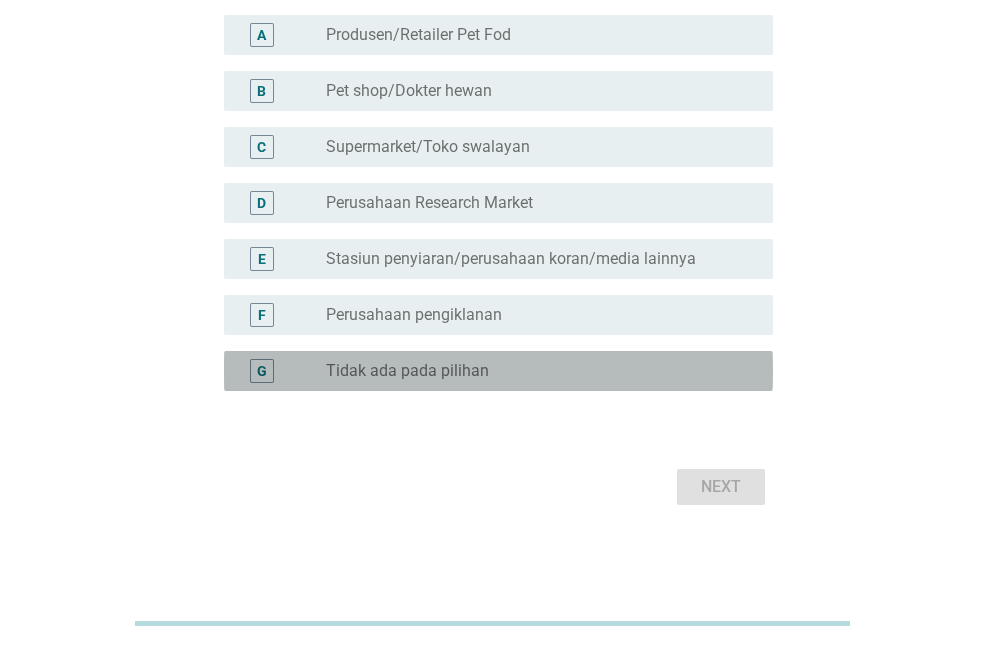 click on "Tidak ada pada pilihan" at bounding box center (407, 371) 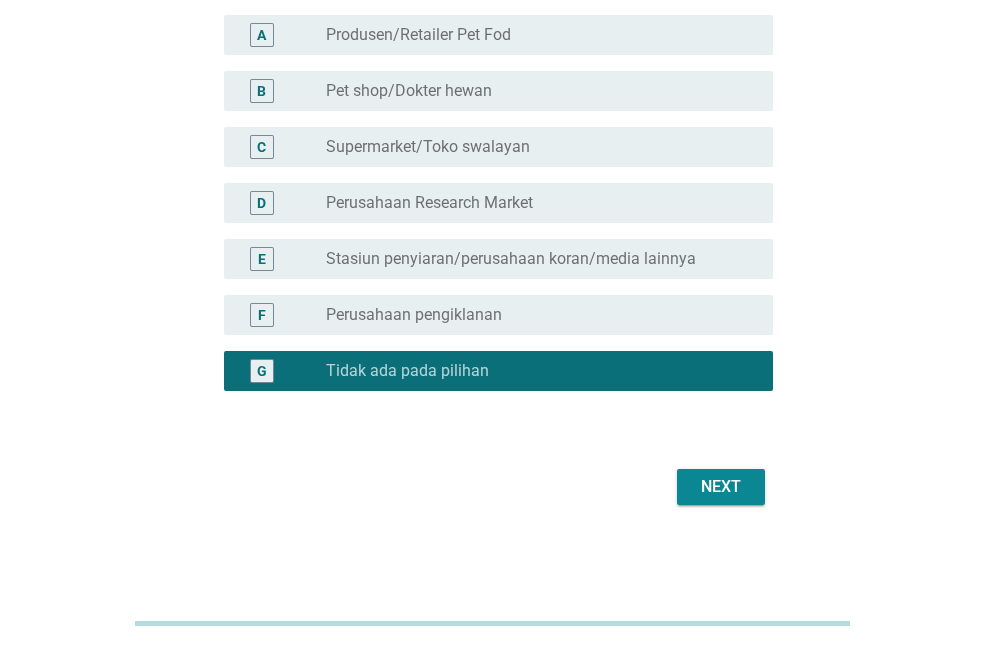 click on "Next" at bounding box center [721, 487] 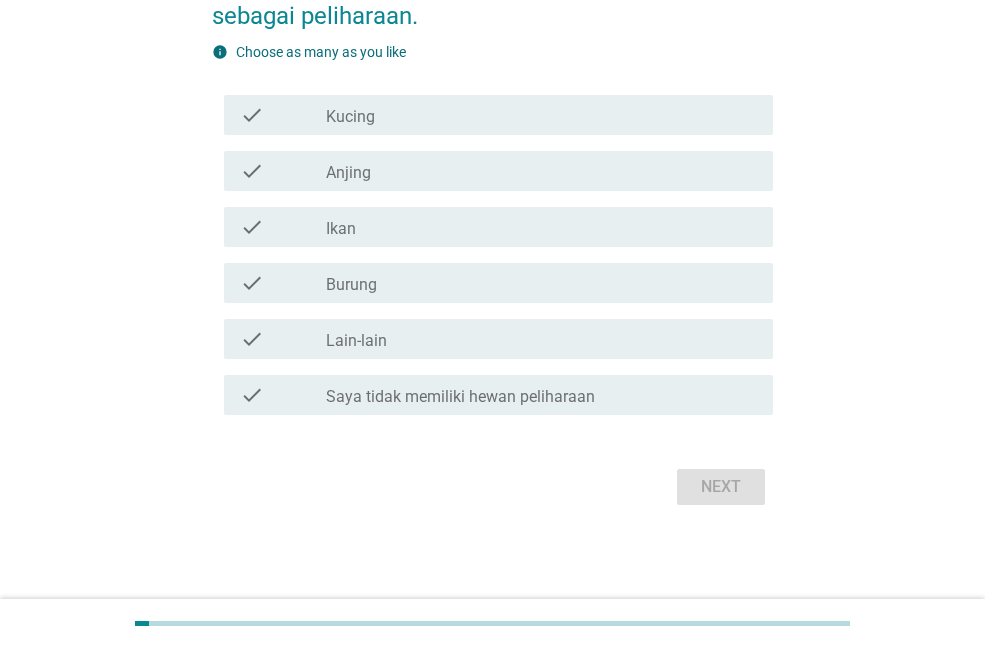 scroll, scrollTop: 0, scrollLeft: 0, axis: both 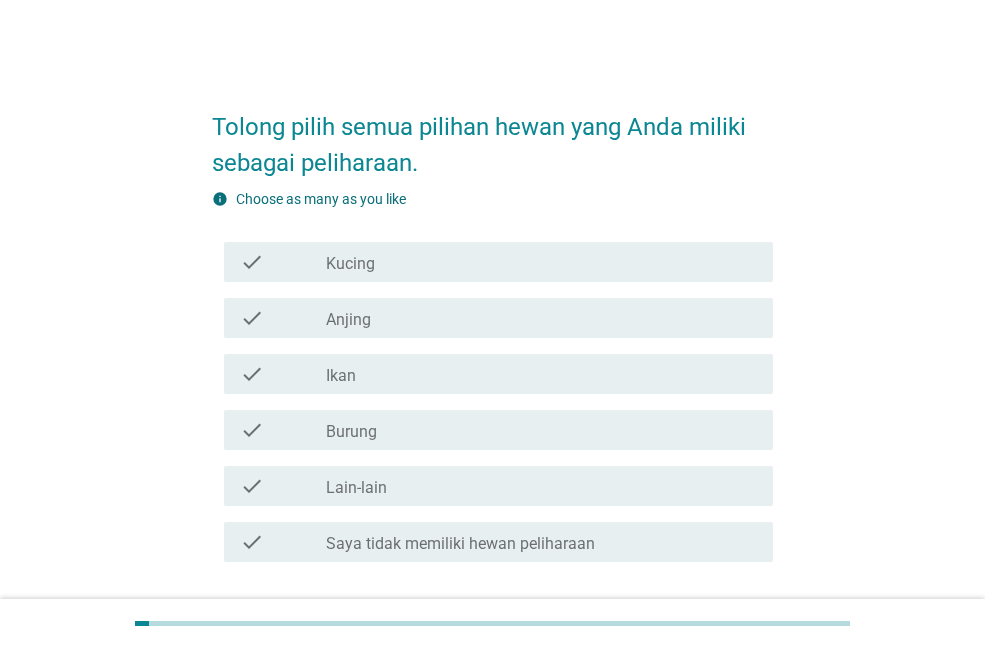 click on "check_box_outline_blank Kucing" at bounding box center (541, 262) 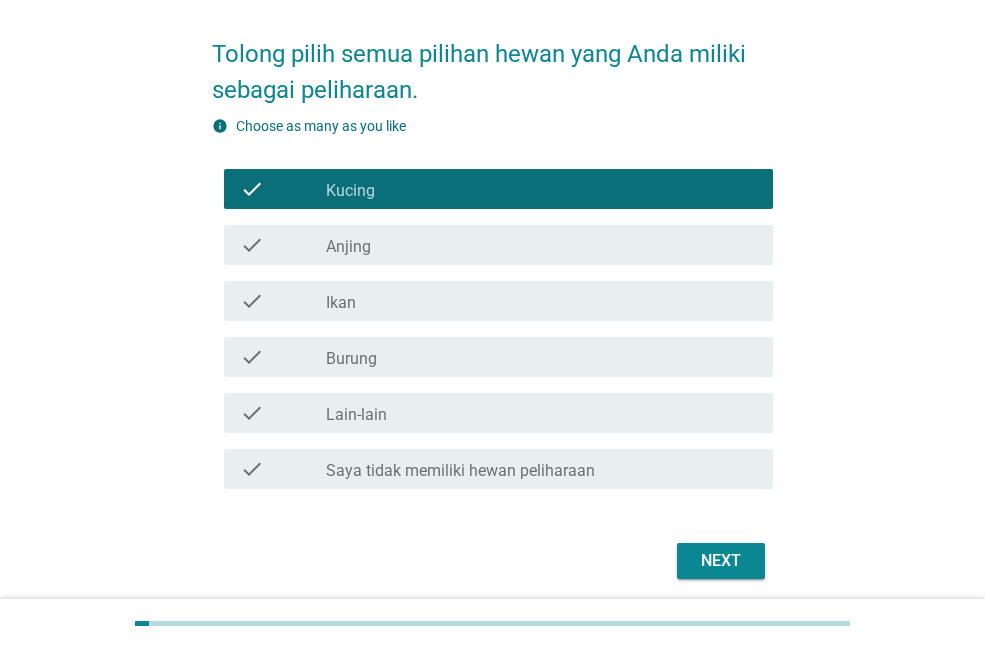 scroll, scrollTop: 147, scrollLeft: 0, axis: vertical 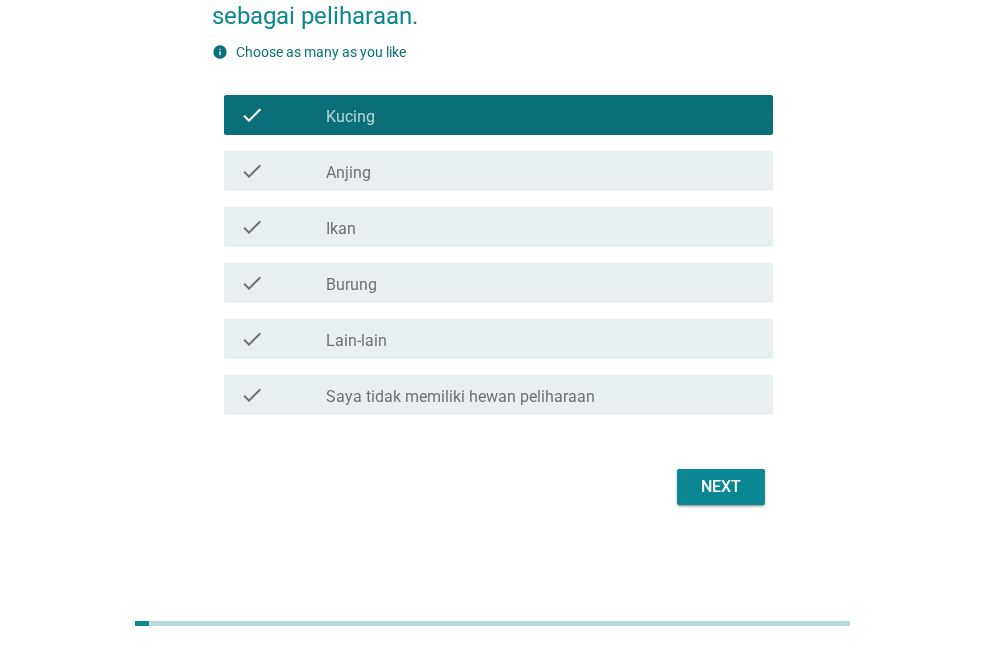 click on "Next" at bounding box center (721, 487) 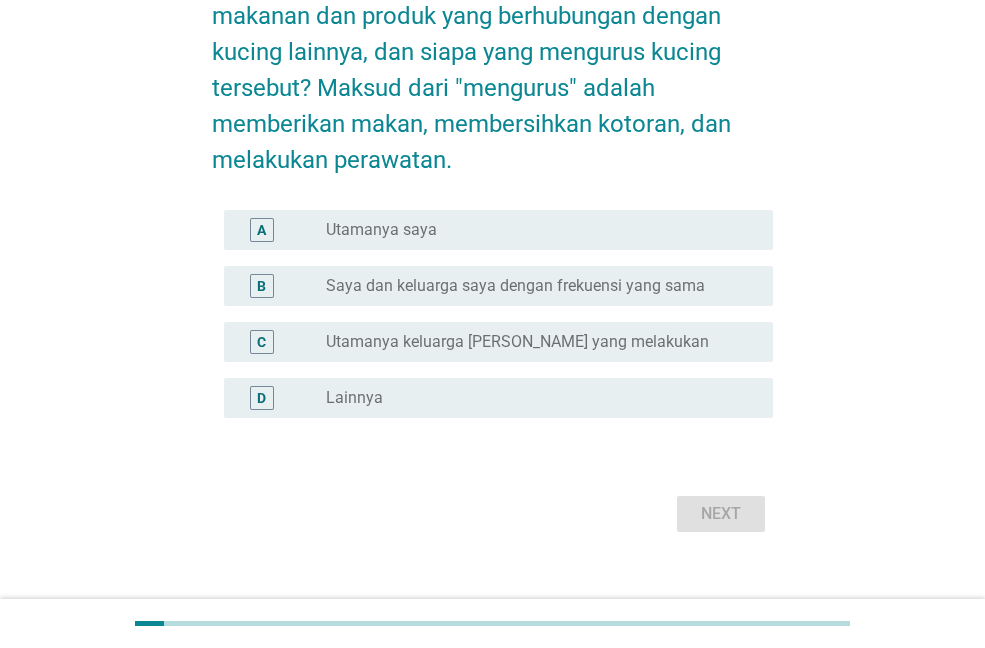 scroll, scrollTop: 0, scrollLeft: 0, axis: both 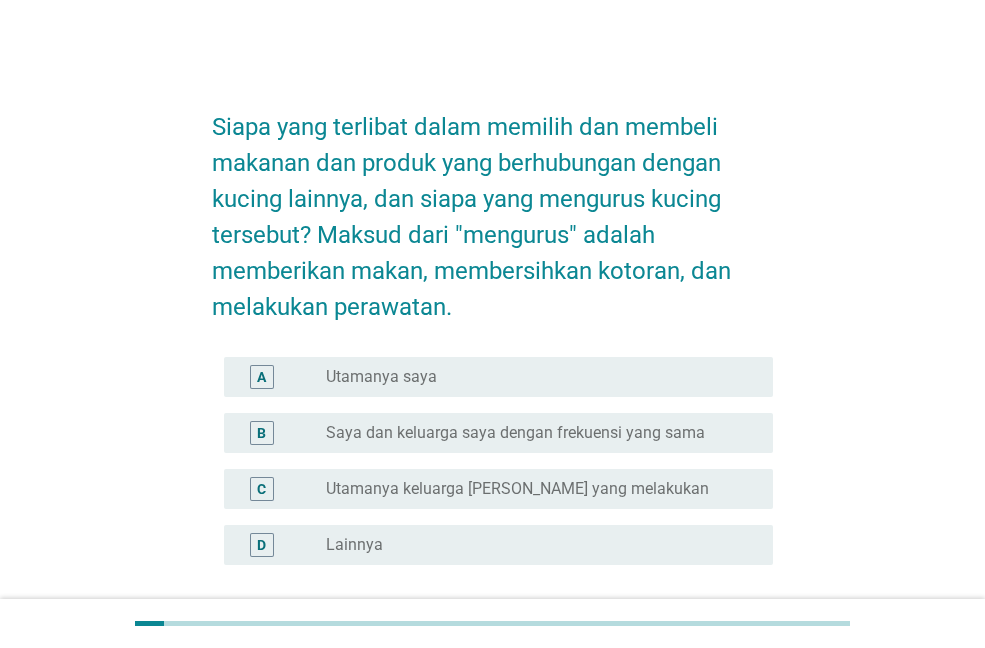 click on "radio_button_unchecked Utamanya saya" at bounding box center [533, 377] 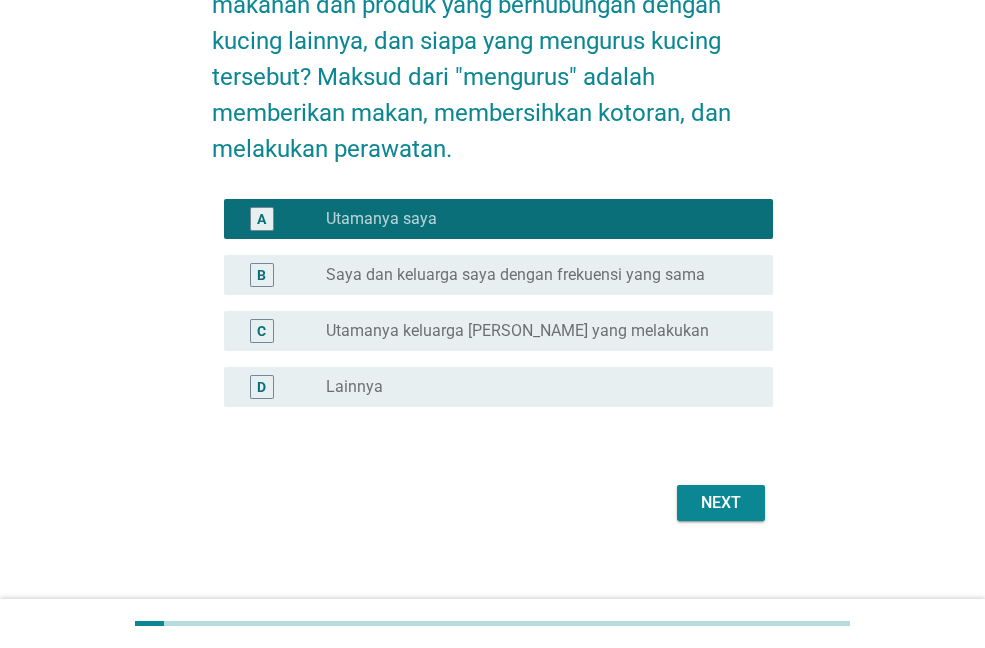 scroll, scrollTop: 174, scrollLeft: 0, axis: vertical 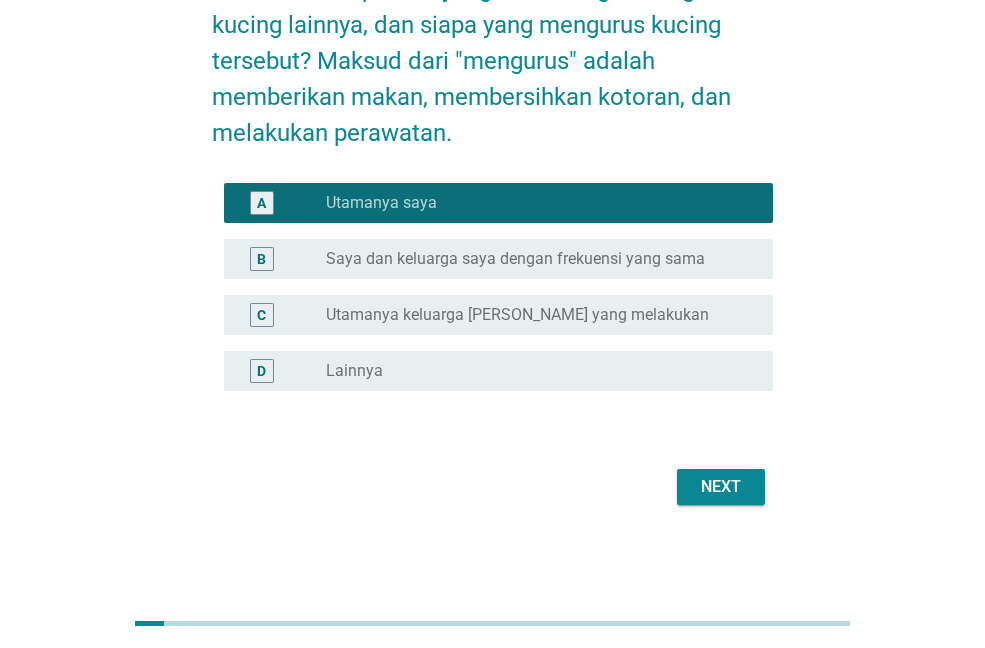 click on "Next" at bounding box center [721, 487] 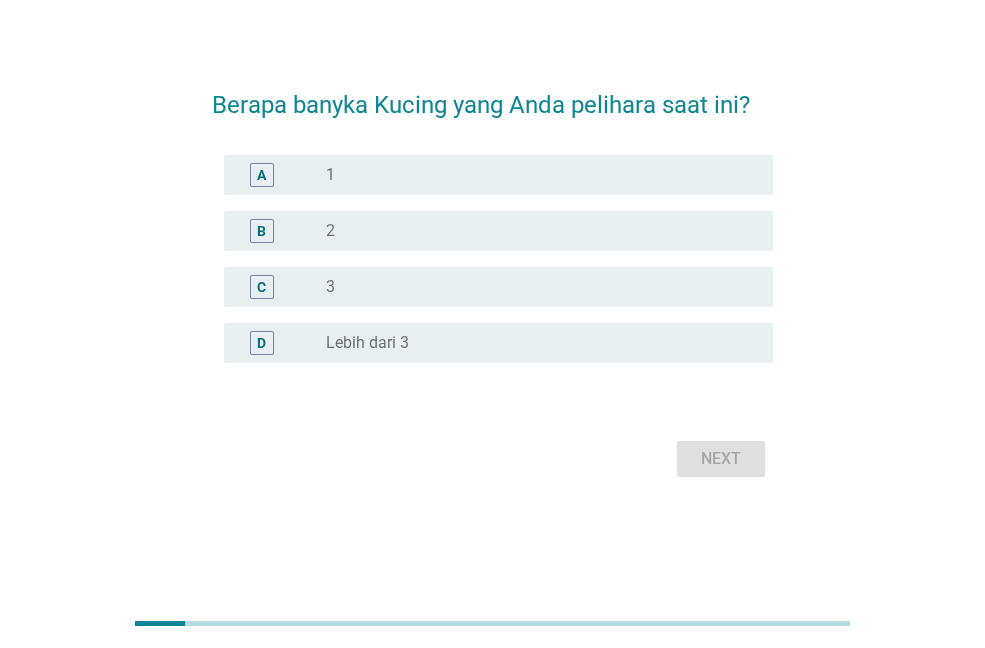 scroll, scrollTop: 0, scrollLeft: 0, axis: both 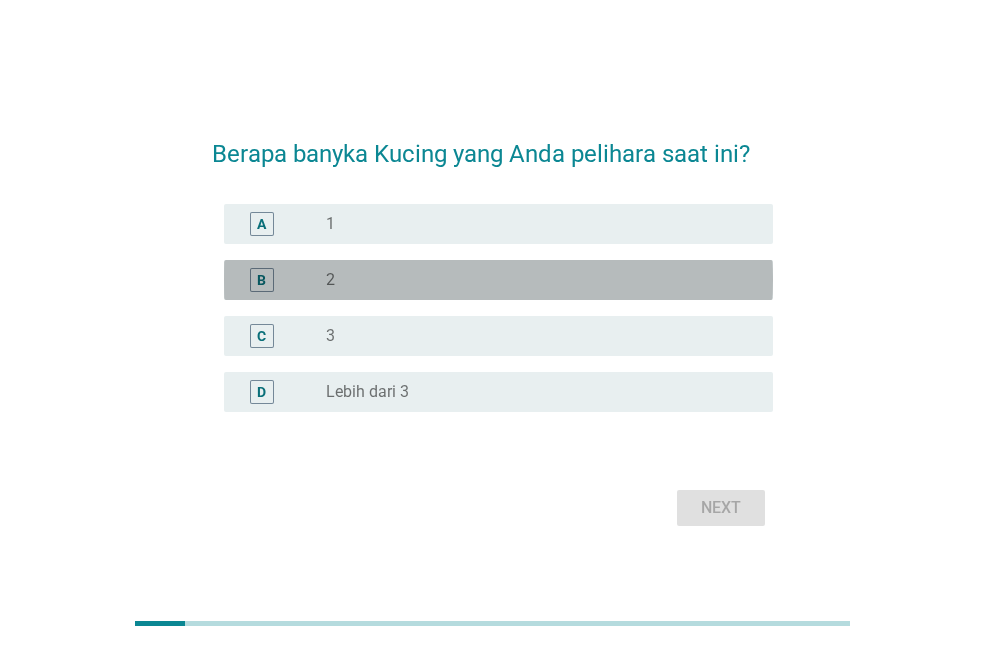 click on "B     radio_button_unchecked 2" at bounding box center (498, 280) 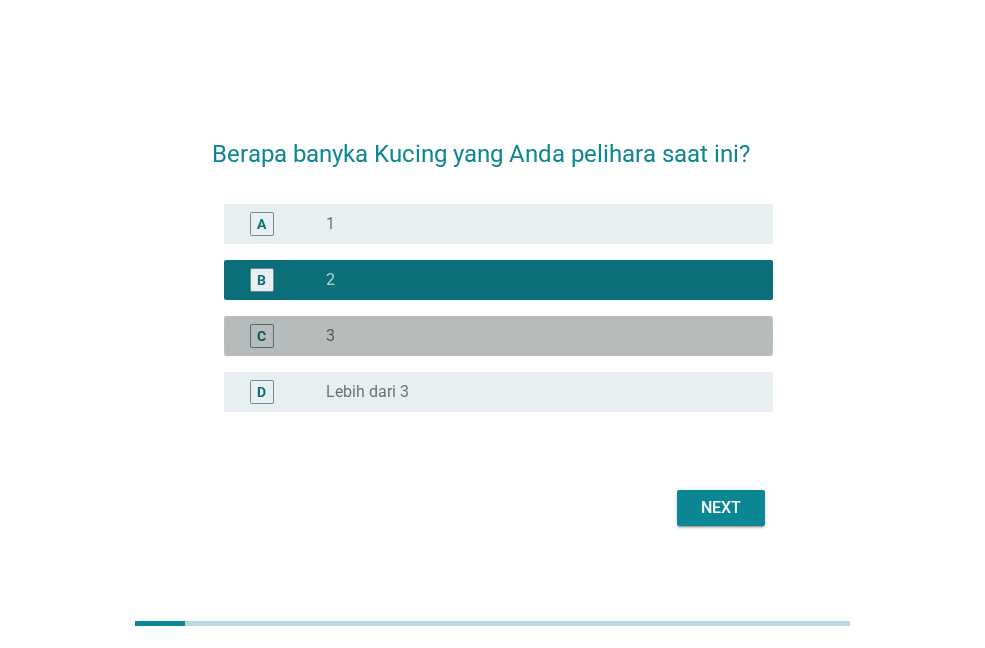 click on "radio_button_unchecked 3" at bounding box center (533, 336) 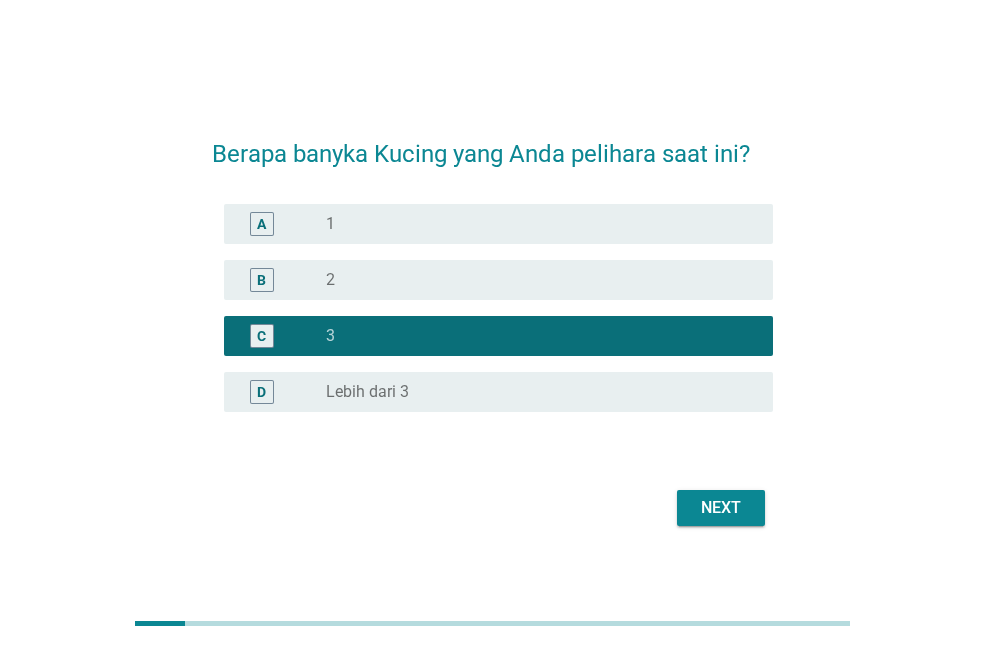 click on "Next" at bounding box center [721, 508] 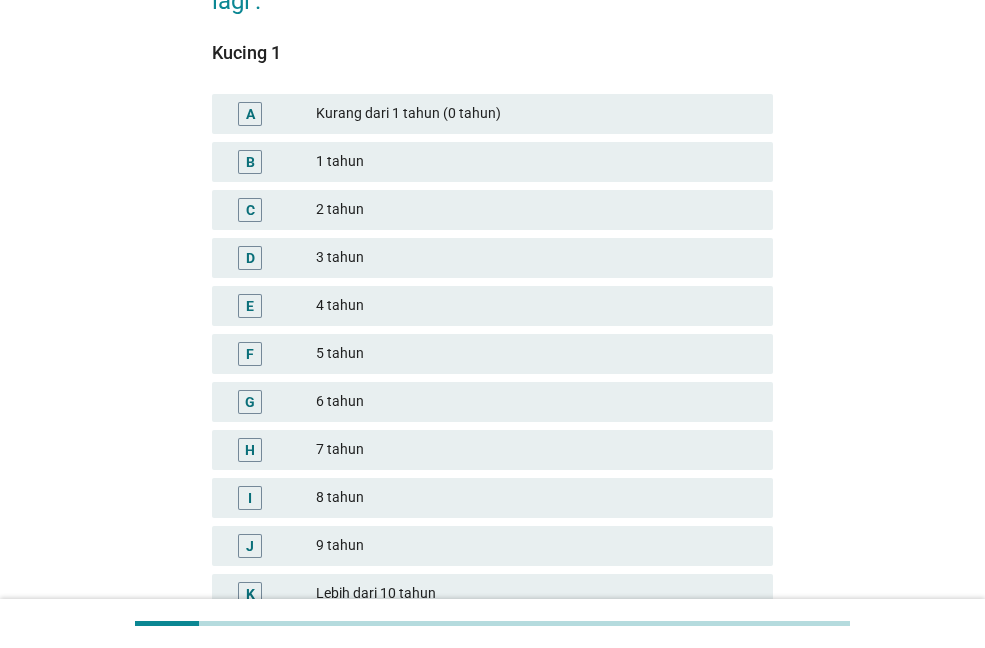scroll, scrollTop: 200, scrollLeft: 0, axis: vertical 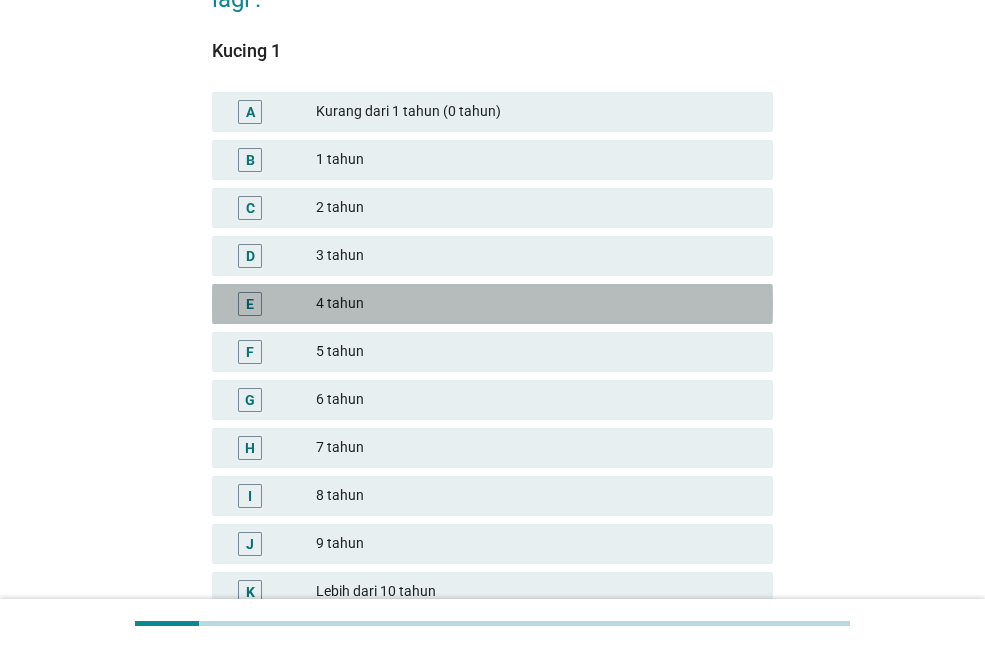 click on "4 tahun" at bounding box center (536, 304) 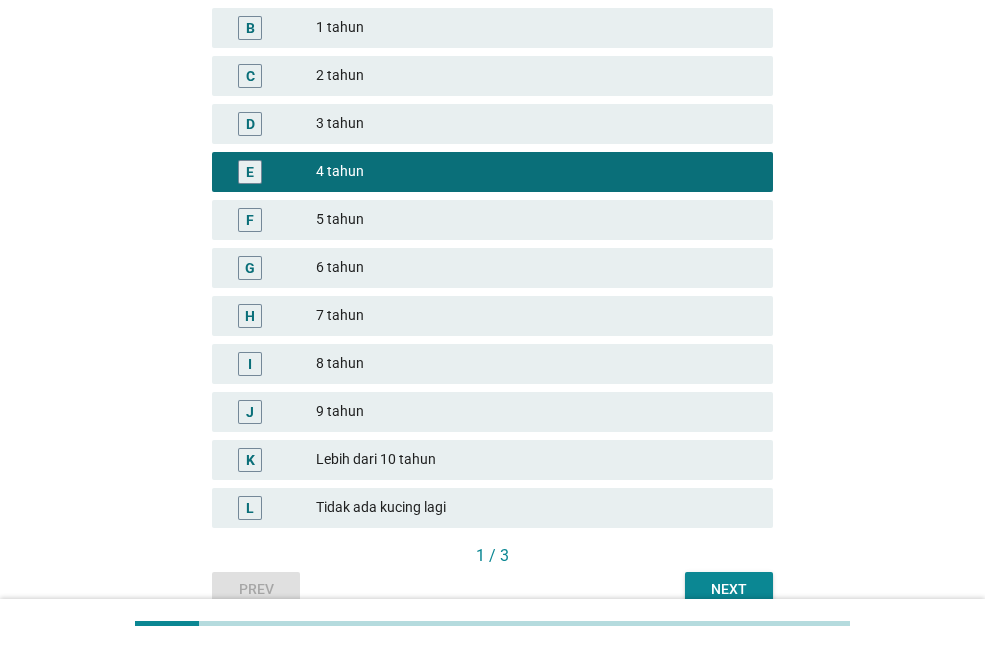 scroll, scrollTop: 429, scrollLeft: 0, axis: vertical 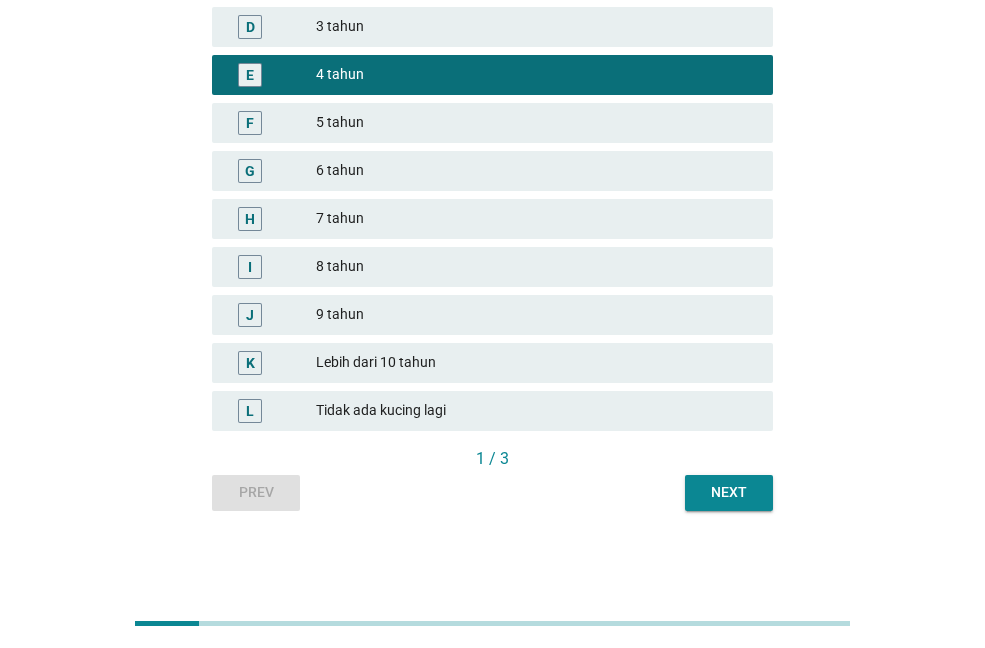 click on "Next" at bounding box center [729, 492] 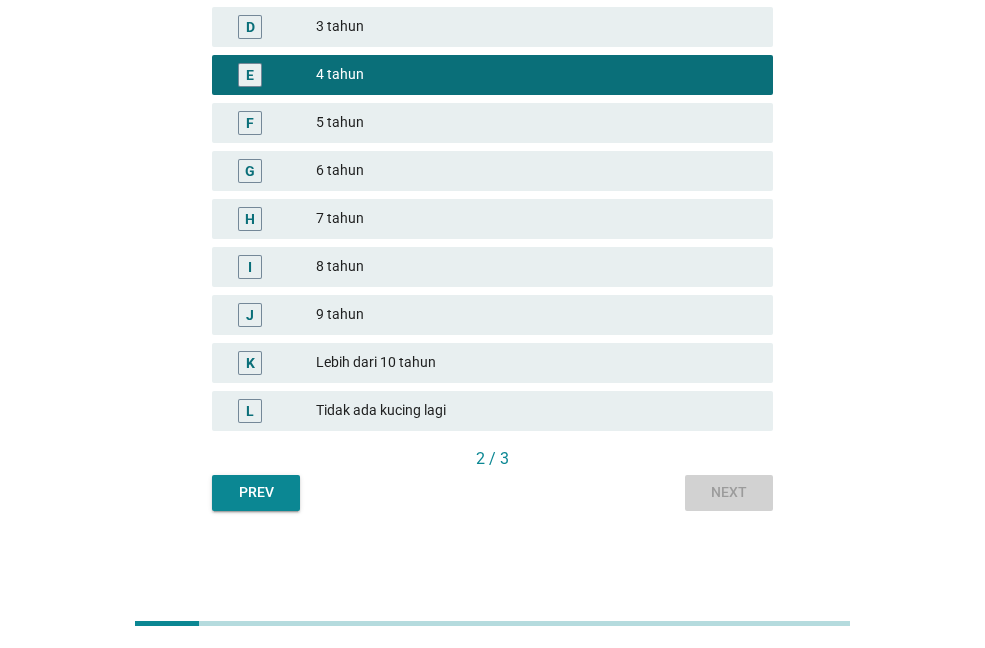scroll, scrollTop: 0, scrollLeft: 0, axis: both 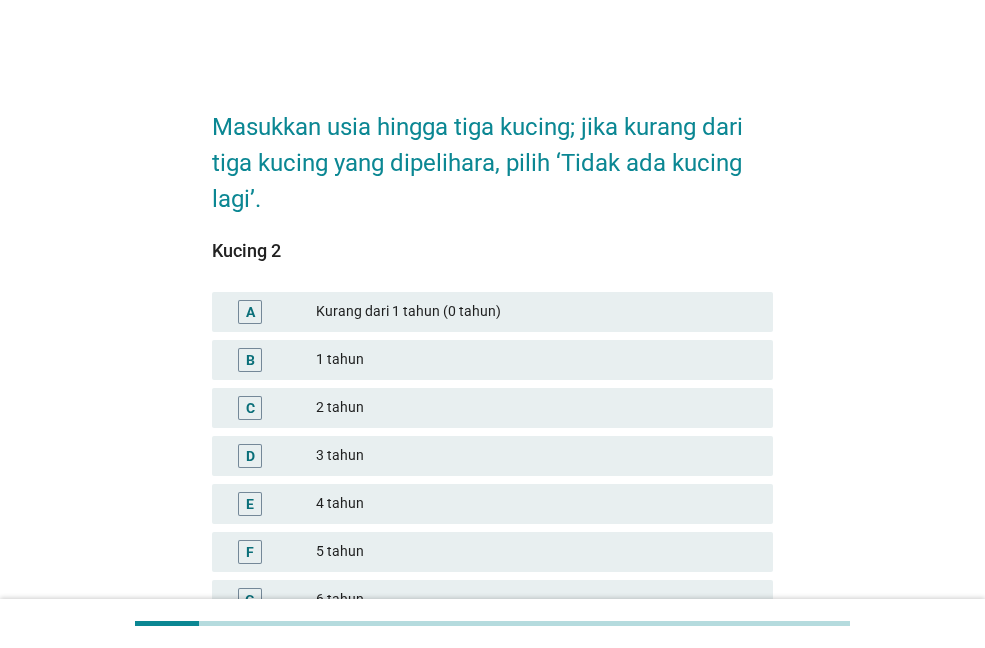 click on "2 tahun" at bounding box center [536, 408] 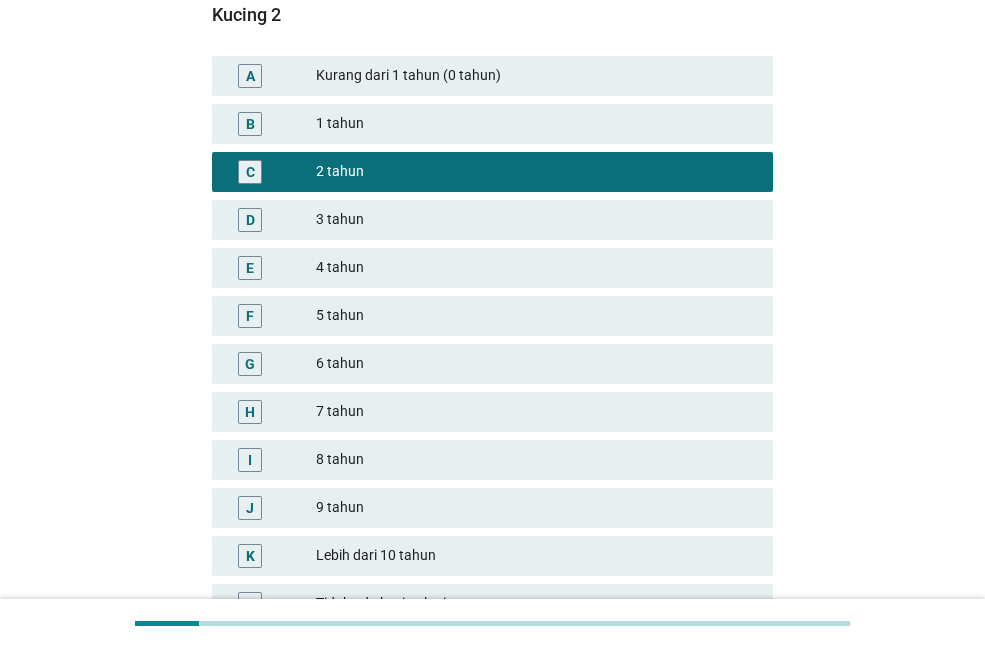 scroll, scrollTop: 429, scrollLeft: 0, axis: vertical 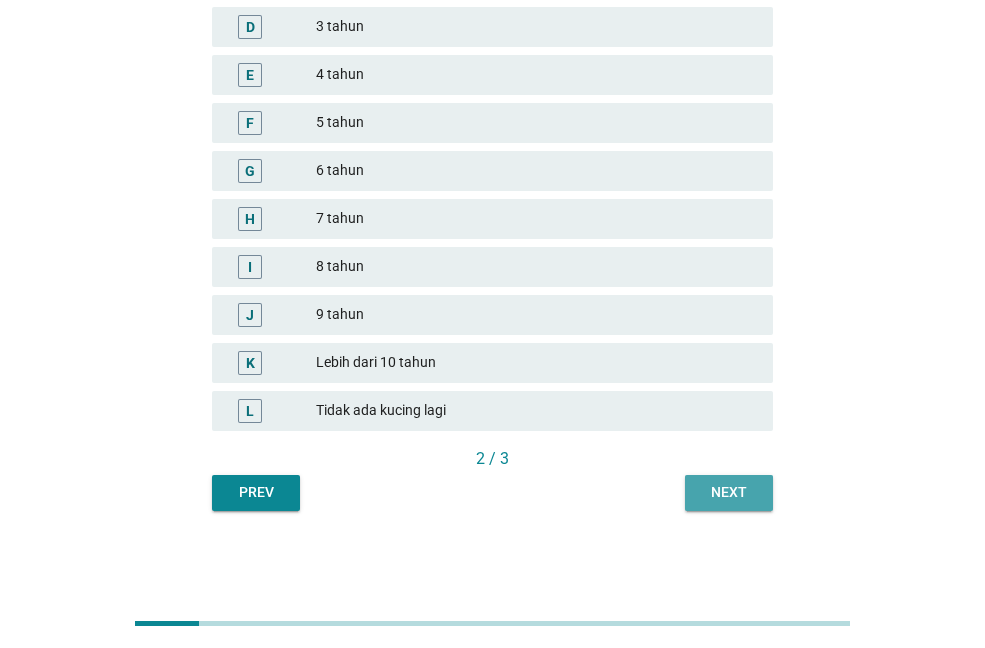 click on "Next" at bounding box center [729, 493] 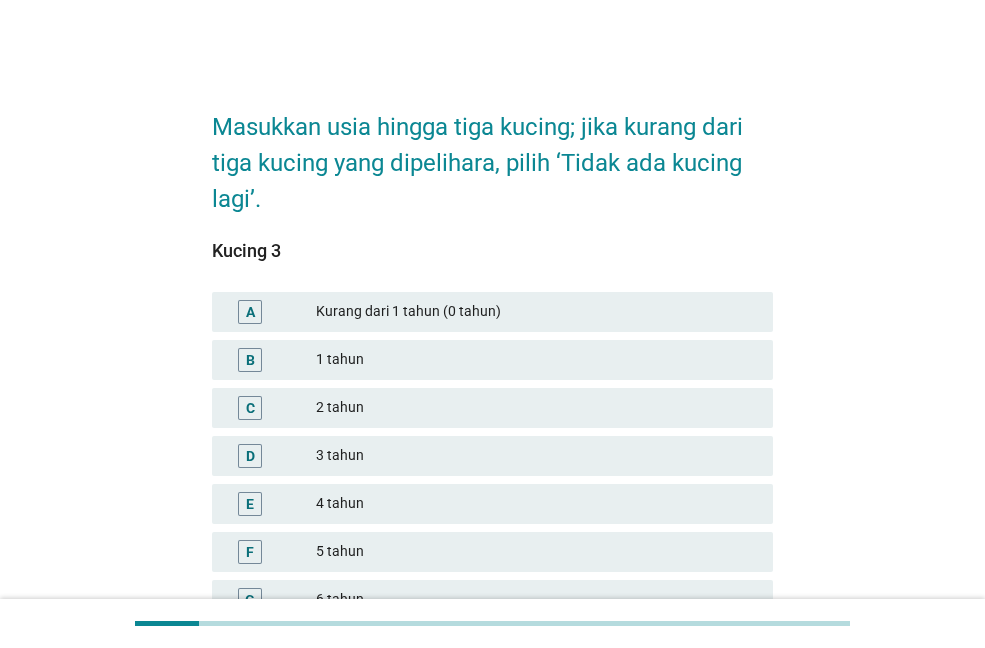 click on "2 tahun" at bounding box center [536, 408] 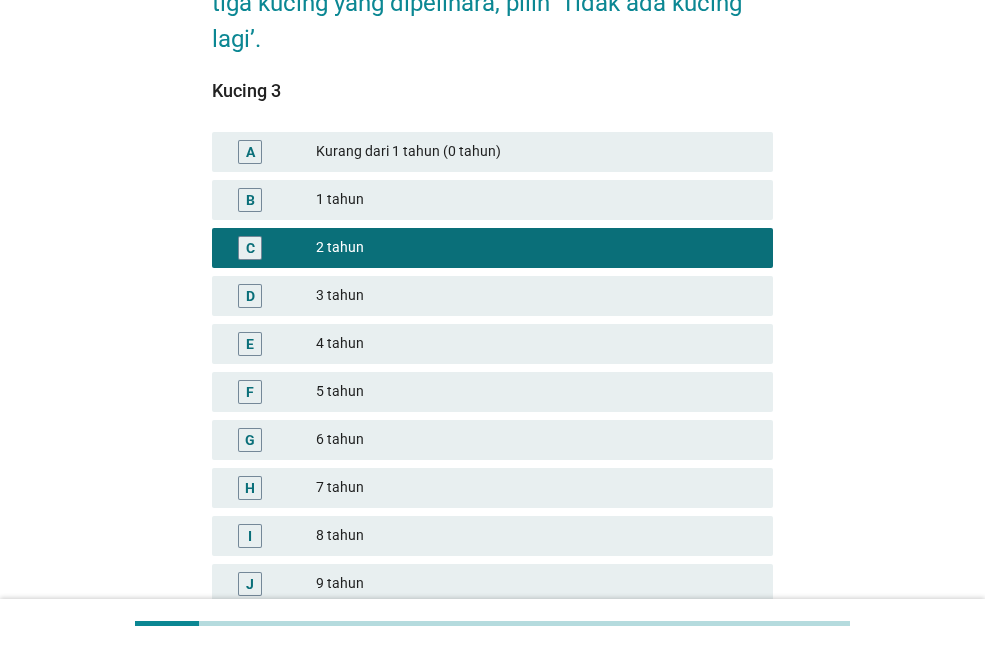 scroll, scrollTop: 429, scrollLeft: 0, axis: vertical 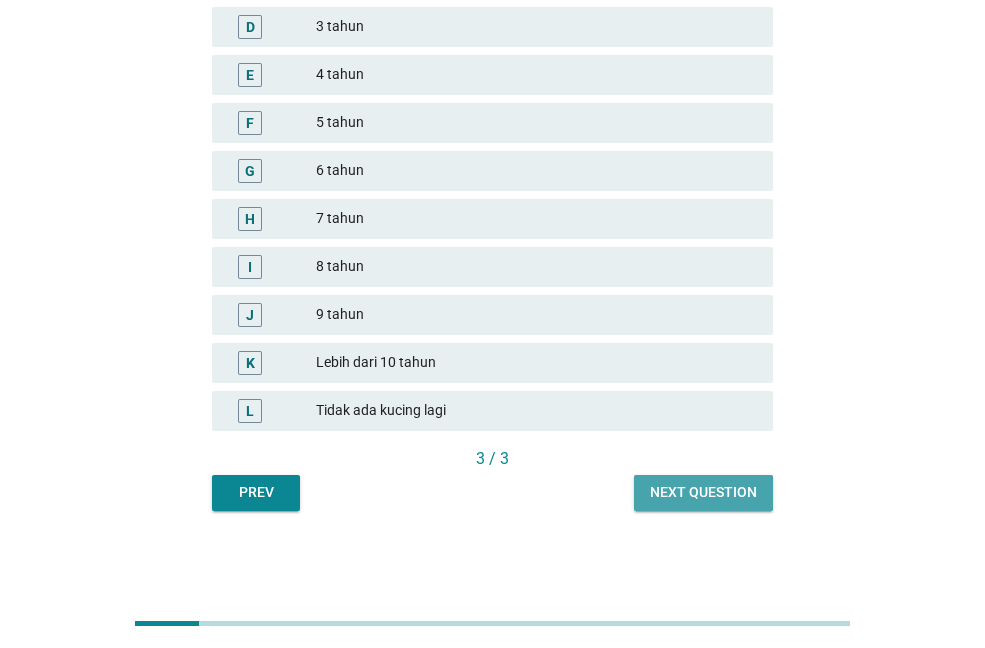 click on "Next question" at bounding box center (703, 492) 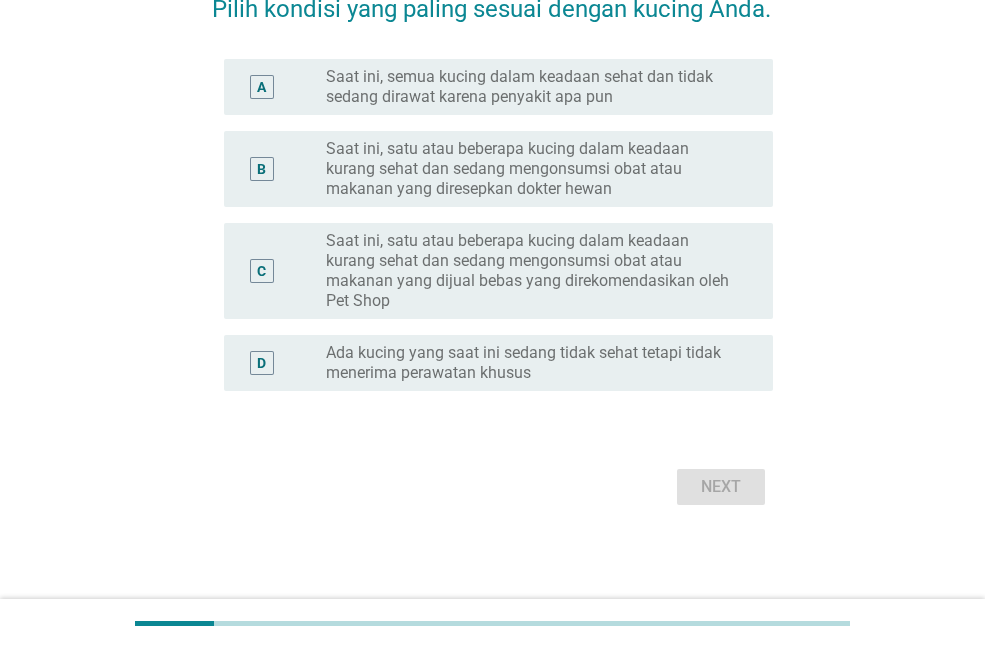 scroll, scrollTop: 0, scrollLeft: 0, axis: both 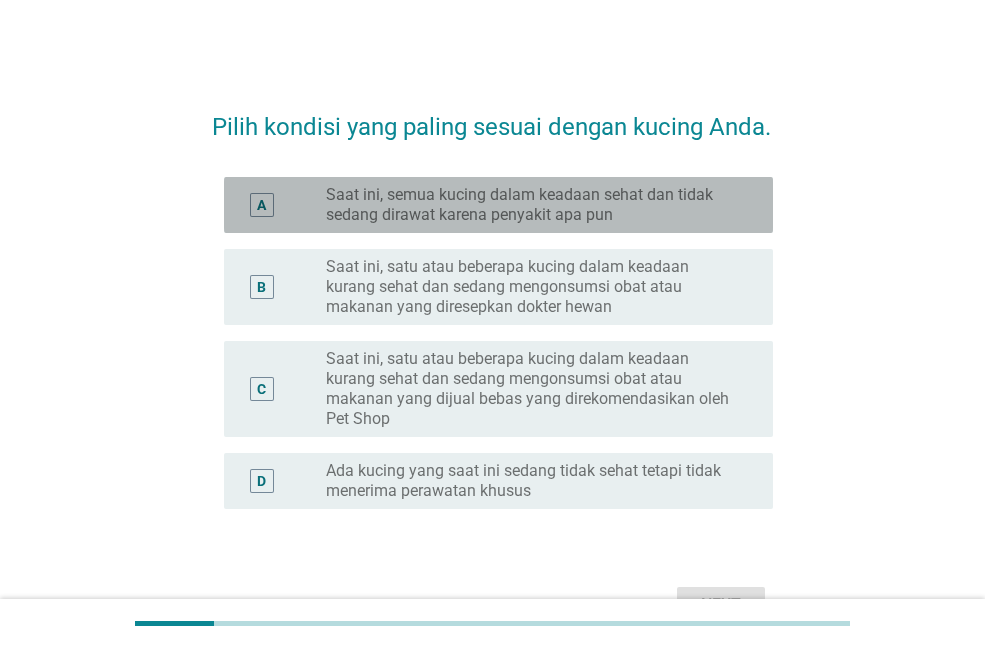 click on "Saat ini, semua kucing dalam keadaan sehat dan tidak sedang dirawat karena penyakit apa pun" at bounding box center (533, 205) 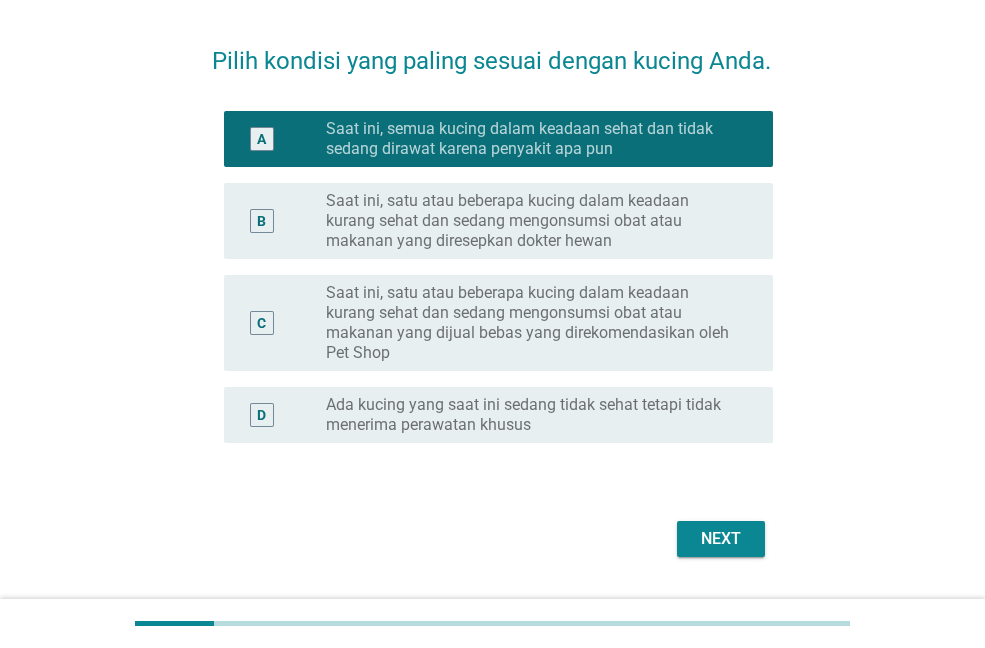 scroll, scrollTop: 134, scrollLeft: 0, axis: vertical 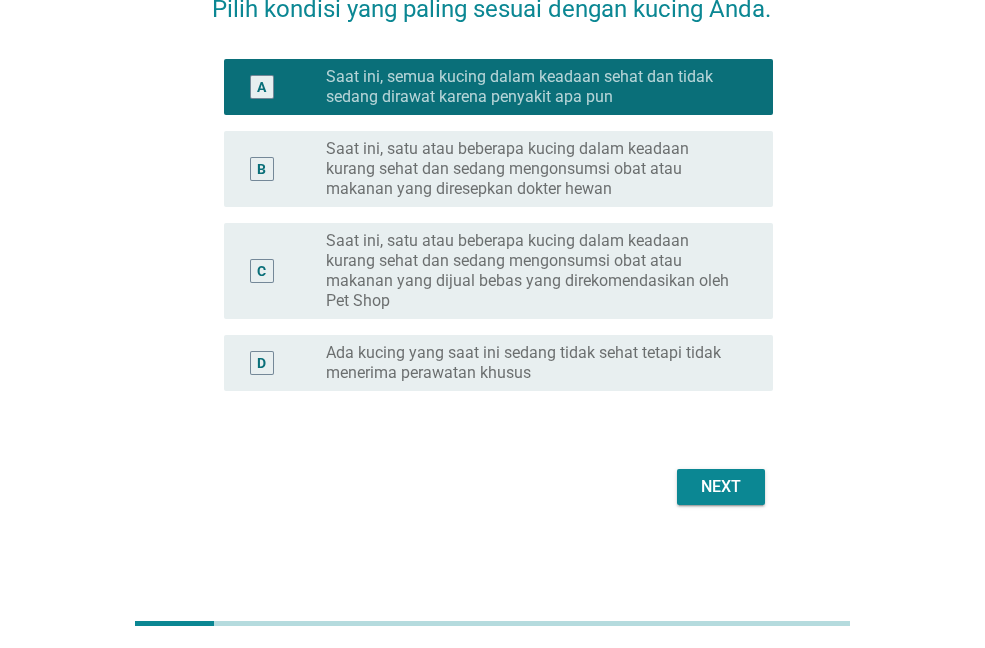 click on "Next" at bounding box center (721, 487) 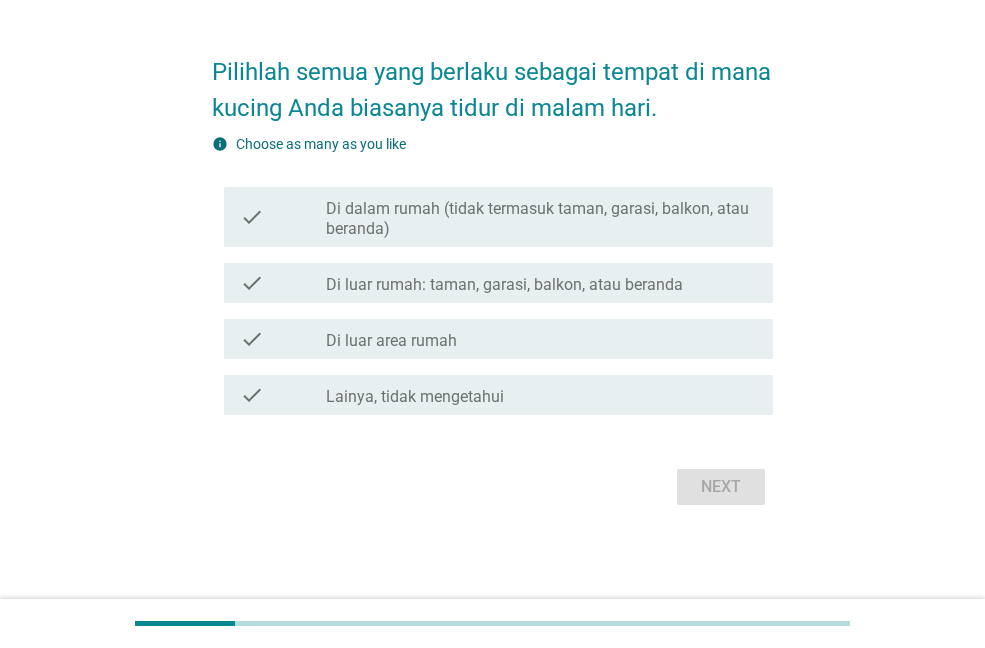 scroll, scrollTop: 0, scrollLeft: 0, axis: both 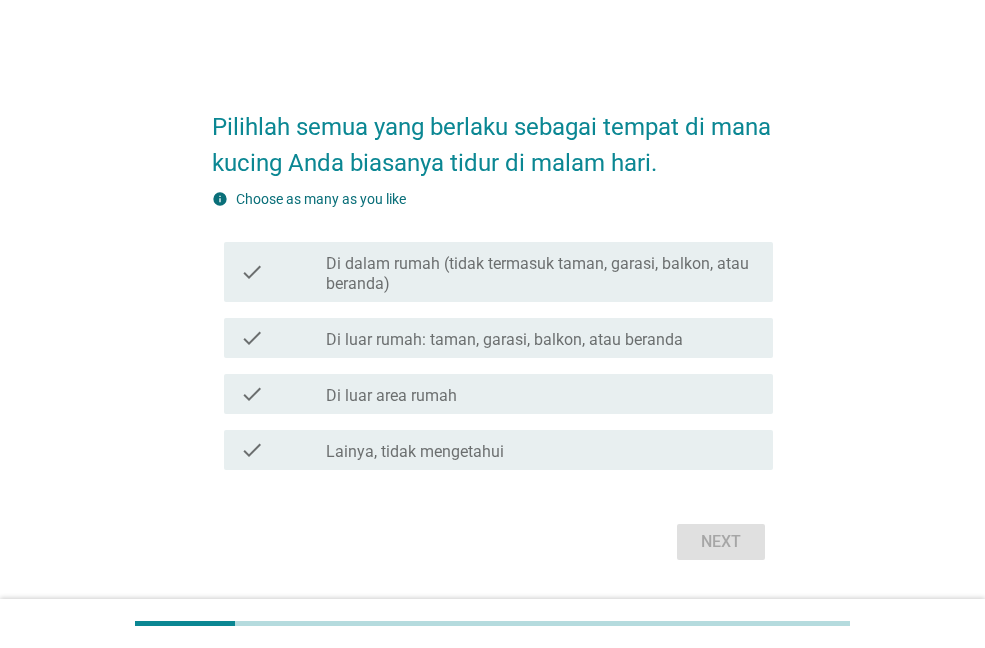 click on "Di dalam rumah (tidak termasuk taman, garasi, balkon, atau beranda)" at bounding box center (541, 274) 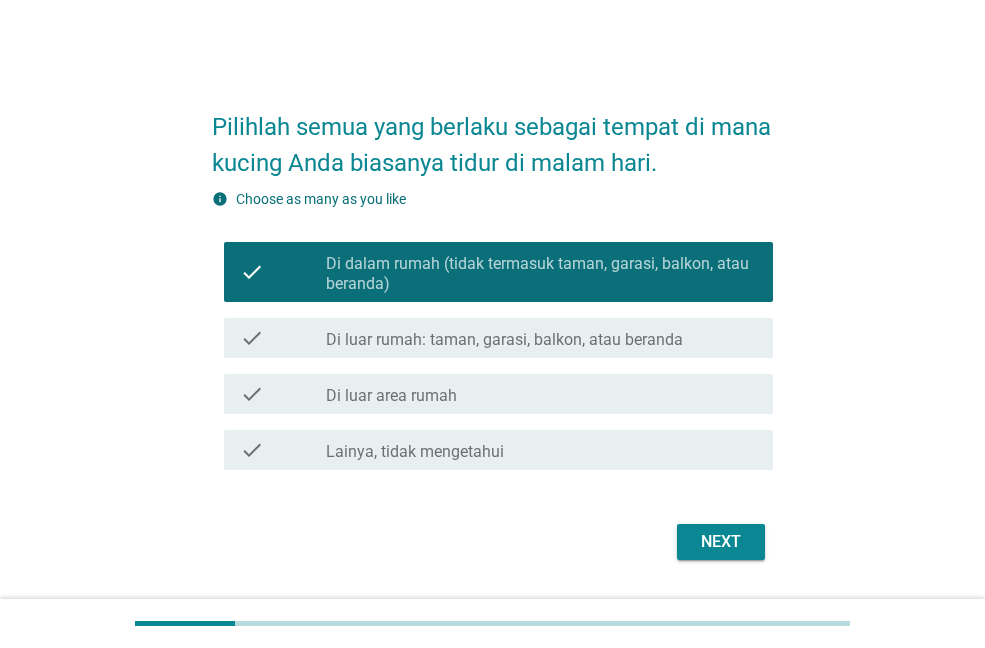 click on "Next" at bounding box center [721, 542] 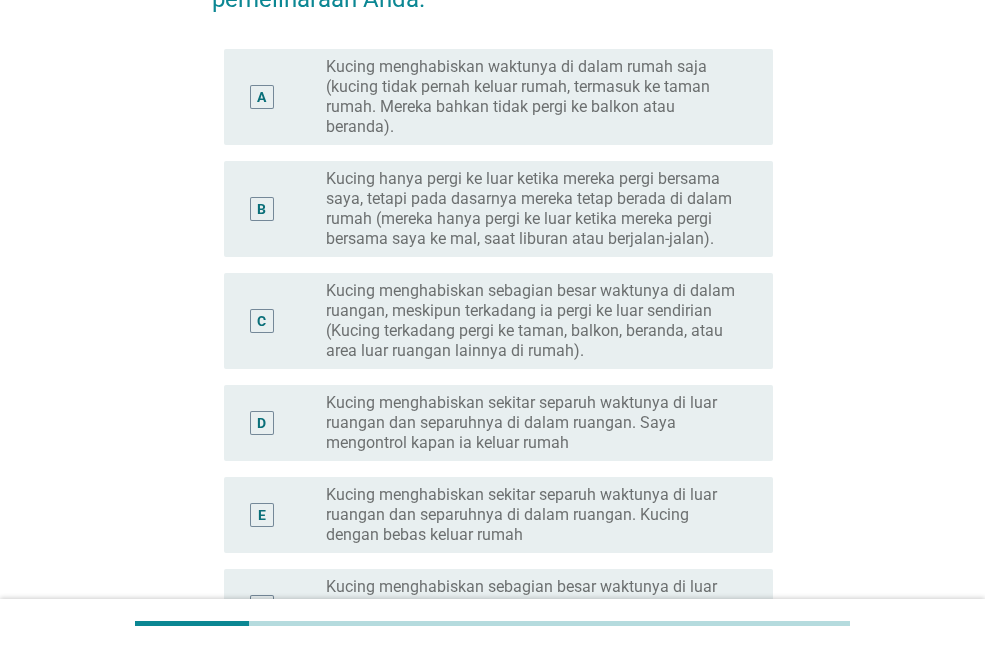 scroll, scrollTop: 300, scrollLeft: 0, axis: vertical 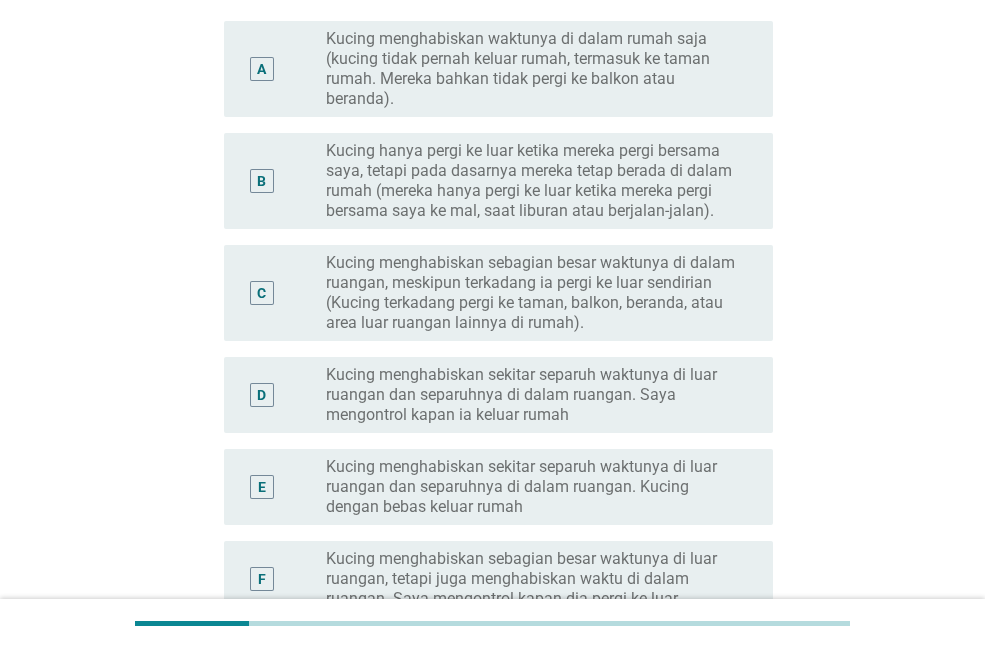 click on "Kucing menghabiskan sekitar separuh waktunya di luar ruangan dan separuhnya di dalam ruangan. Saya mengontrol kapan ia keluar rumah" at bounding box center [533, 395] 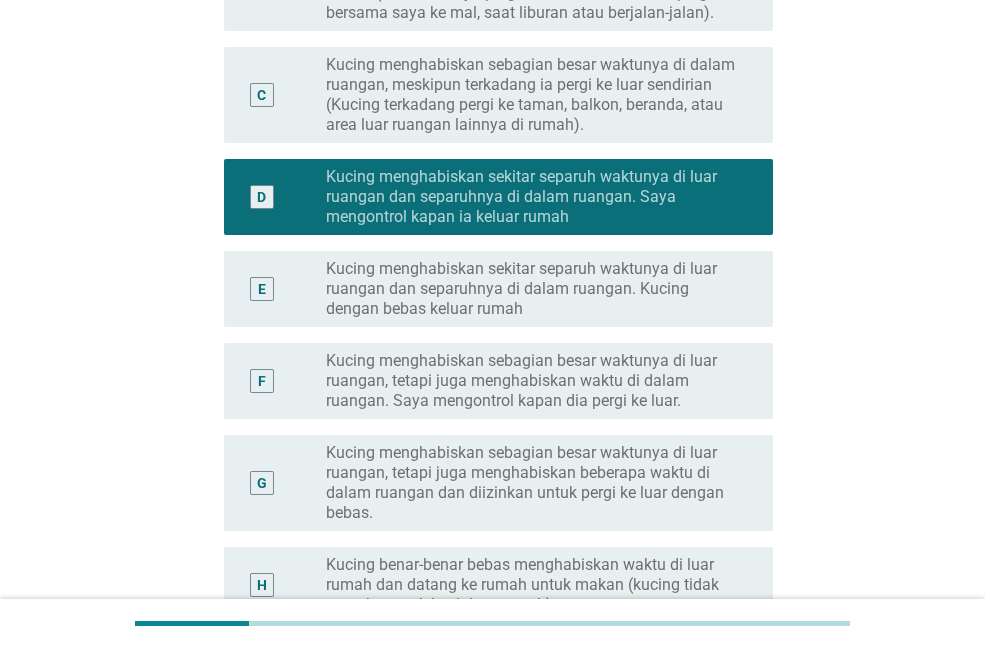 scroll, scrollTop: 500, scrollLeft: 0, axis: vertical 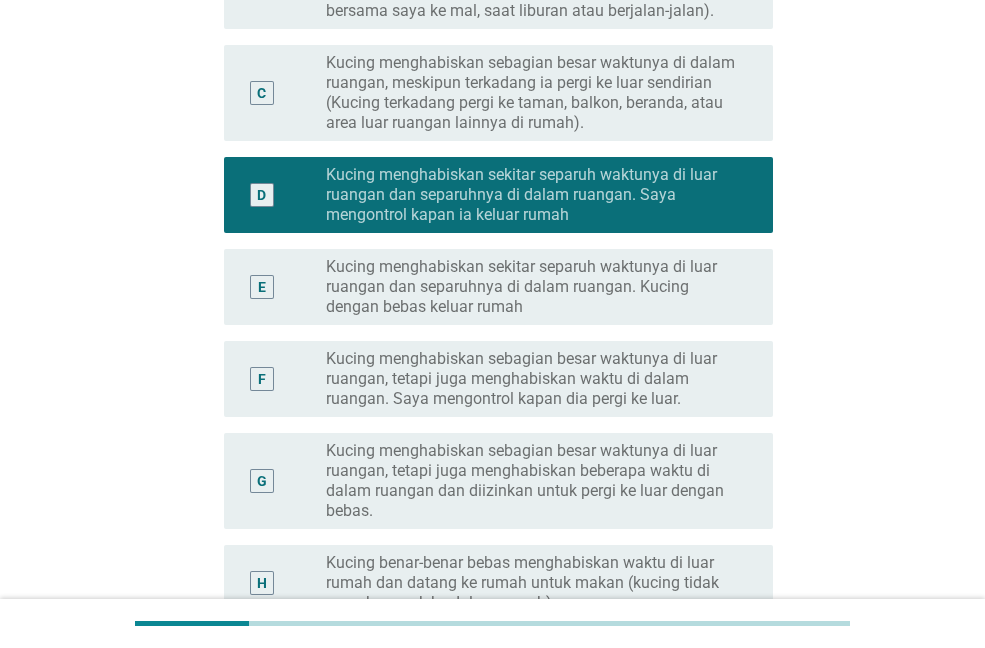 click on "Kucing menghabiskan sekitar separuh waktunya di luar ruangan dan separuhnya di dalam ruangan. Kucing dengan bebas keluar rumah" at bounding box center (533, 287) 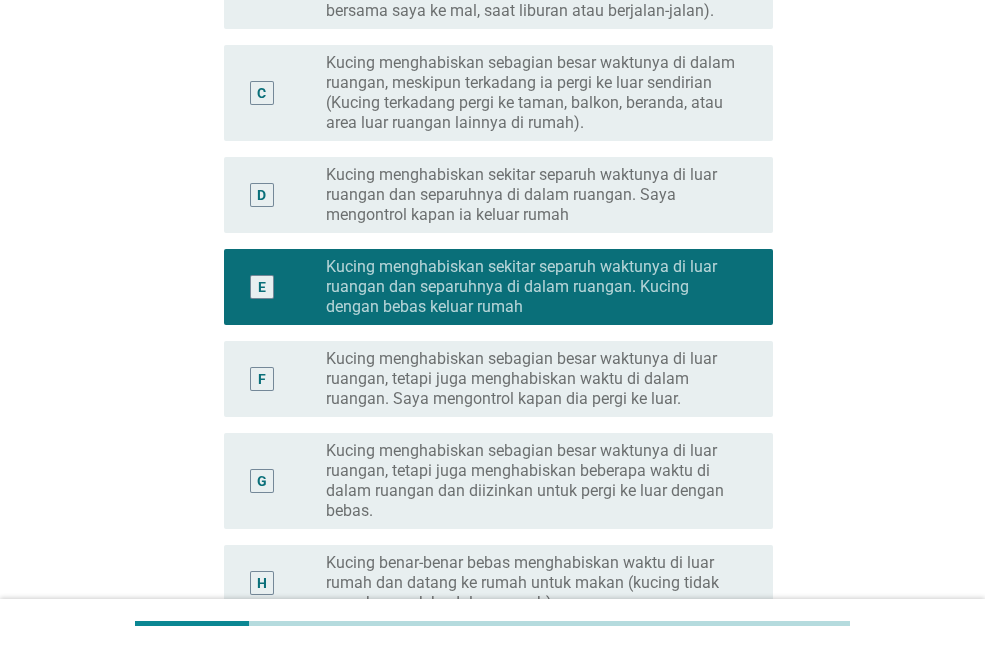 click on "D     radio_button_unchecked Kucing menghabiskan sekitar separuh waktunya di luar ruangan dan separuhnya di dalam ruangan. Saya mengontrol kapan ia keluar rumah" at bounding box center [498, 195] 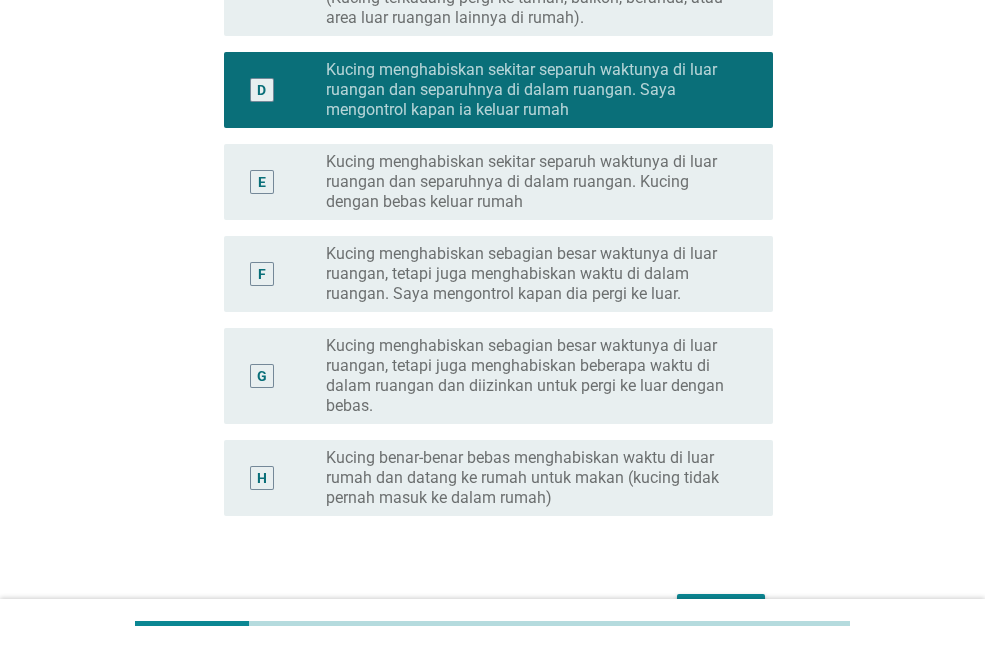 scroll, scrollTop: 730, scrollLeft: 0, axis: vertical 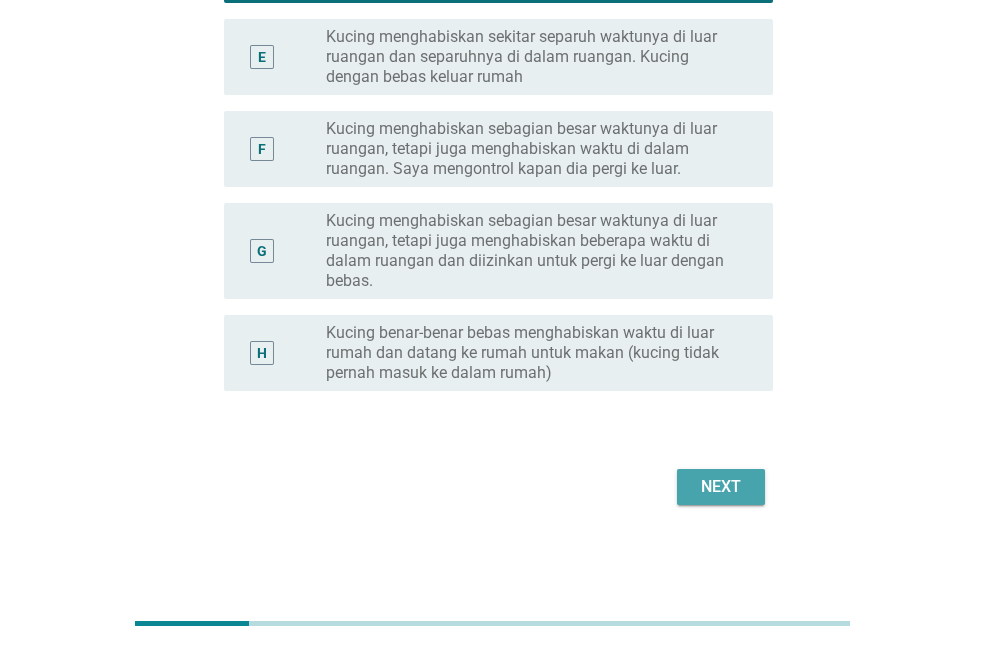 click on "Next" at bounding box center (721, 487) 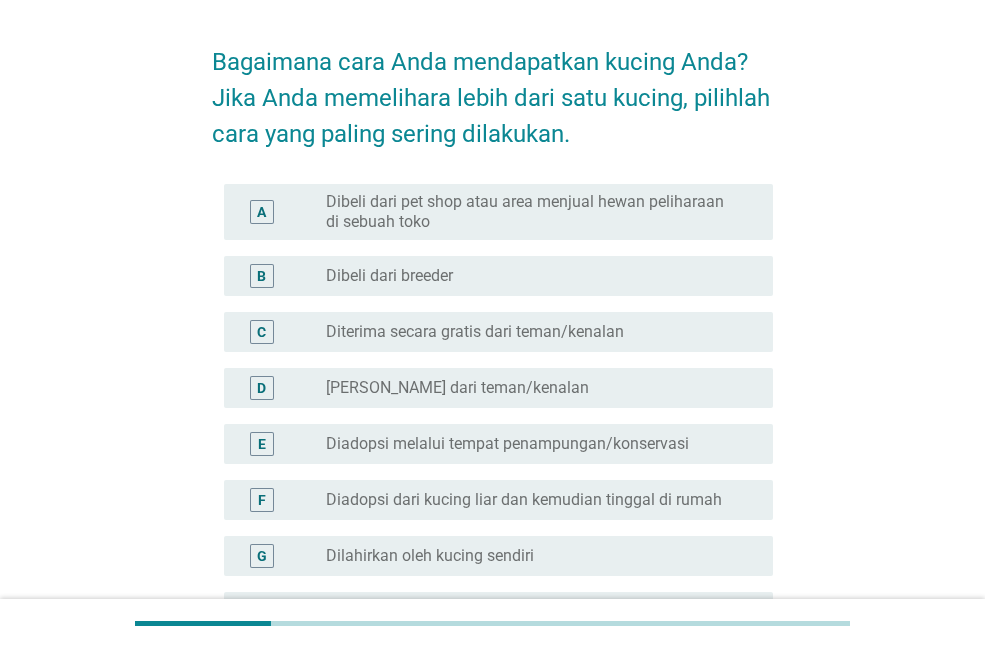 scroll, scrollTop: 100, scrollLeft: 0, axis: vertical 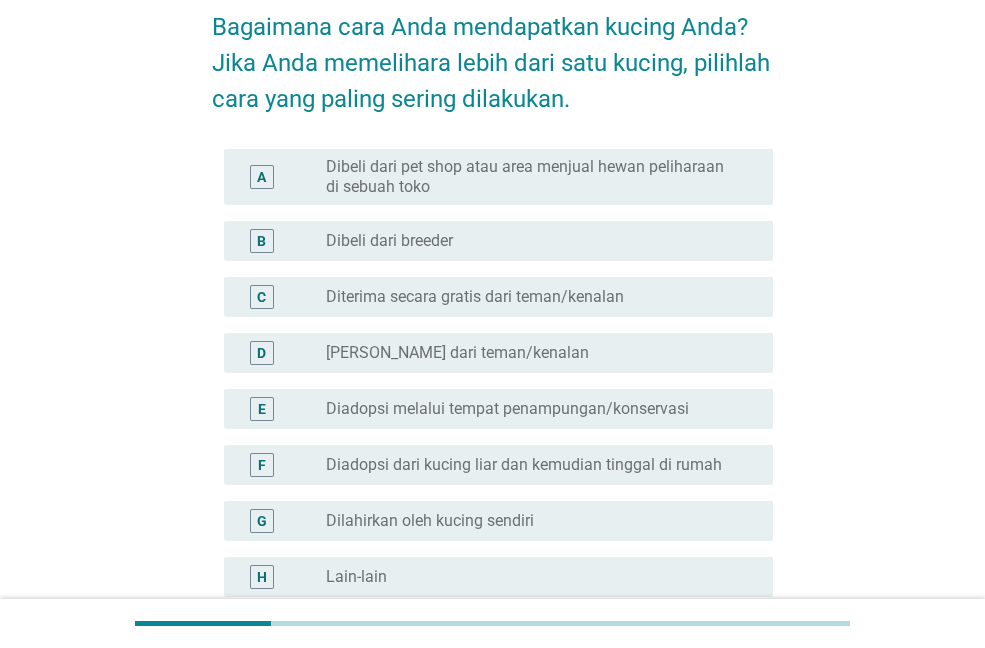 click on "Diadopsi dari kucing liar dan kemudian tinggal di rumah" at bounding box center [524, 465] 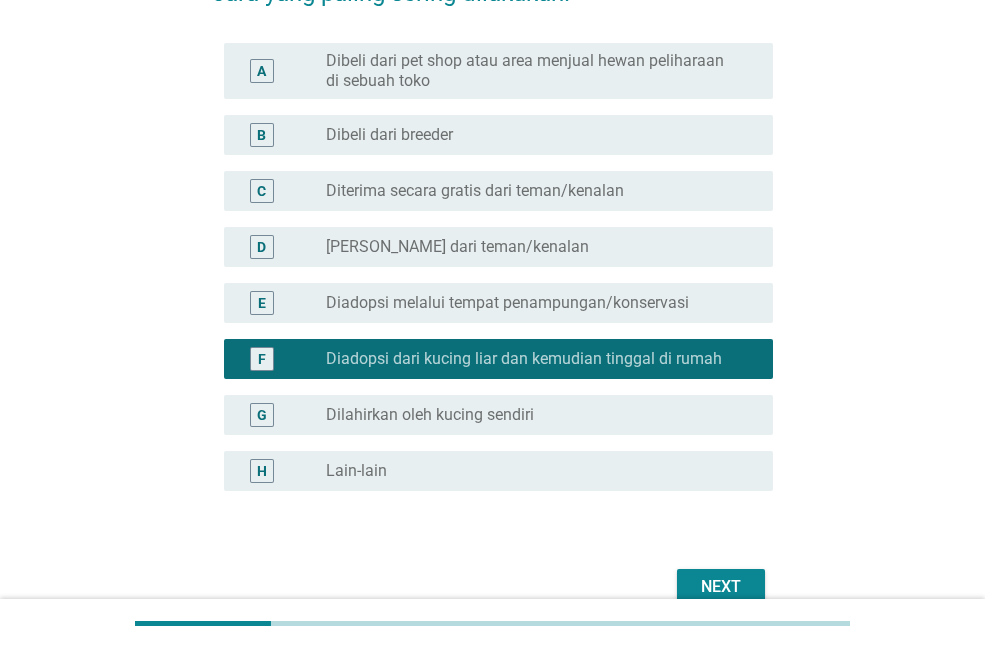 scroll, scrollTop: 300, scrollLeft: 0, axis: vertical 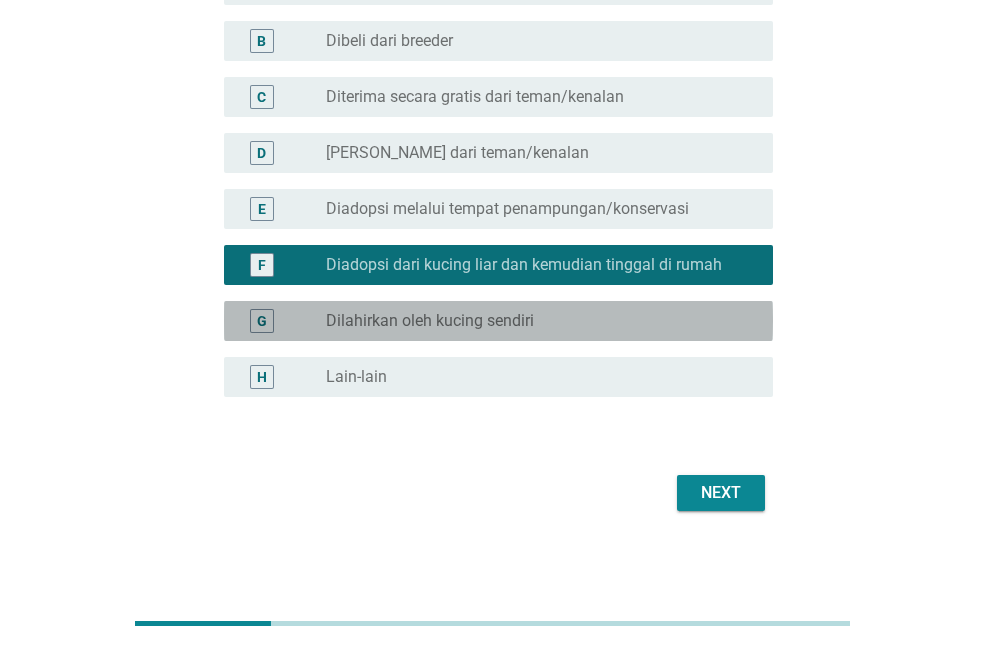 click on "Dilahirkan oleh kucing sendiri" at bounding box center (430, 321) 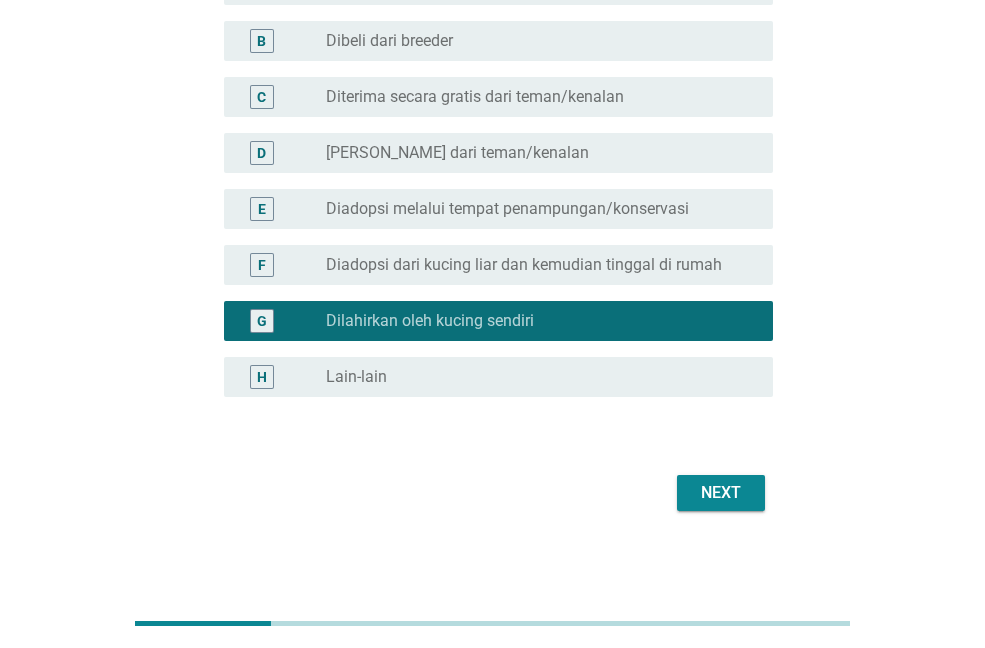 drag, startPoint x: 537, startPoint y: 267, endPoint x: 553, endPoint y: 279, distance: 20 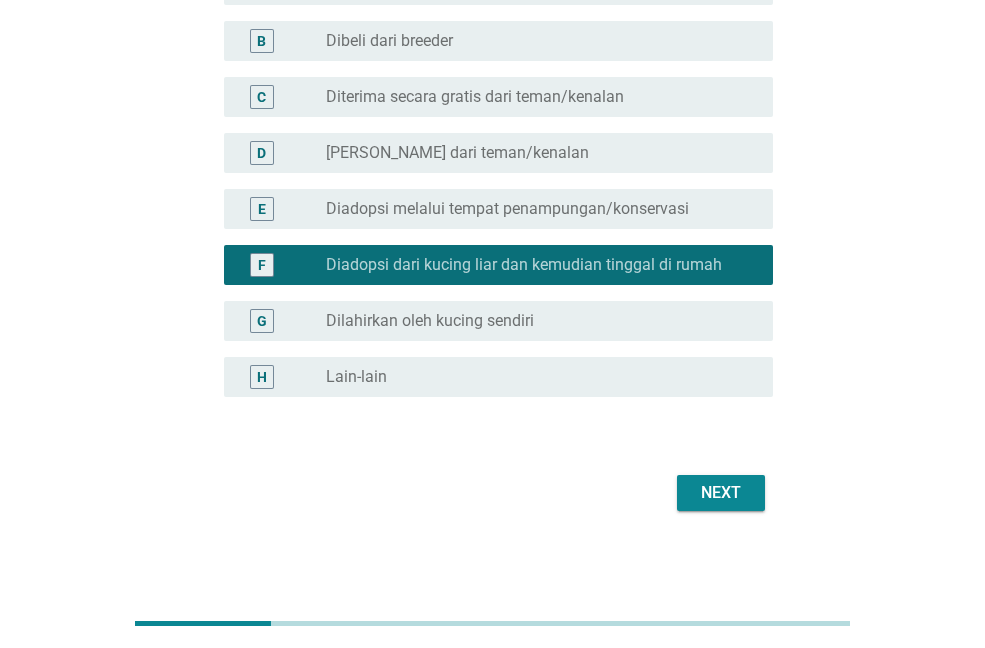 click on "Next" at bounding box center (721, 493) 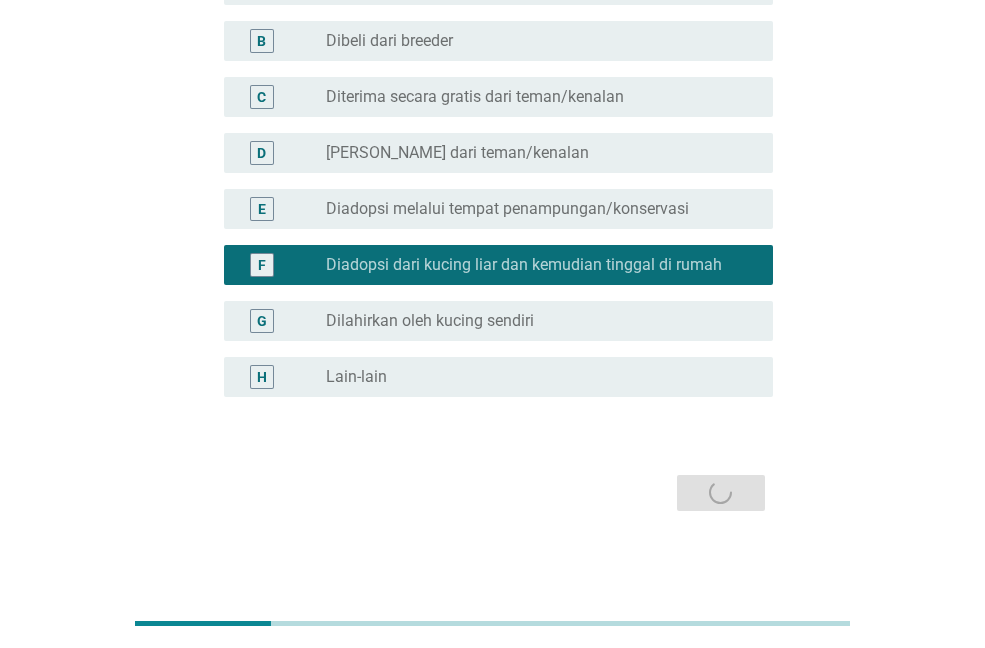 scroll, scrollTop: 0, scrollLeft: 0, axis: both 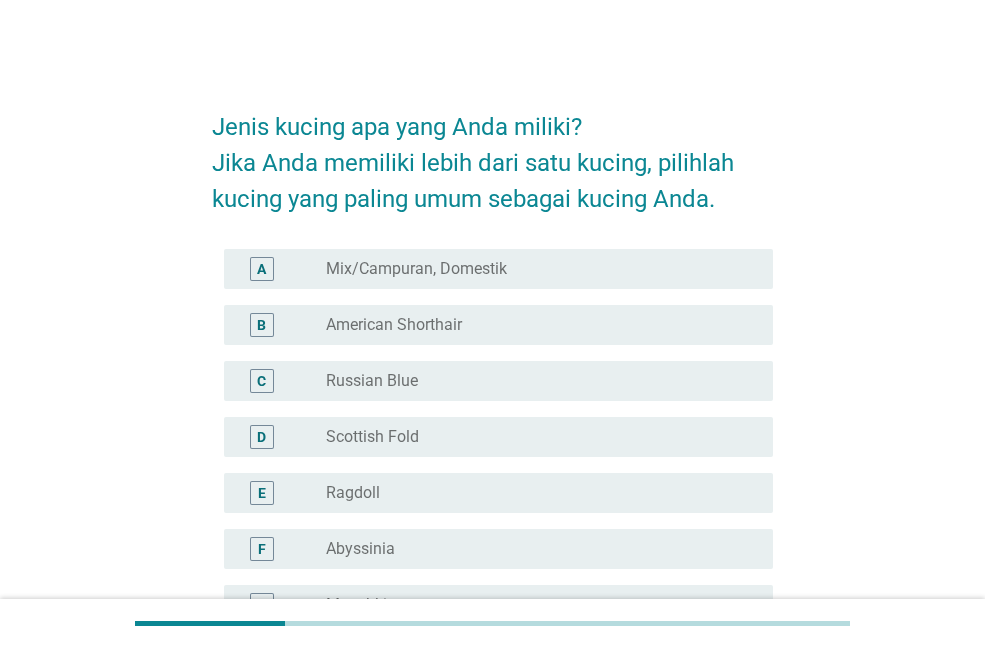 click on "Mix/Campuran, Domestik" at bounding box center [416, 269] 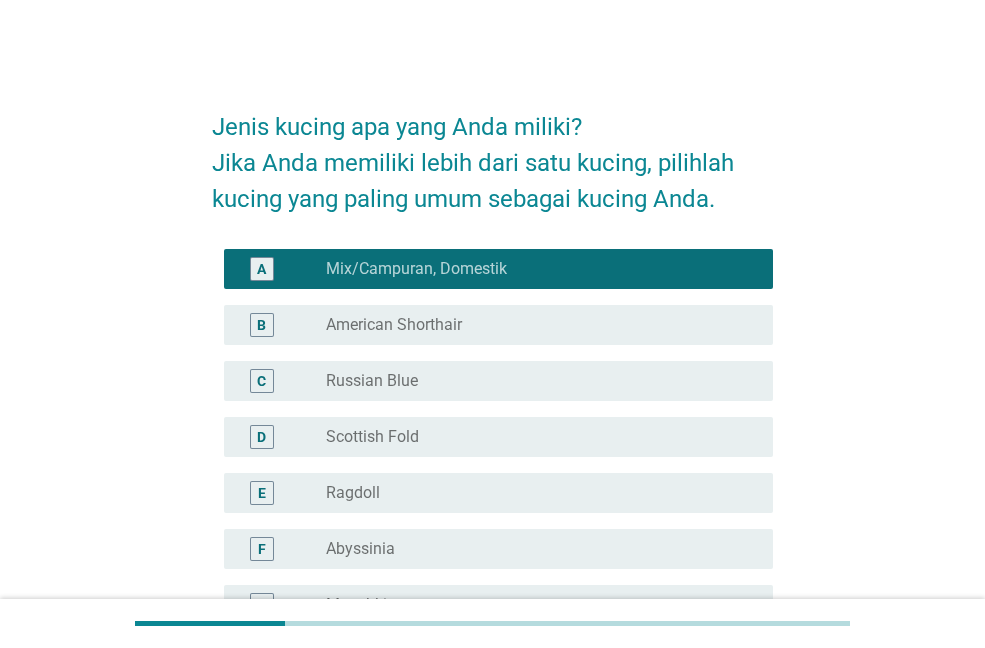 click on "American Shorthair" at bounding box center (394, 325) 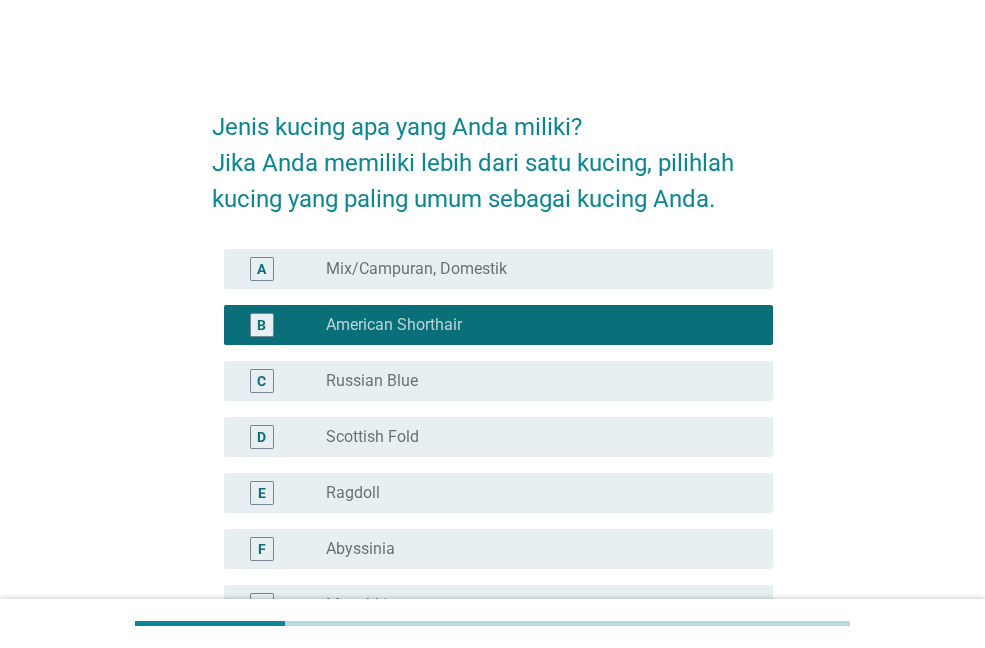 click on "Mix/Campuran, Domestik" at bounding box center [416, 269] 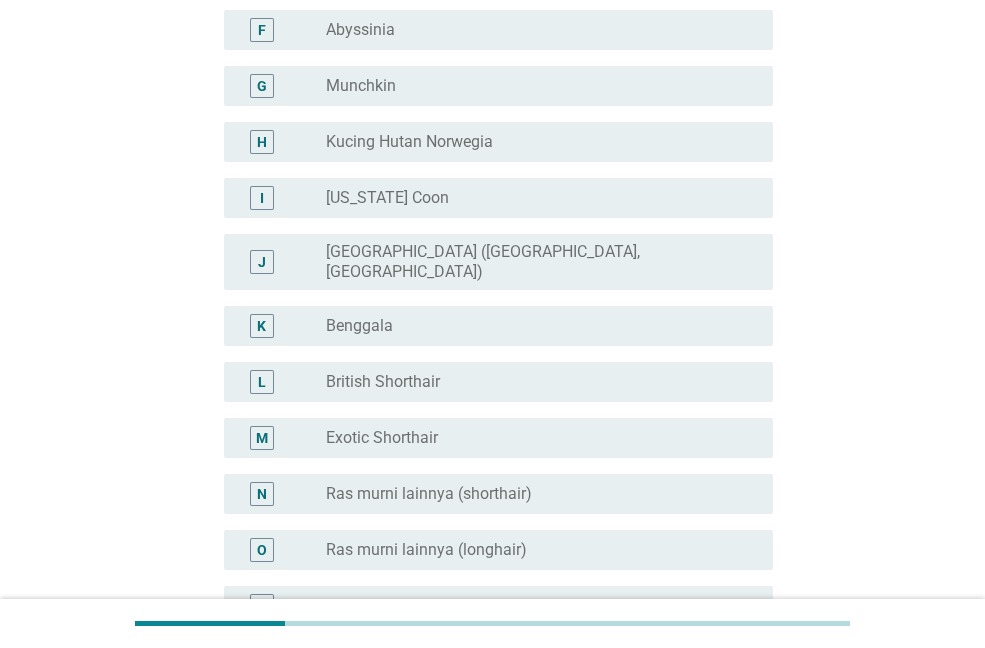 scroll, scrollTop: 738, scrollLeft: 0, axis: vertical 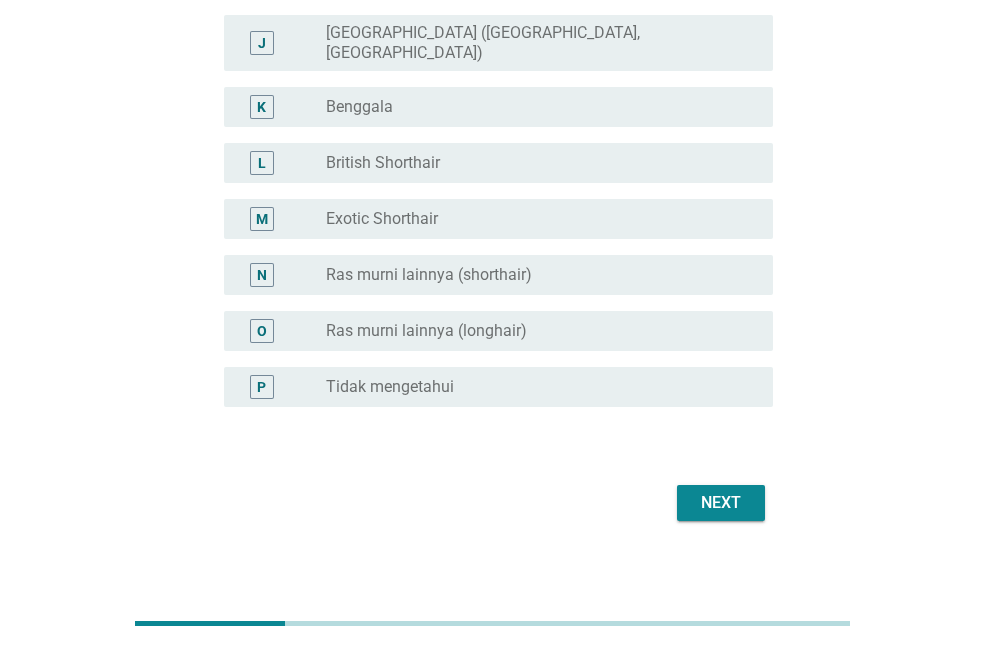 click on "Next" at bounding box center [721, 503] 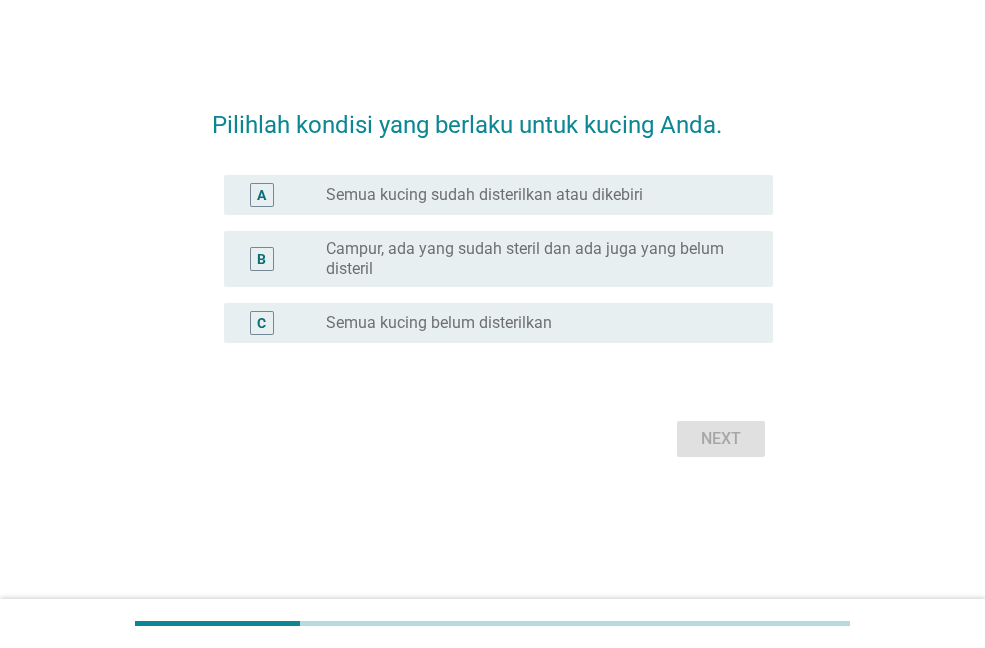 scroll, scrollTop: 0, scrollLeft: 0, axis: both 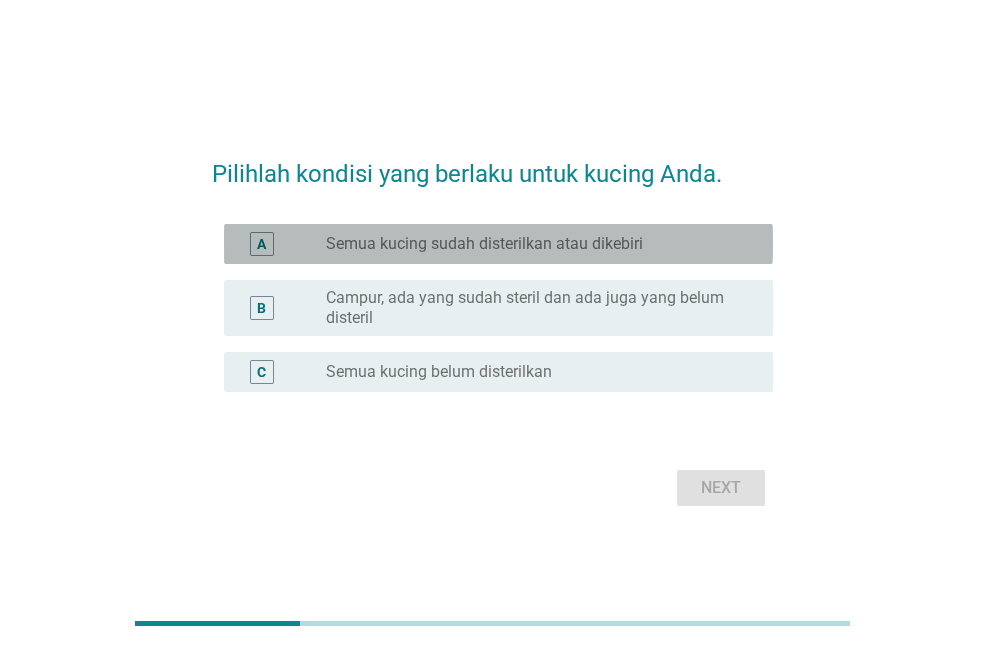 click on "radio_button_unchecked Semua kucing sudah disterilkan atau dikebiri" at bounding box center (541, 244) 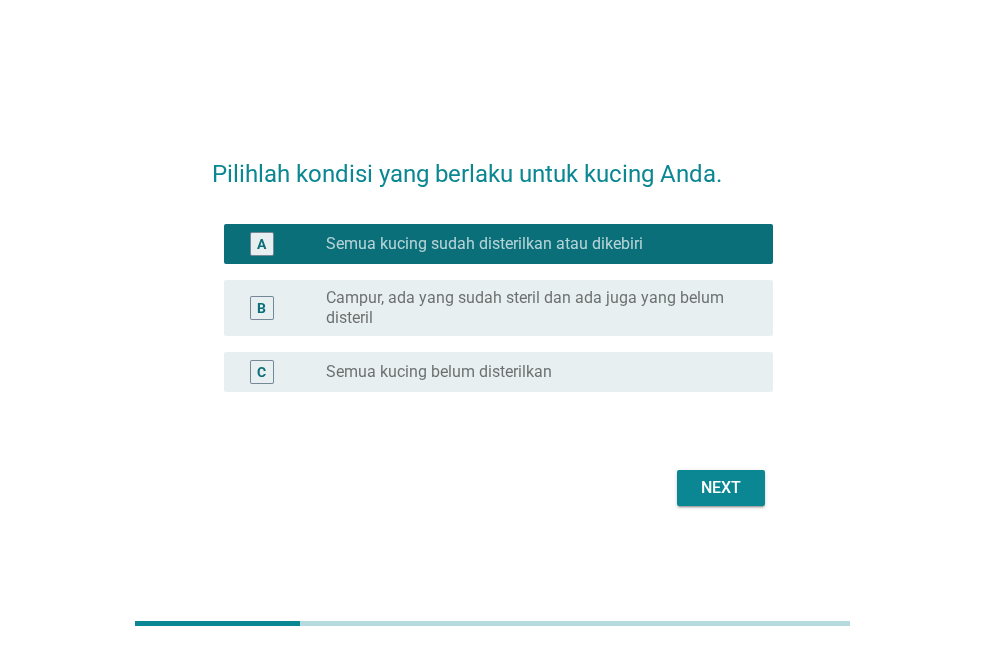 click on "Campur, ada yang sudah steril dan ada juga yang belum disteril" at bounding box center [533, 308] 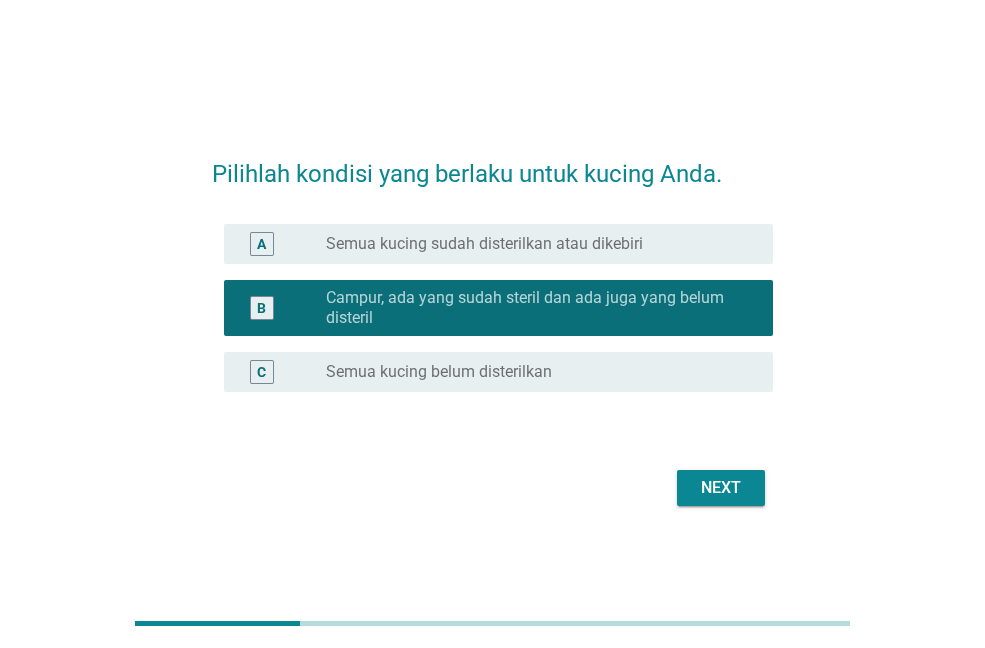 click on "Next" at bounding box center (721, 488) 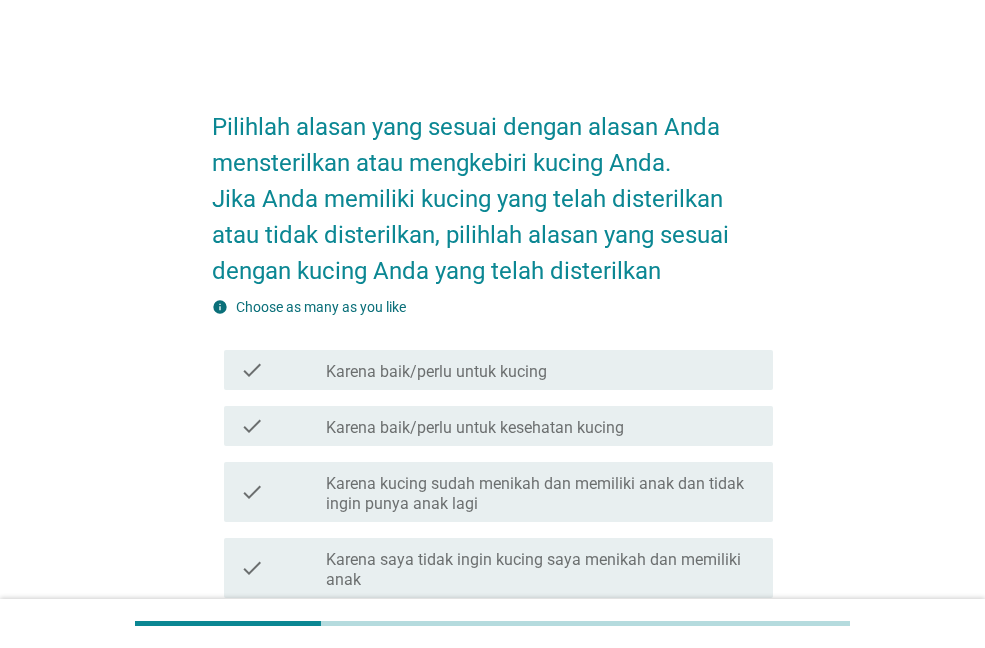 scroll, scrollTop: 100, scrollLeft: 0, axis: vertical 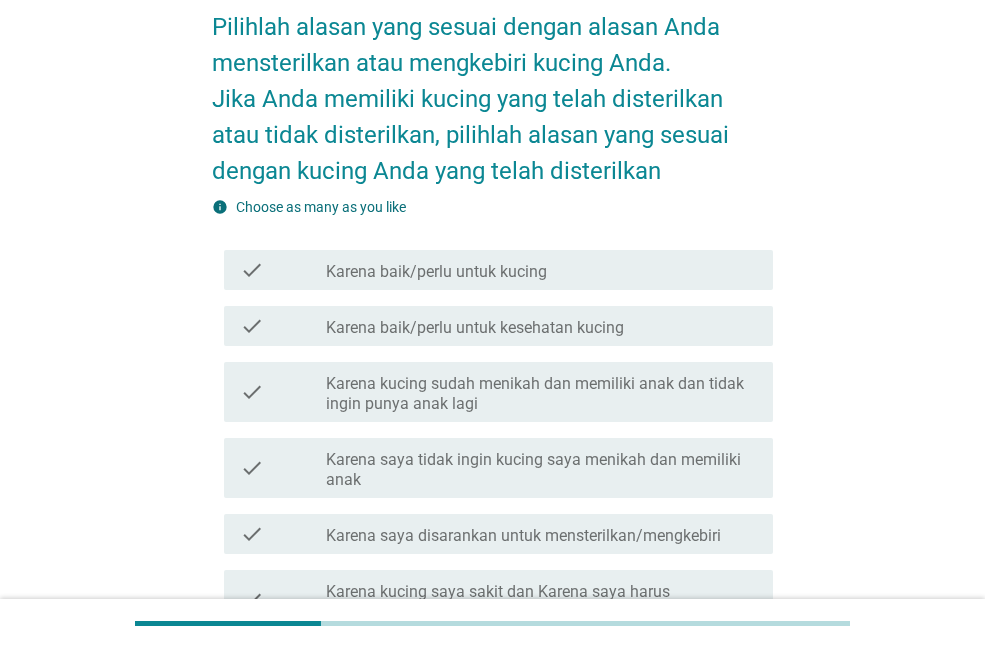 click on "check_box_outline_blank Karena baik/perlu untuk kucing" at bounding box center (541, 270) 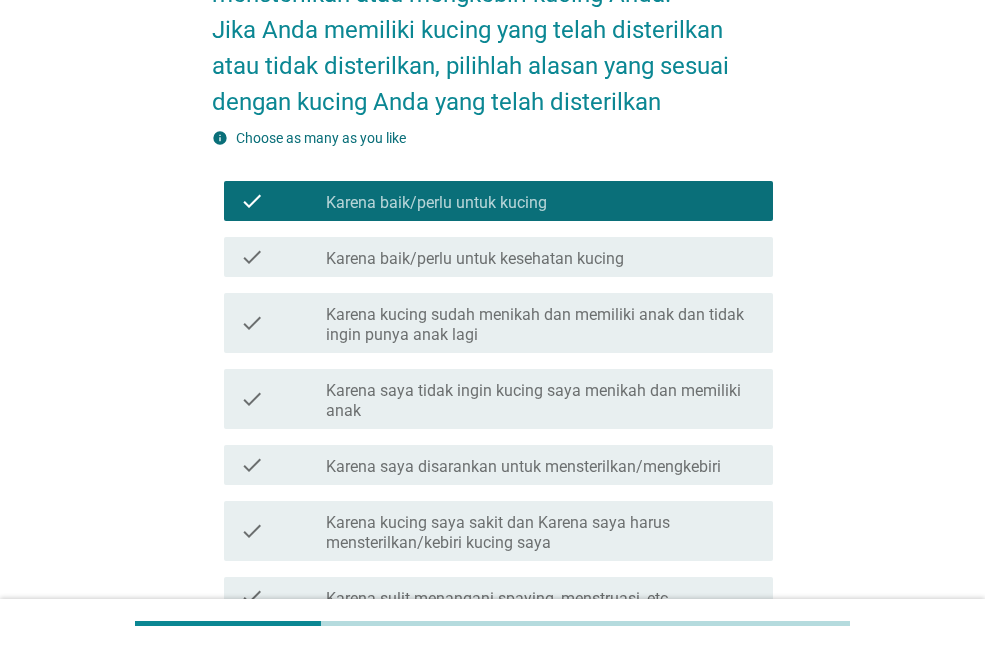 scroll, scrollTop: 200, scrollLeft: 0, axis: vertical 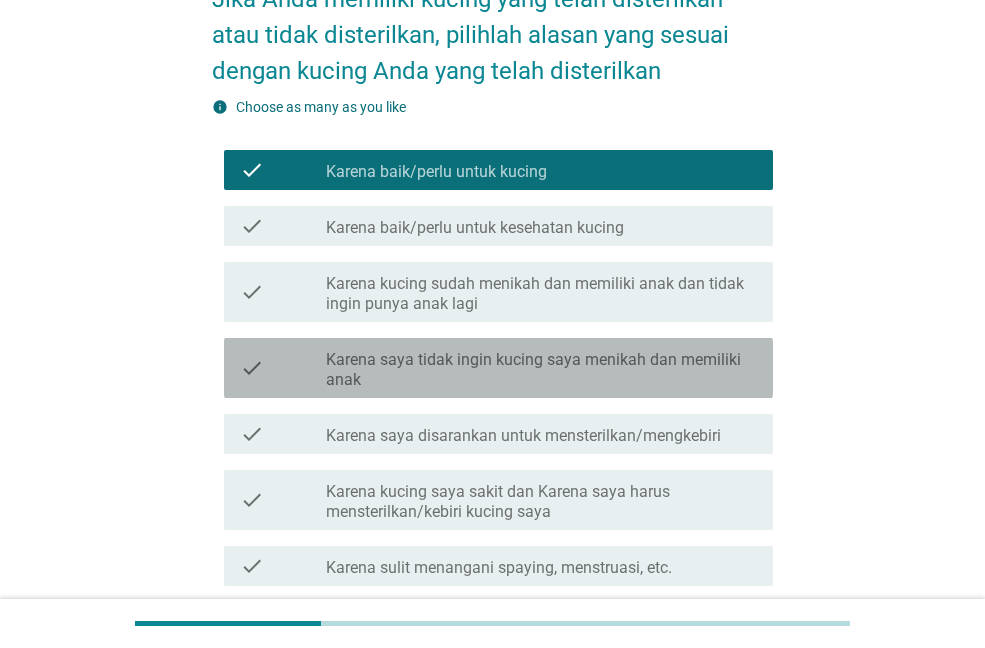 click on "Karena saya tidak ingin kucing saya menikah dan memiliki anak" at bounding box center [541, 370] 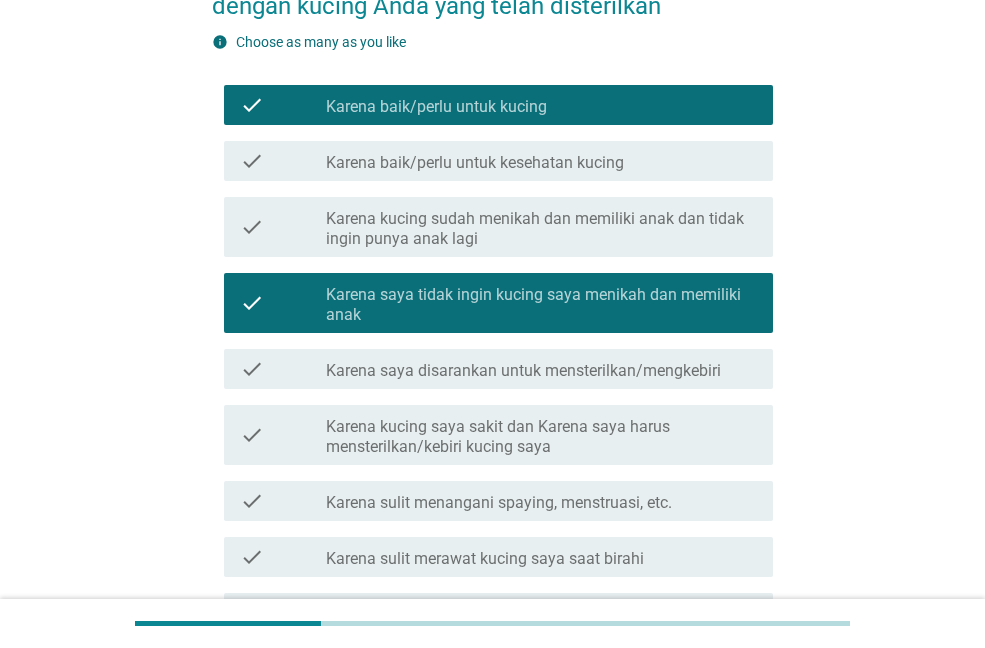 scroll, scrollTop: 300, scrollLeft: 0, axis: vertical 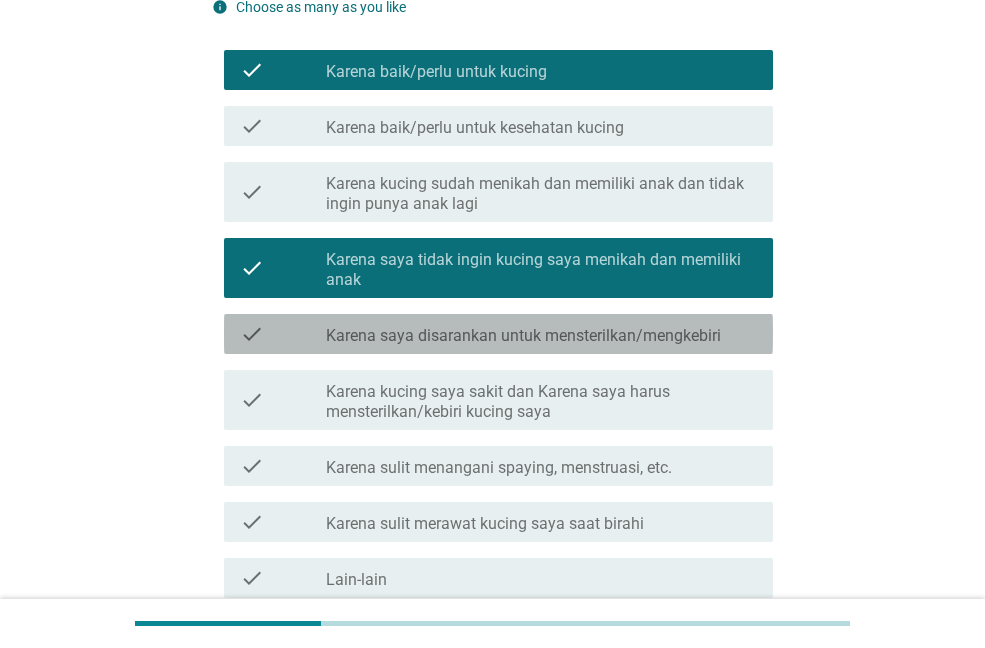 click on "Karena saya disarankan untuk mensterilkan/mengkebiri" at bounding box center (523, 336) 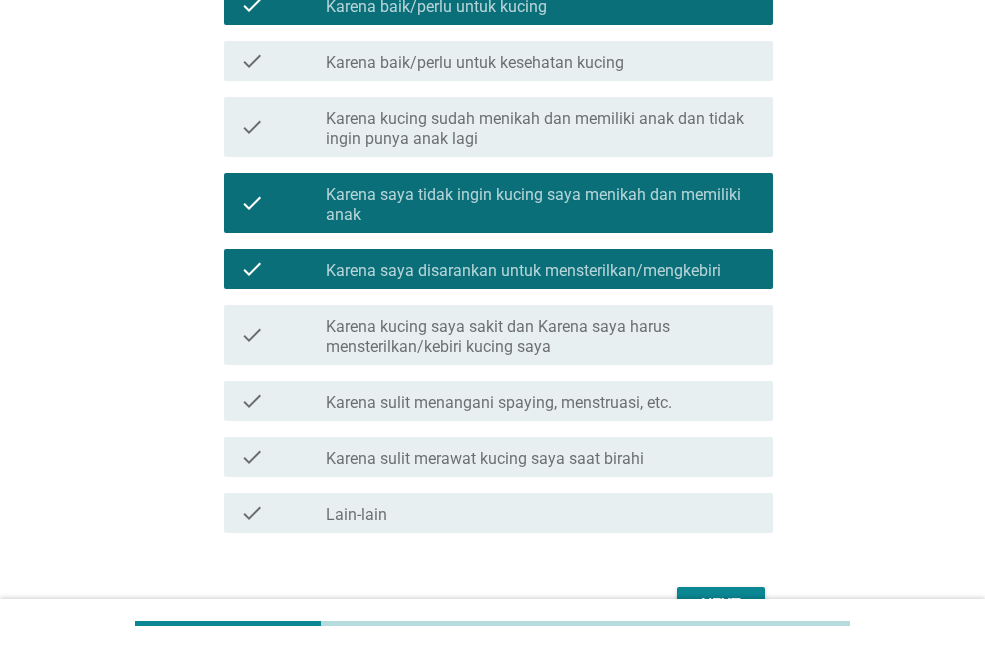 scroll, scrollTop: 400, scrollLeft: 0, axis: vertical 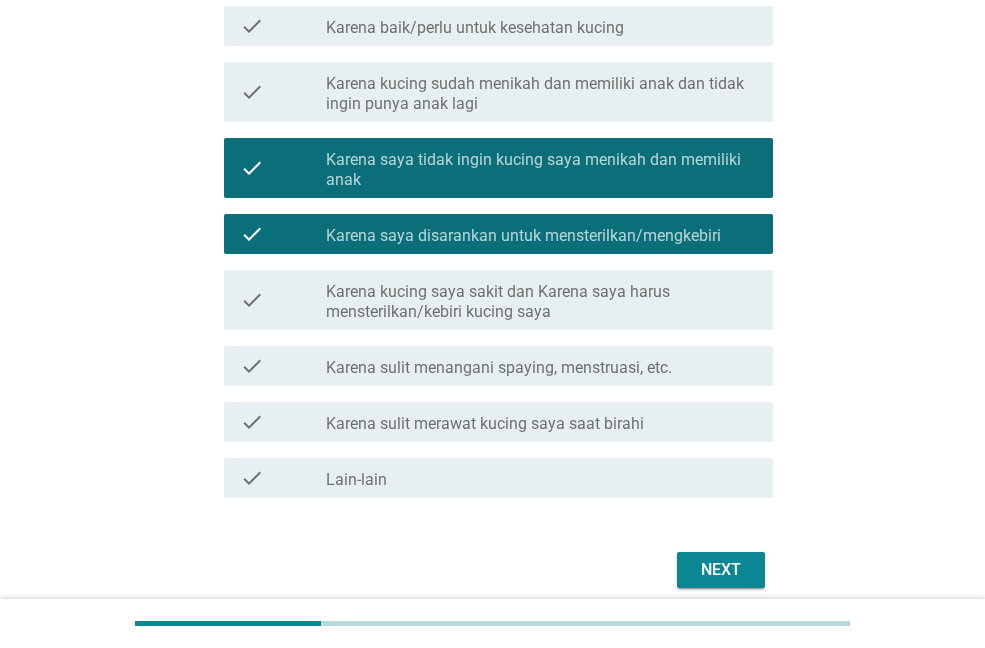 click on "Karena kucing saya sakit dan Karena saya harus mensterilkan/kebiri kucing saya" at bounding box center (541, 302) 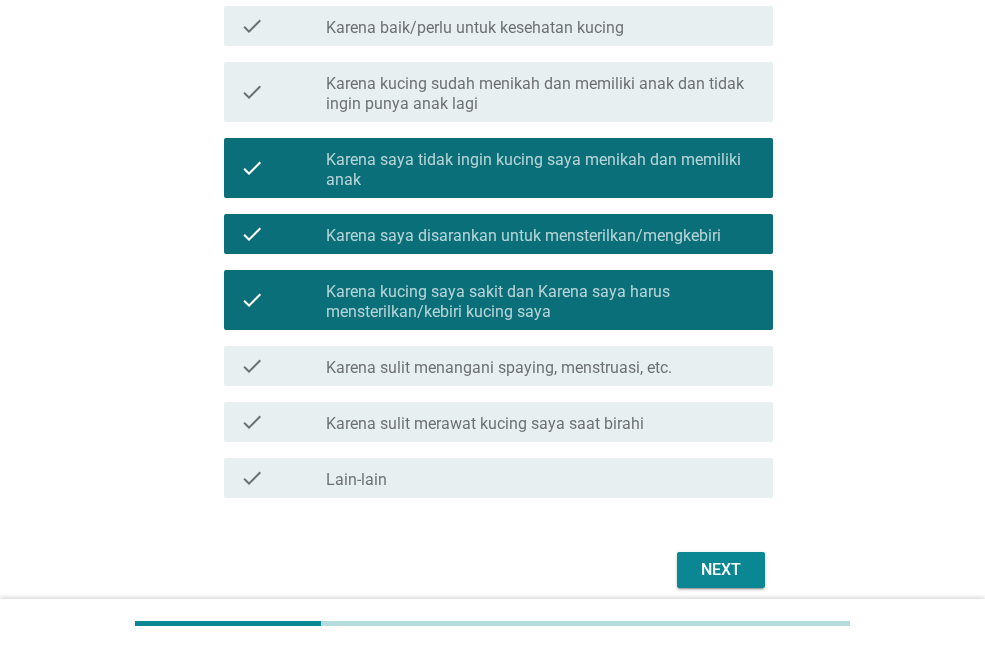 click on "Next" at bounding box center [492, 570] 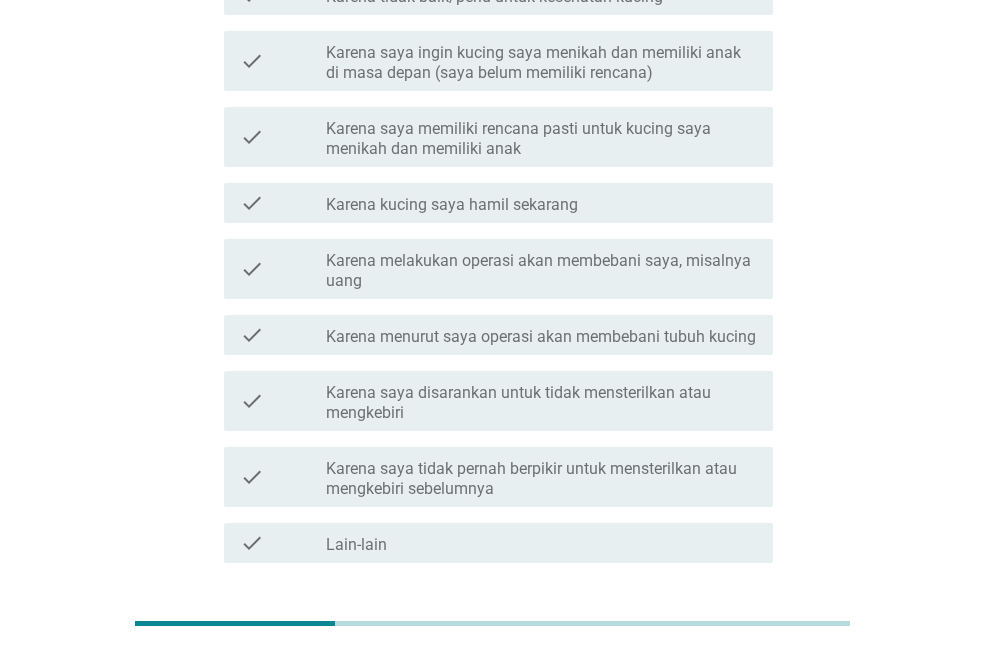 scroll, scrollTop: 579, scrollLeft: 0, axis: vertical 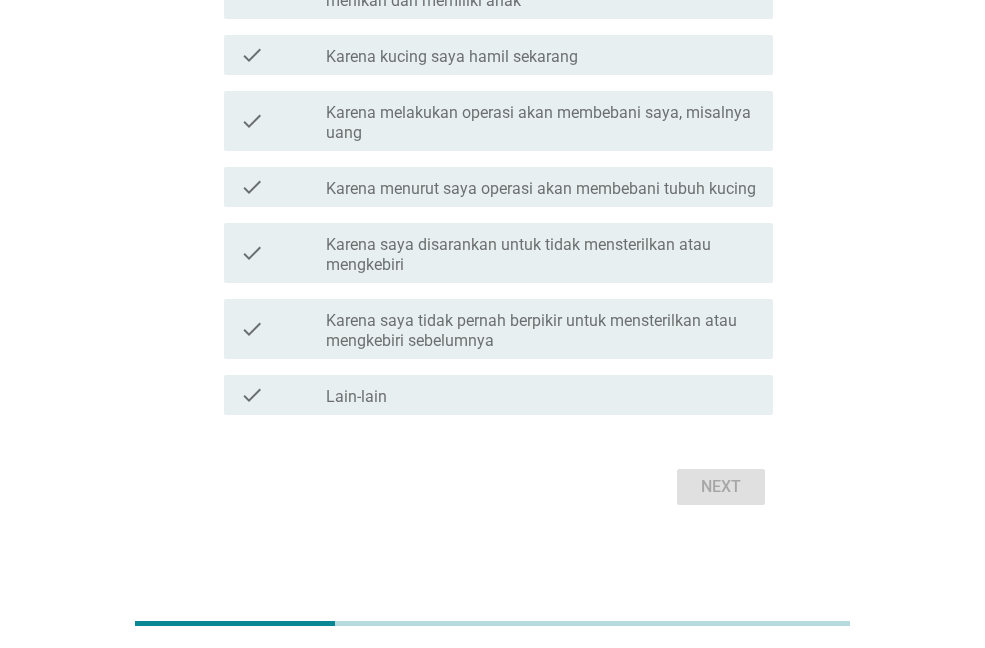 click on "check_box_outline_blank Lain-lain" at bounding box center (541, 395) 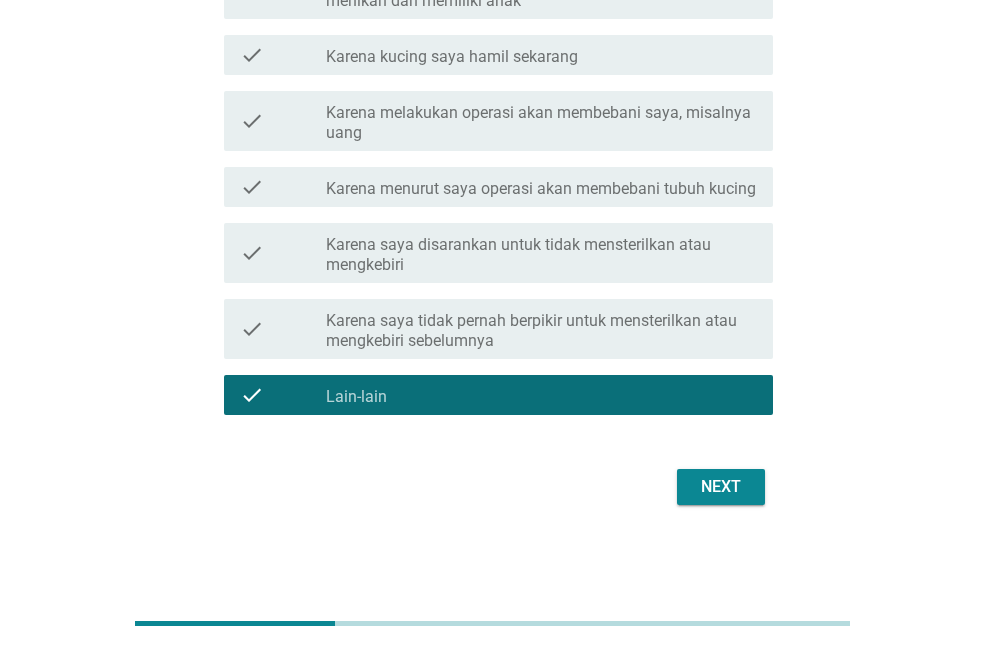 click on "Next" at bounding box center (721, 487) 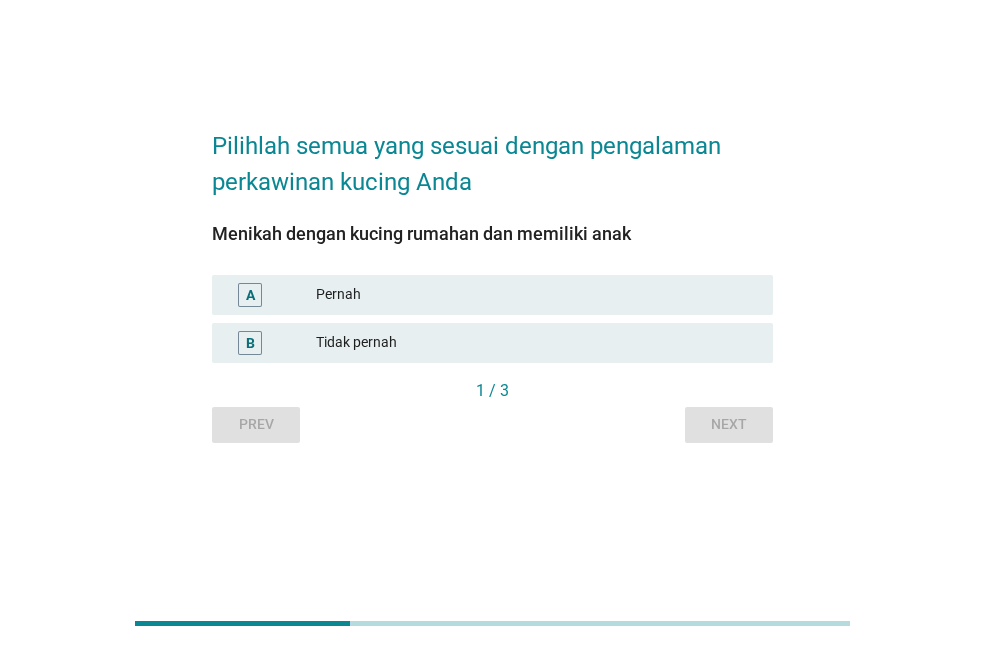 scroll, scrollTop: 0, scrollLeft: 0, axis: both 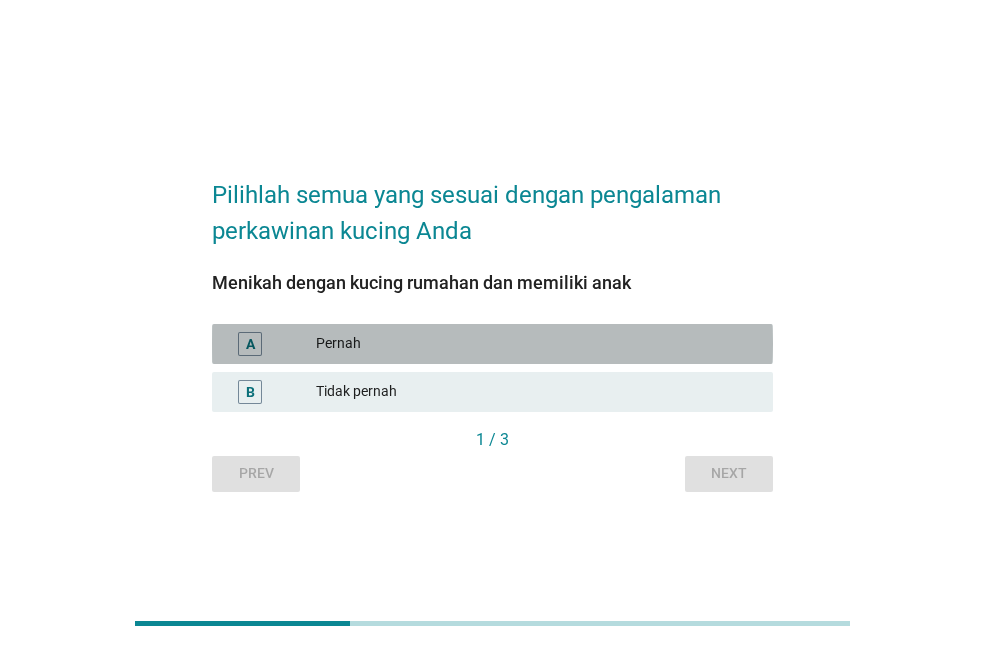 click on "Pernah" at bounding box center [536, 344] 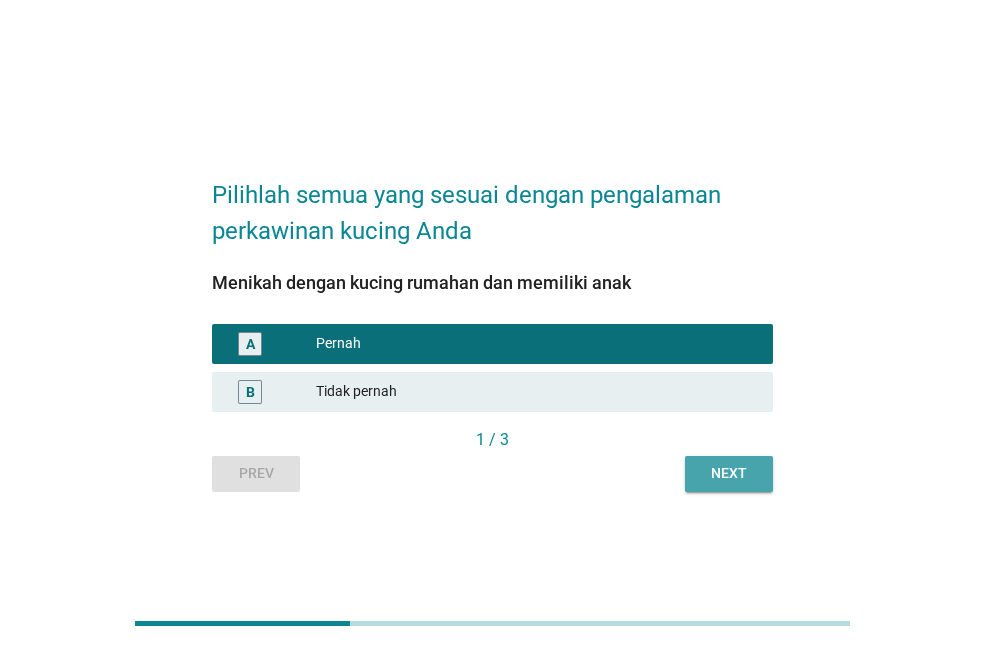 click on "Next" at bounding box center (729, 473) 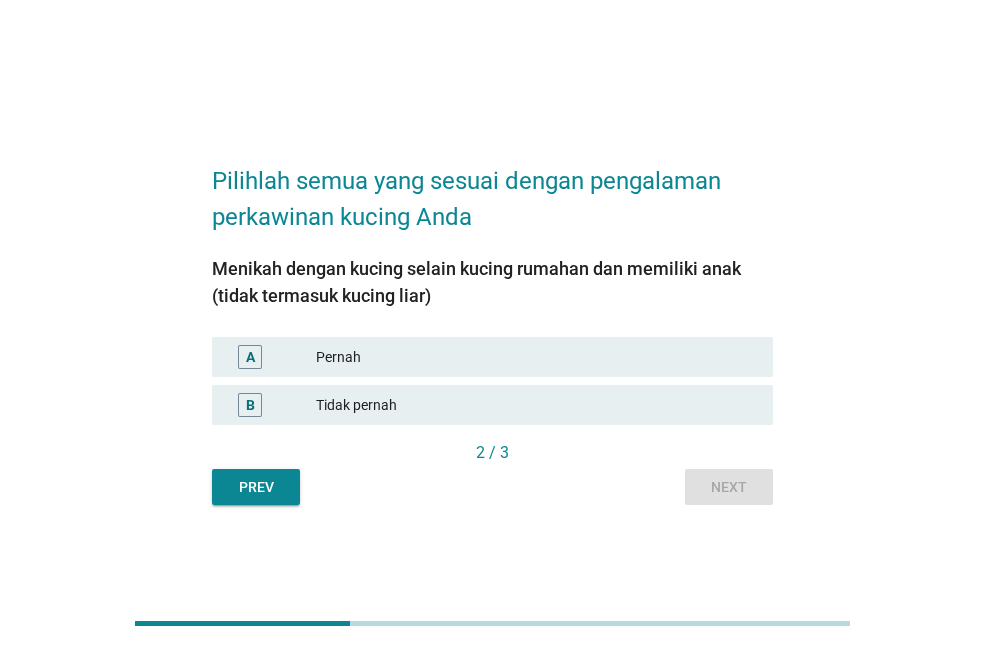 click on "Pernah" at bounding box center (536, 357) 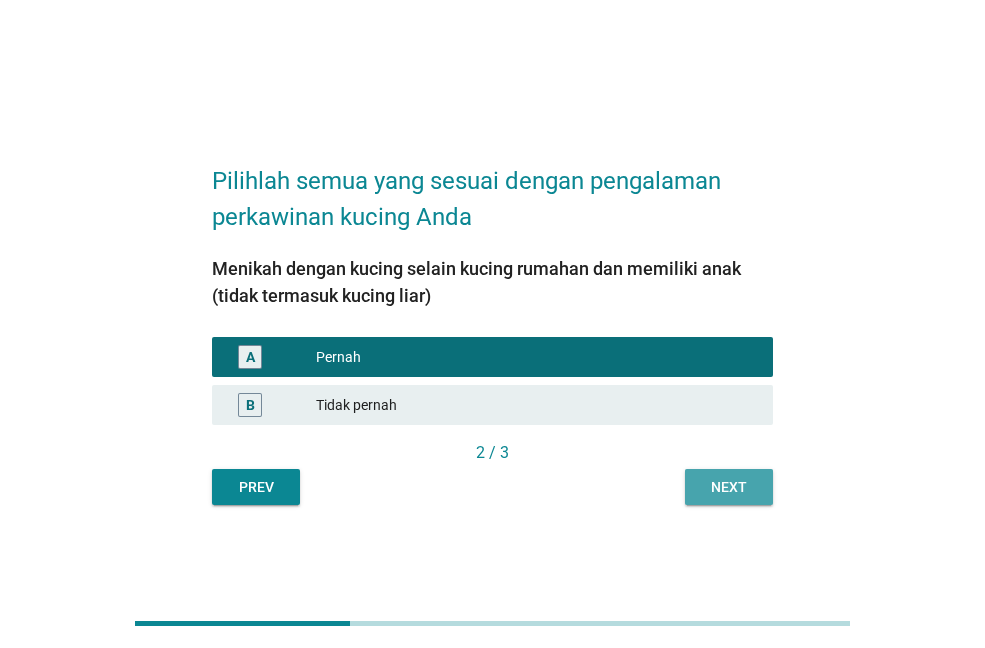 click on "Next" at bounding box center [729, 487] 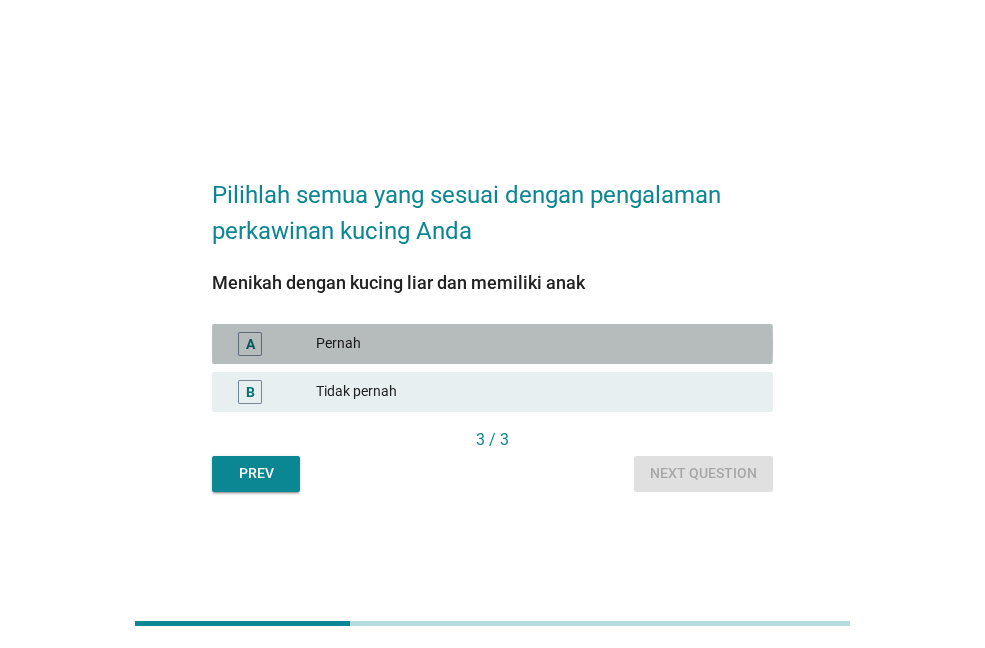 click on "Pernah" at bounding box center (536, 344) 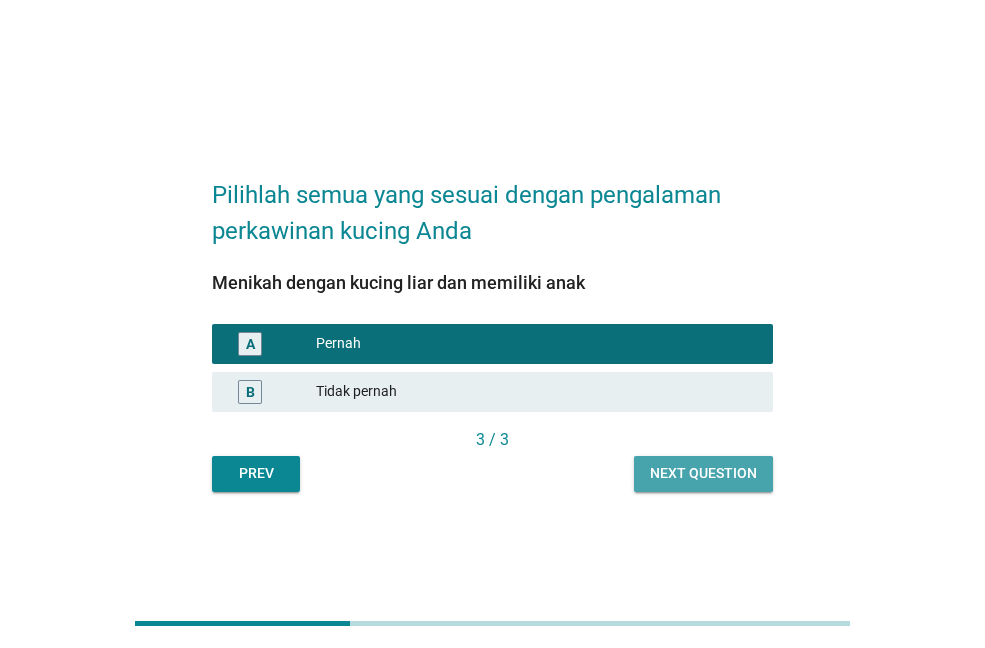 click on "Next question" at bounding box center (703, 474) 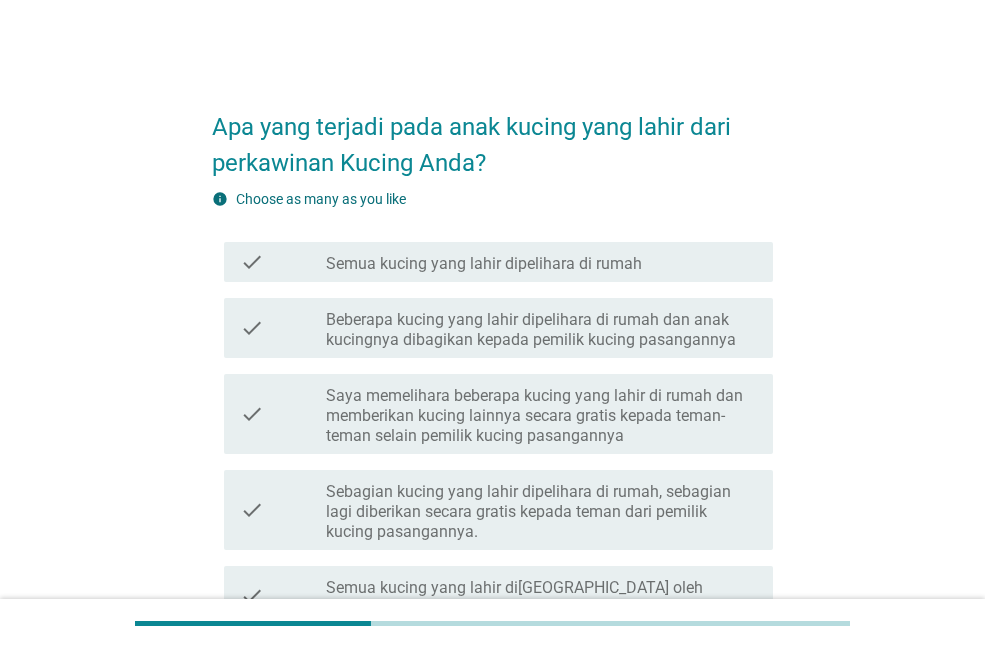click on "Beberapa kucing yang lahir dipelihara di rumah dan anak kucingnya dibagikan kepada pemilik kucing pasangannya" at bounding box center [541, 330] 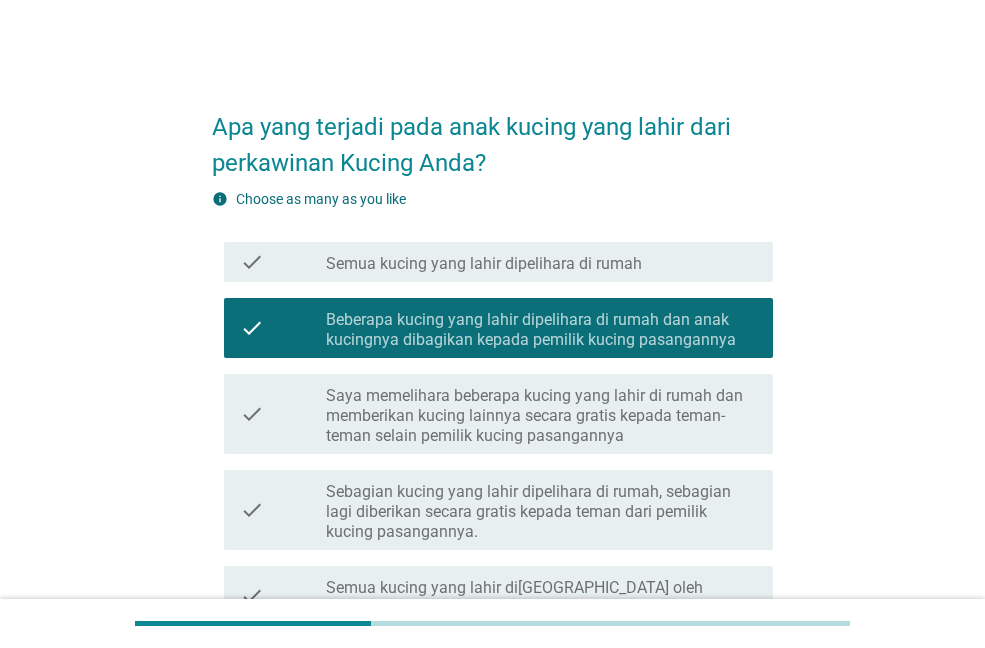 click on "Beberapa kucing yang lahir dipelihara di rumah dan anak kucingnya dibagikan kepada pemilik kucing pasangannya" at bounding box center [541, 330] 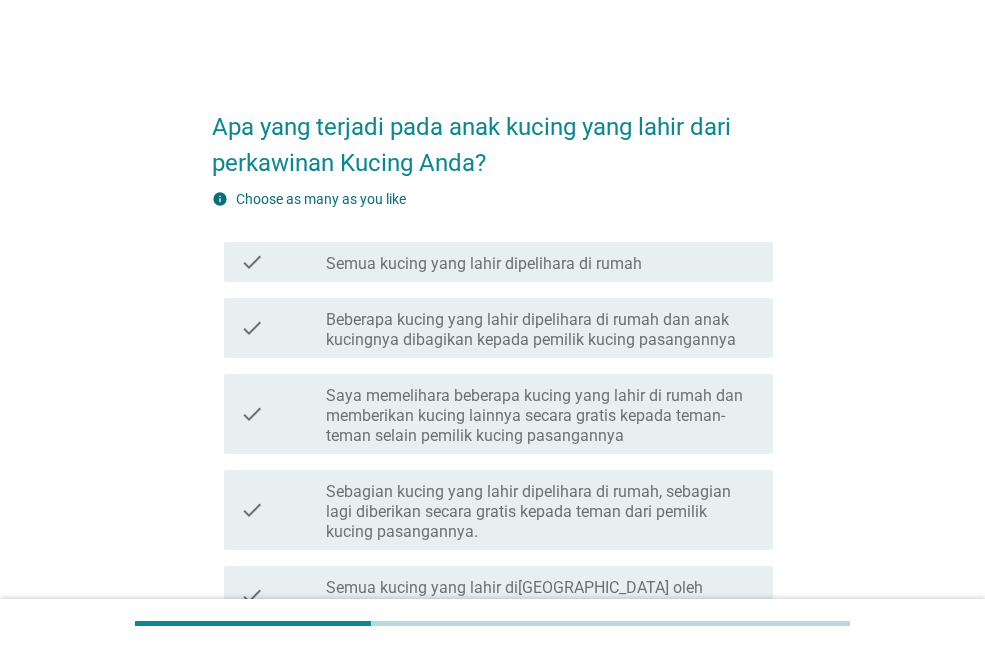 click on "Saya memelihara beberapa kucing yang lahir di rumah dan memberikan kucing lainnya secara gratis kepada teman-teman selain pemilik kucing pasangannya" at bounding box center [541, 416] 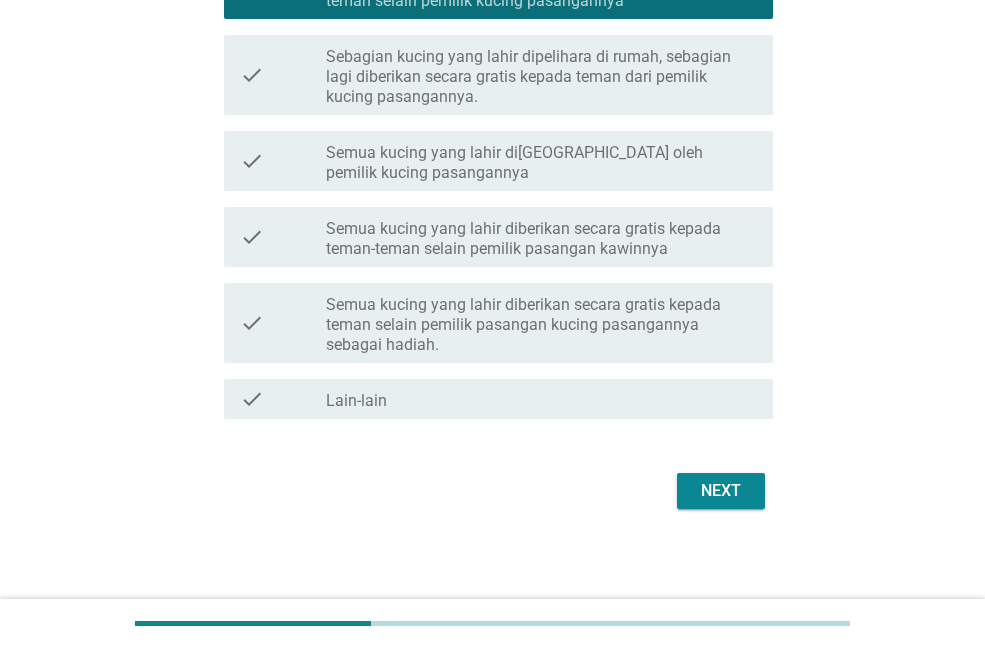 scroll, scrollTop: 439, scrollLeft: 0, axis: vertical 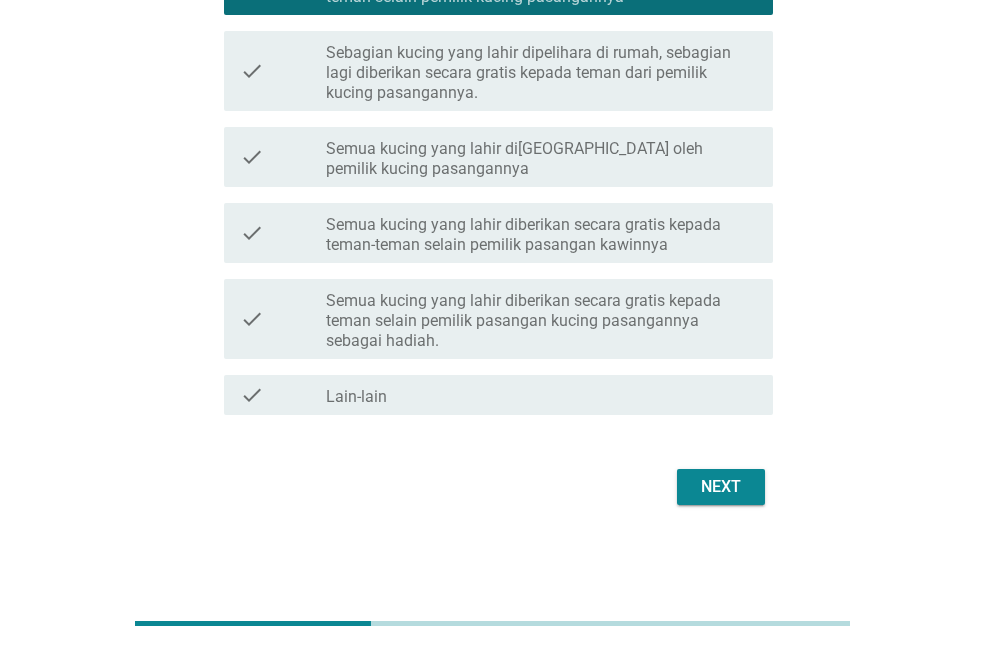 click on "Next" at bounding box center (721, 487) 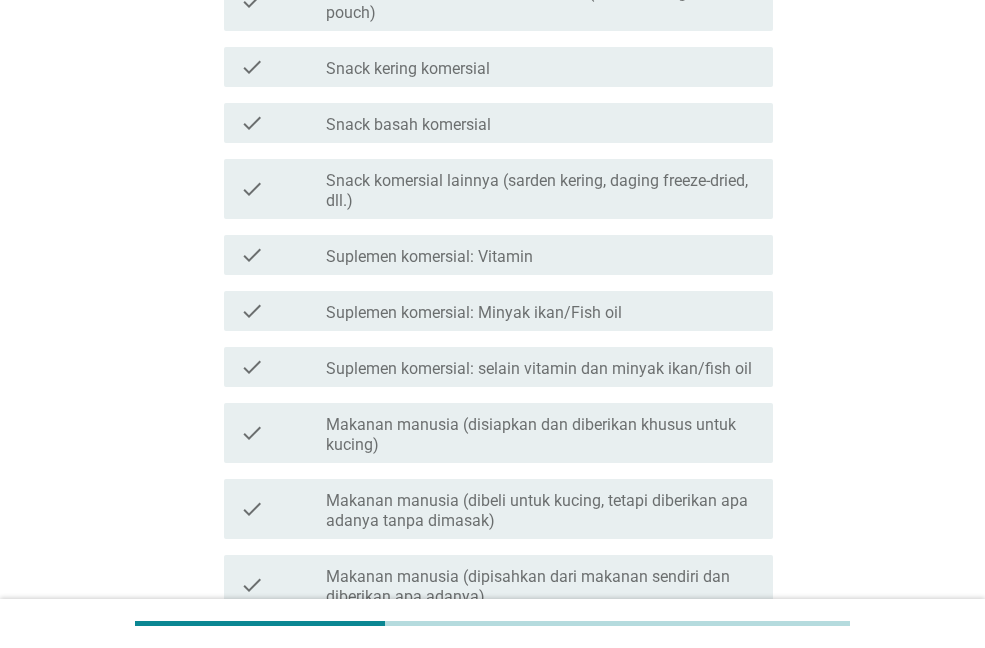 scroll, scrollTop: 0, scrollLeft: 0, axis: both 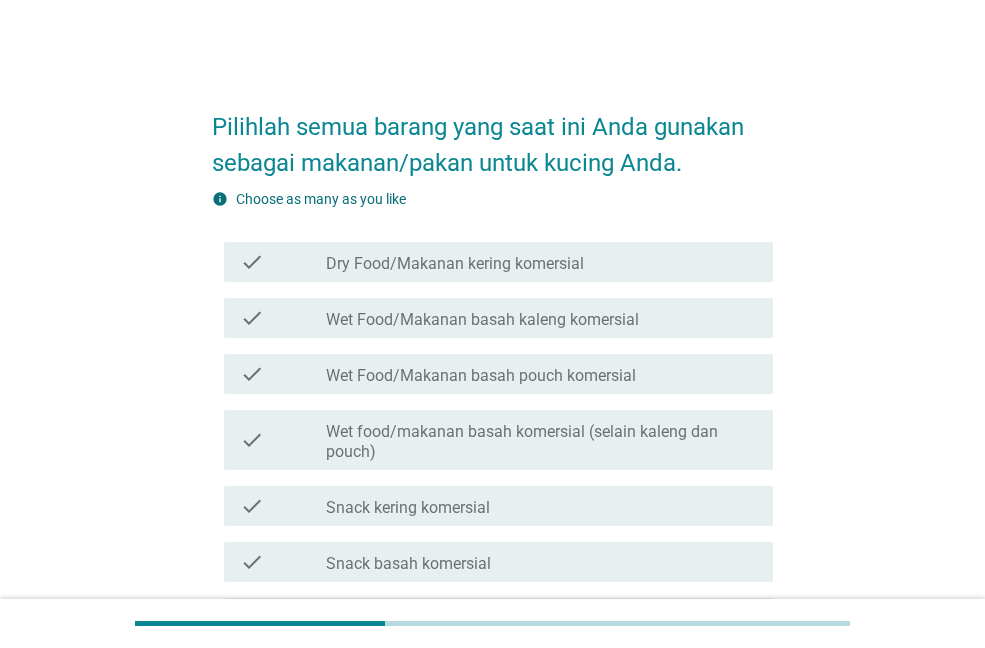 click on "Dry Food/Makanan kering komersial" at bounding box center (455, 264) 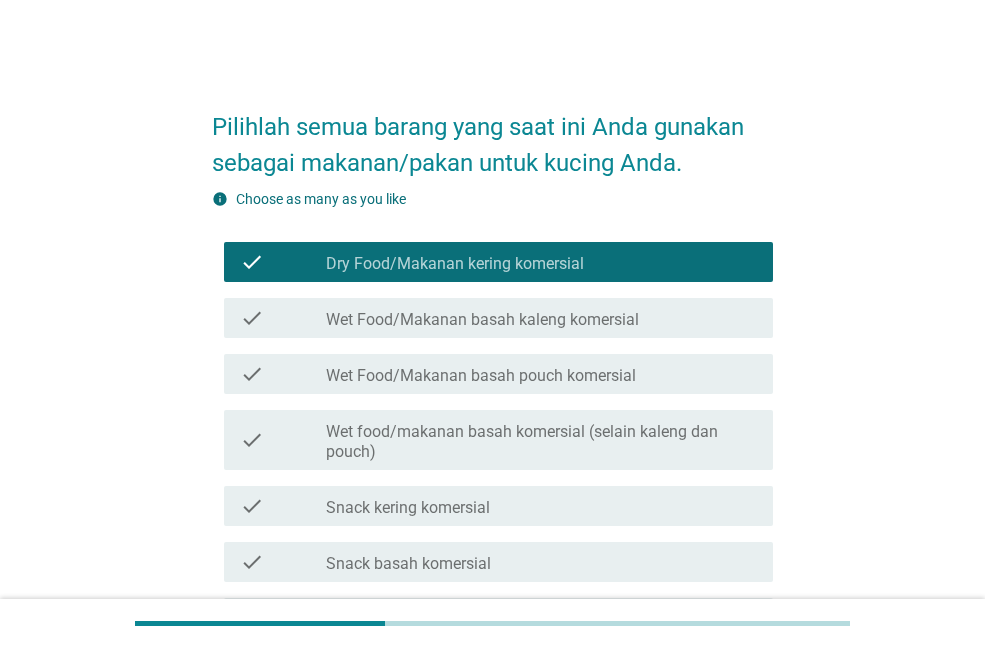 click on "Wet Food/Makanan basah kaleng komersial" at bounding box center (482, 320) 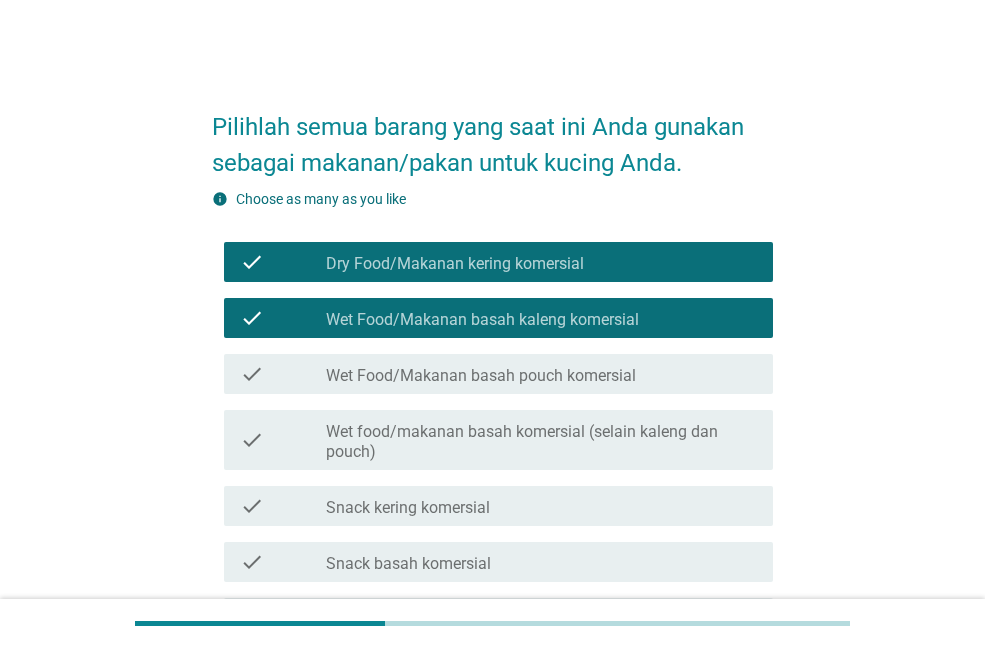 click on "Wet Food/Makanan basah pouch komersial" at bounding box center [481, 376] 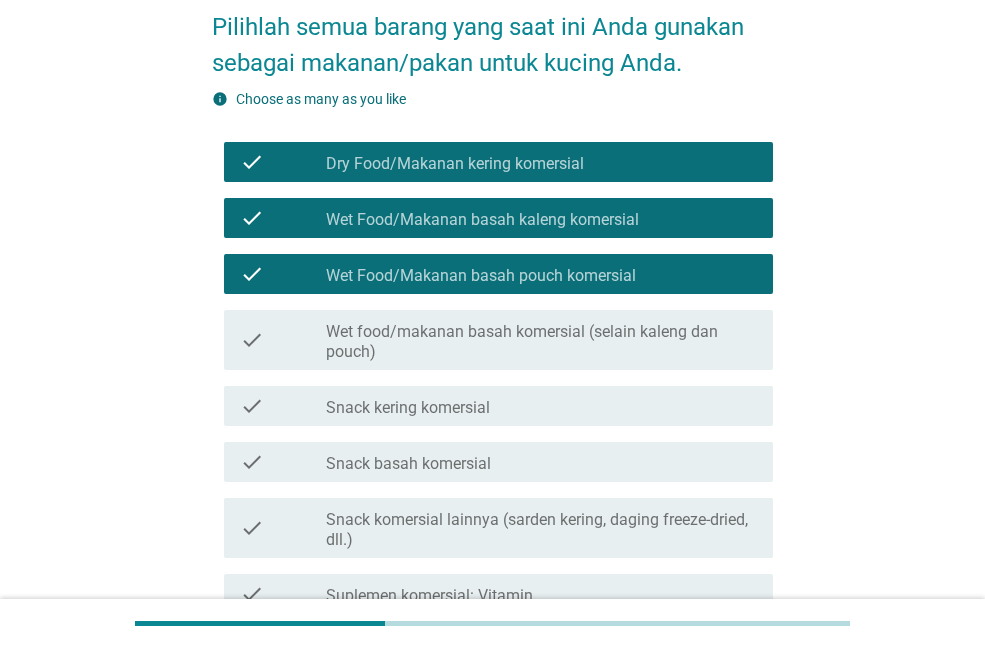 scroll, scrollTop: 200, scrollLeft: 0, axis: vertical 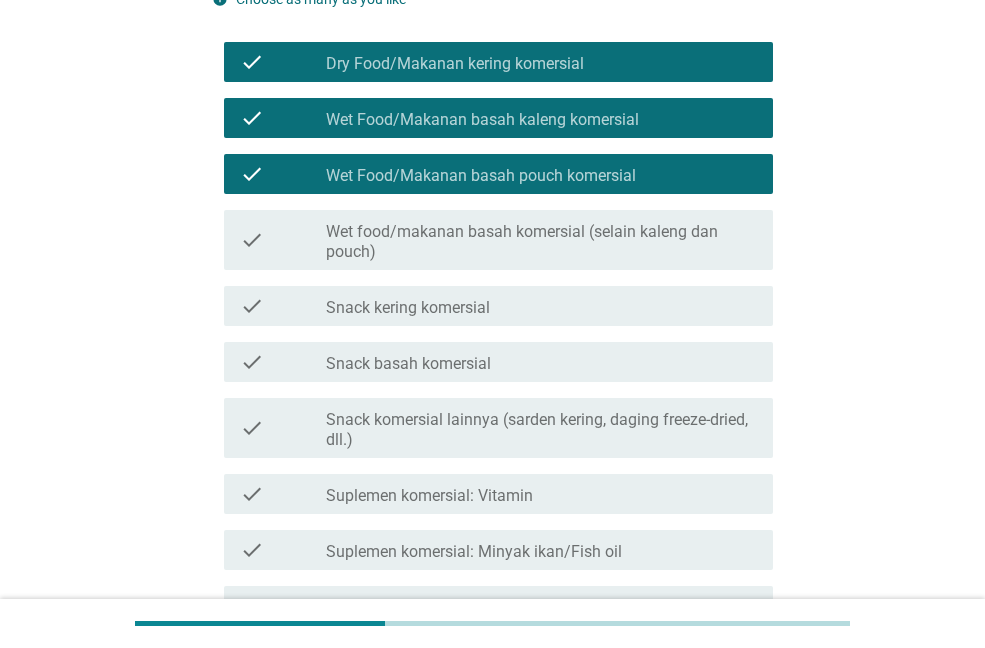click on "check_box_outline_blank Snack kering komersial" at bounding box center (541, 306) 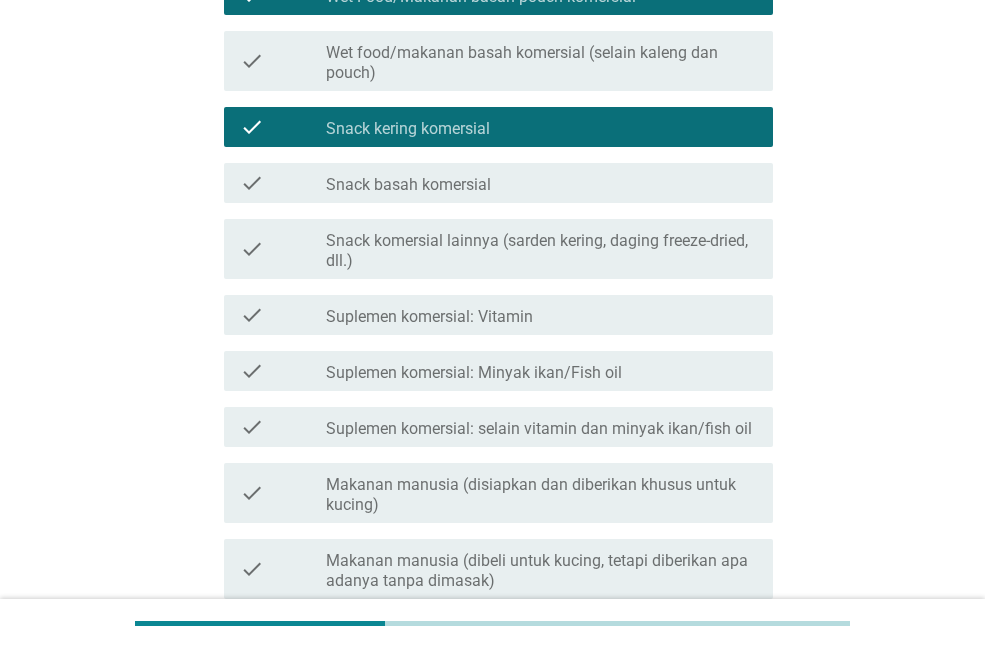 scroll, scrollTop: 400, scrollLeft: 0, axis: vertical 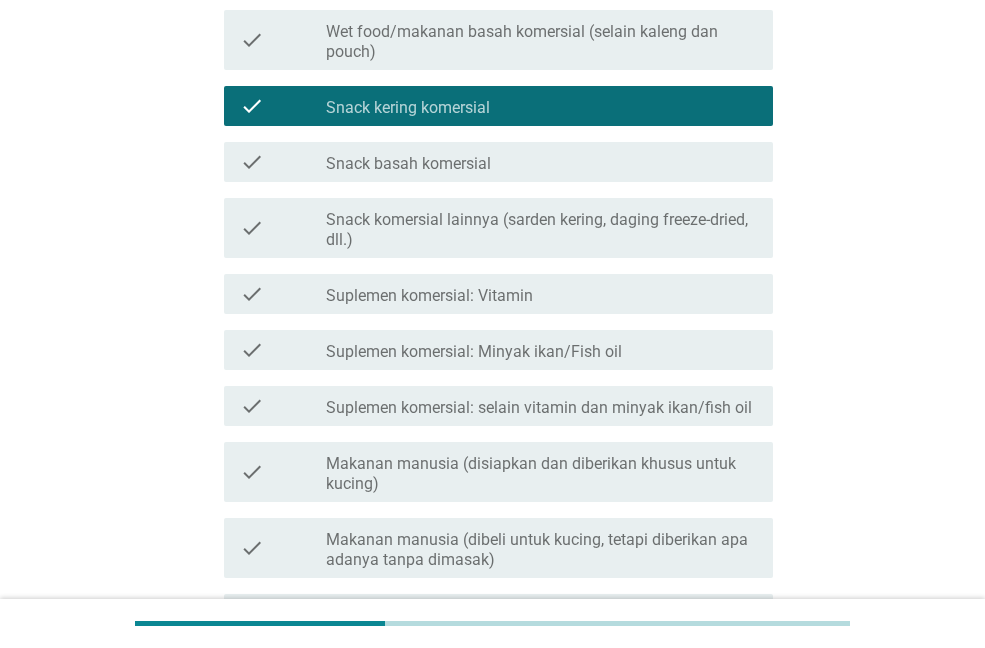 click on "check_box_outline_blank Suplemen komersial: Vitamin" at bounding box center (541, 294) 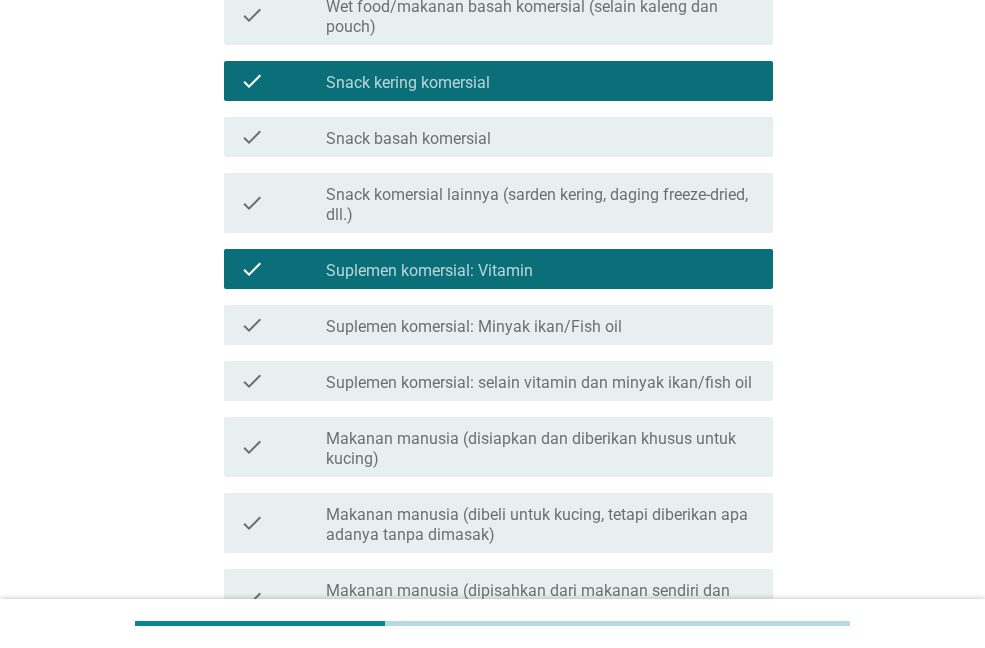 scroll, scrollTop: 600, scrollLeft: 0, axis: vertical 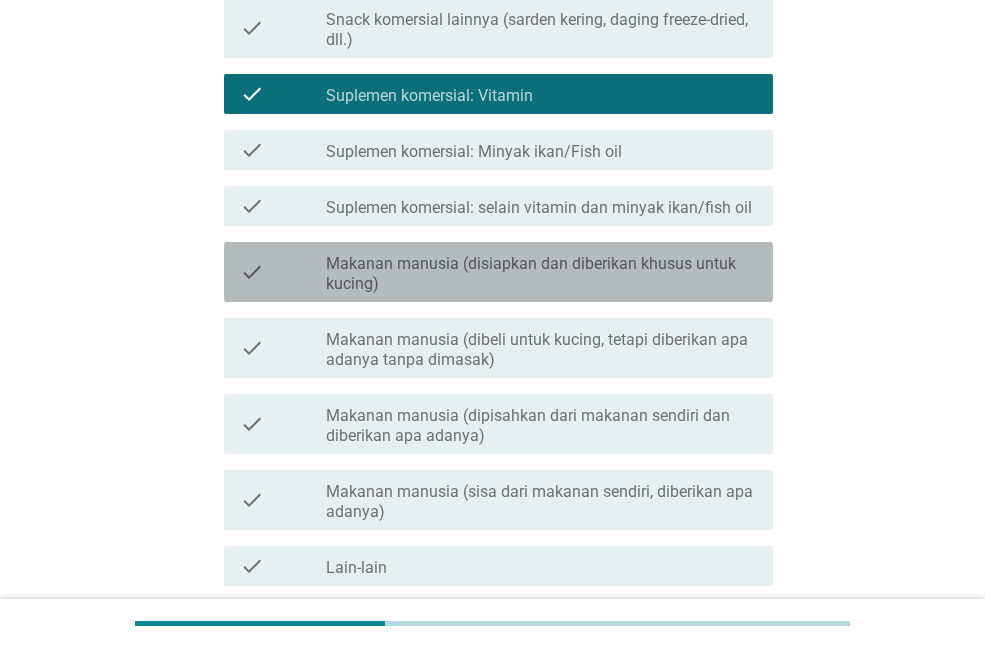 click on "Makanan manusia (disiapkan dan diberikan khusus untuk kucing)" at bounding box center (541, 274) 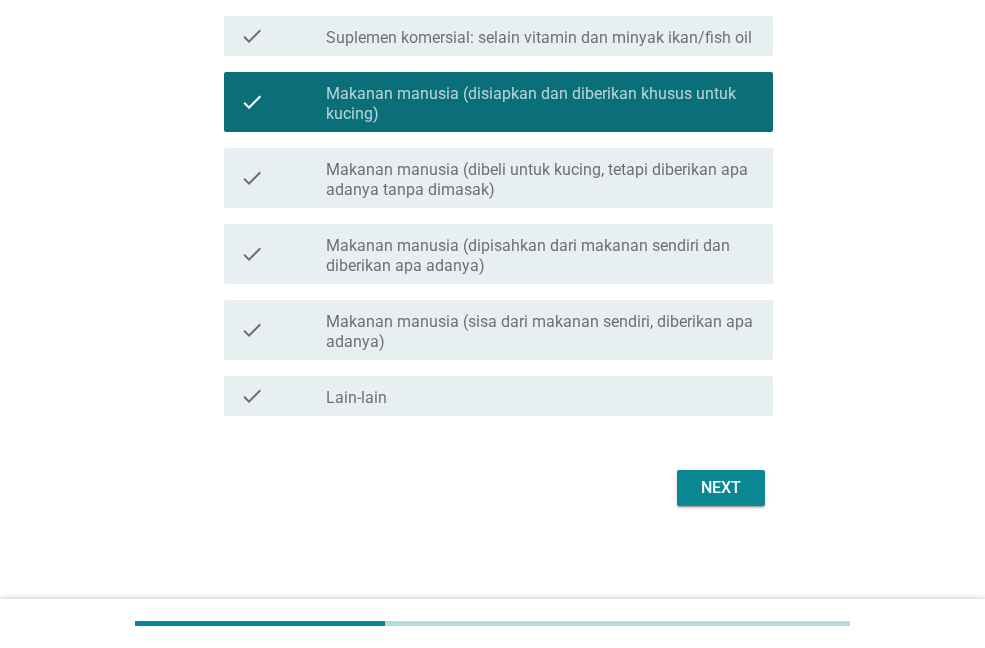 scroll, scrollTop: 771, scrollLeft: 0, axis: vertical 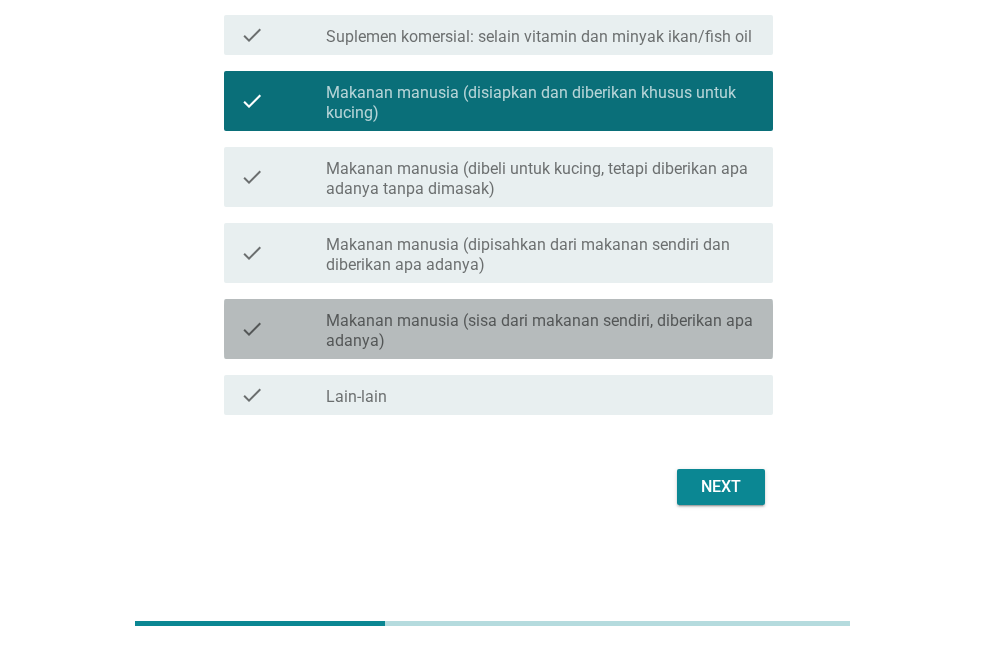 click on "Makanan manusia (sisa dari makanan sendiri, diberikan apa adanya)" at bounding box center (541, 331) 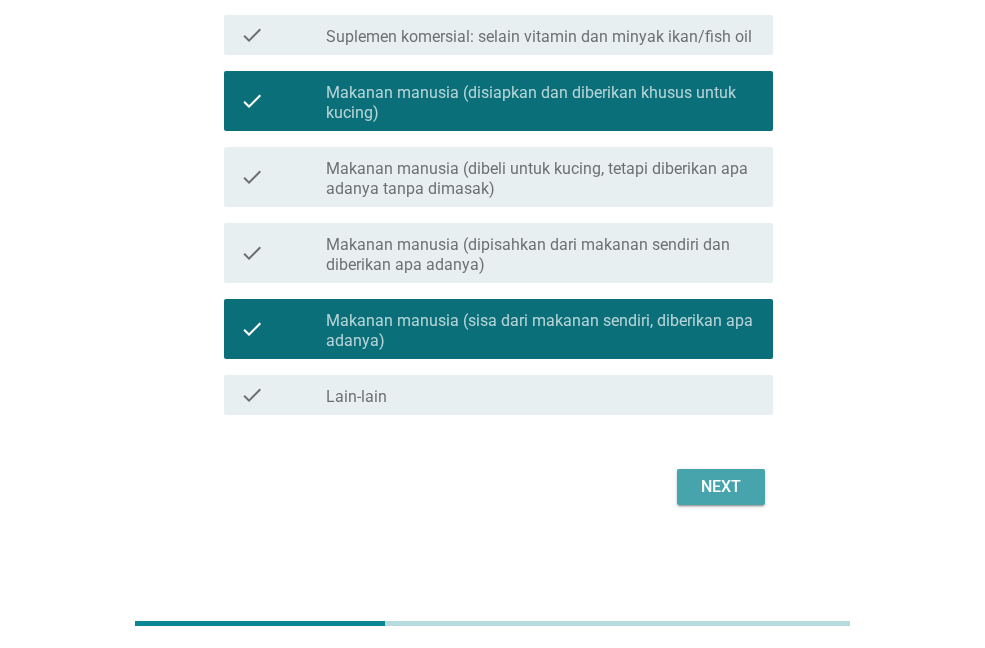 click on "Next" at bounding box center (721, 487) 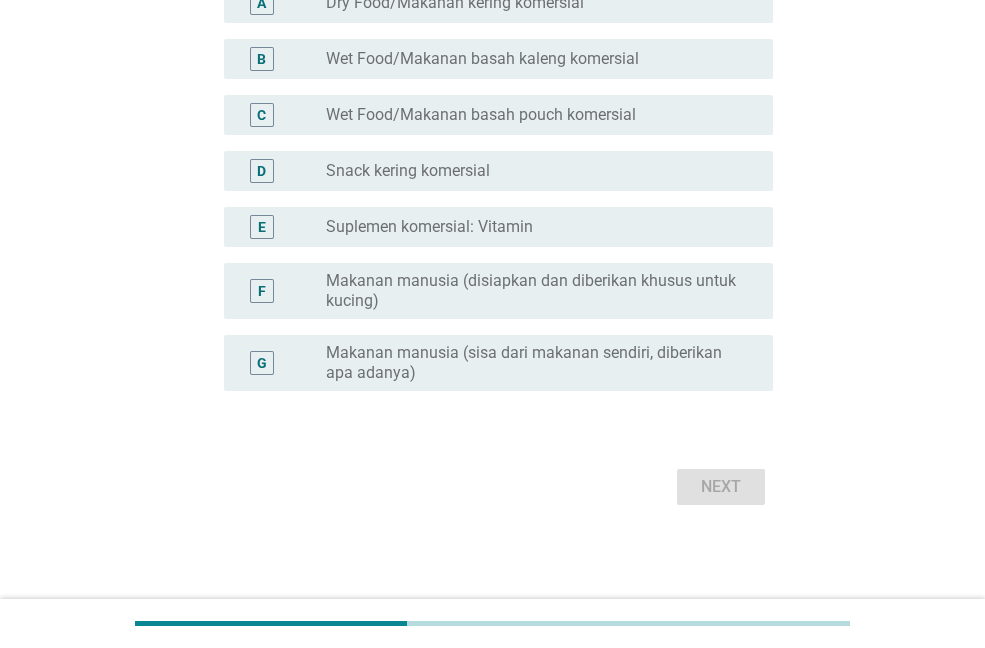 scroll, scrollTop: 0, scrollLeft: 0, axis: both 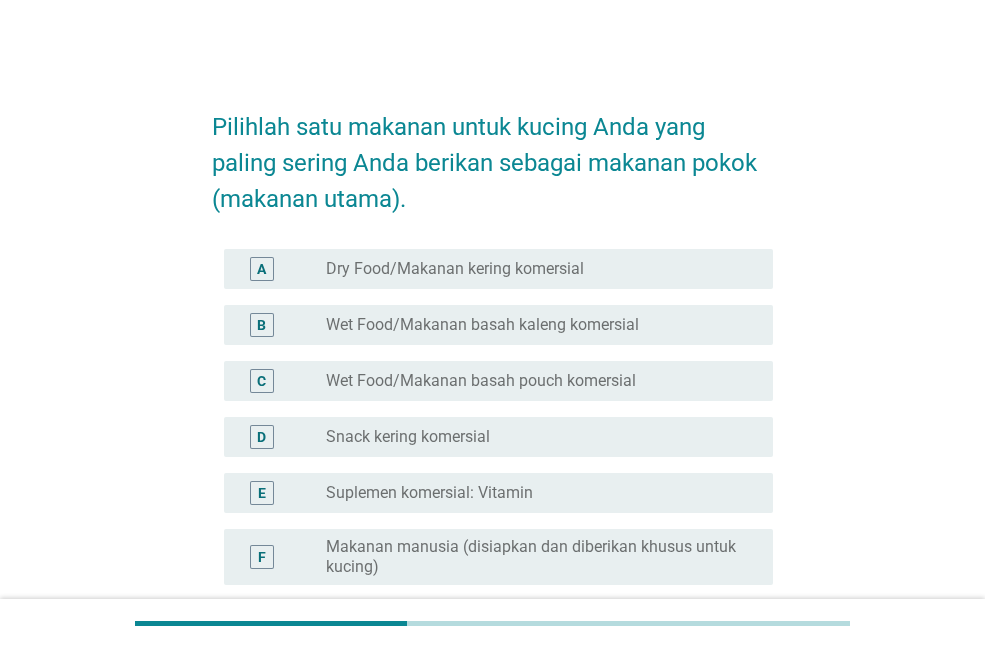 click on "Dry Food/Makanan kering komersial" at bounding box center (455, 269) 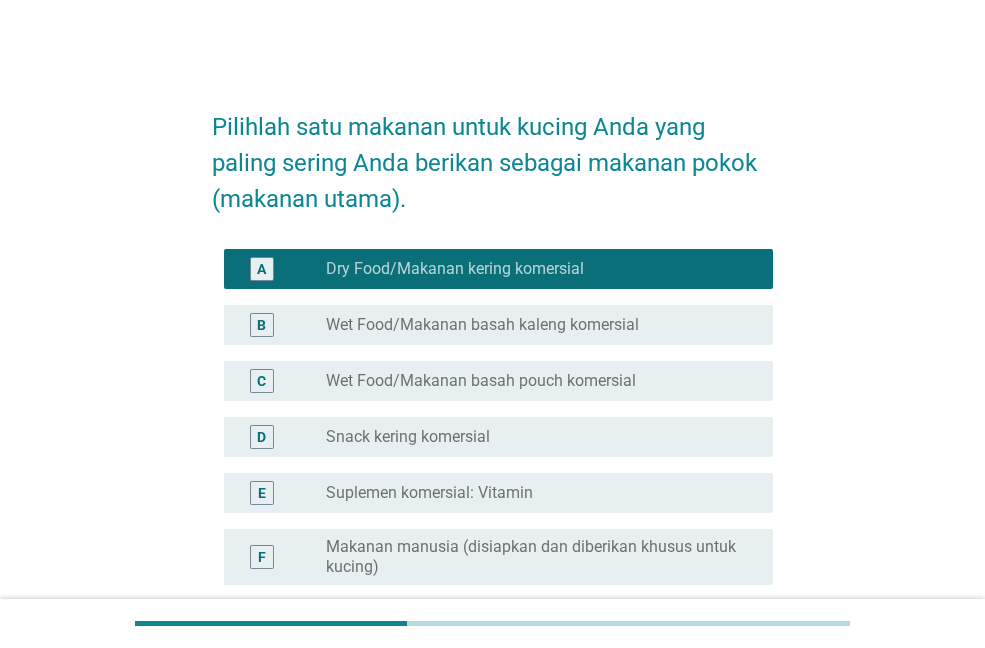 click on "Wet Food/Makanan basah kaleng komersial" at bounding box center (482, 325) 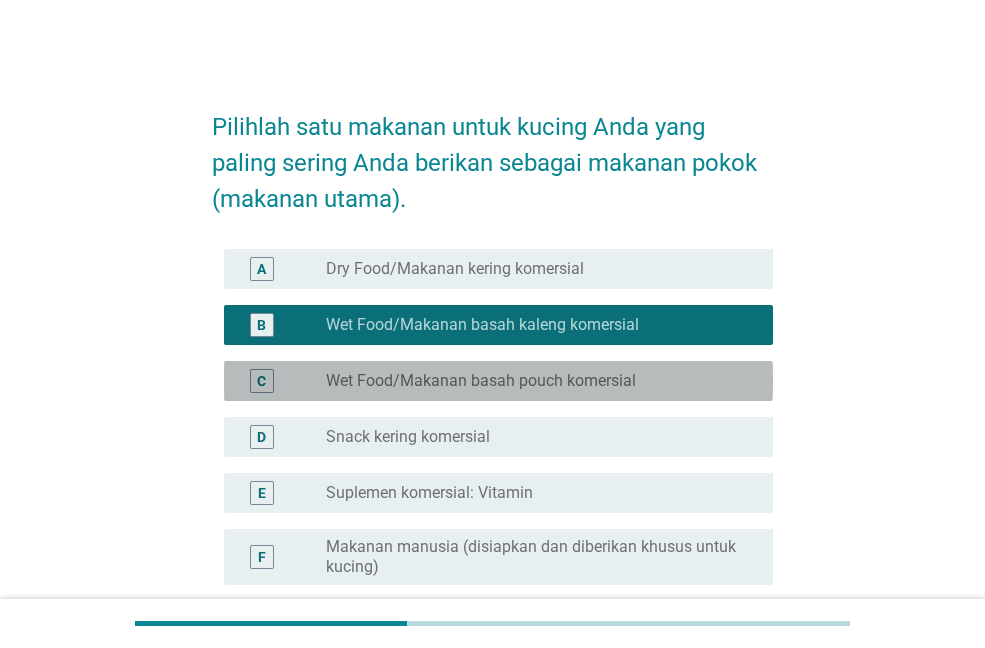 click on "Wet Food/Makanan basah pouch komersial" at bounding box center [481, 381] 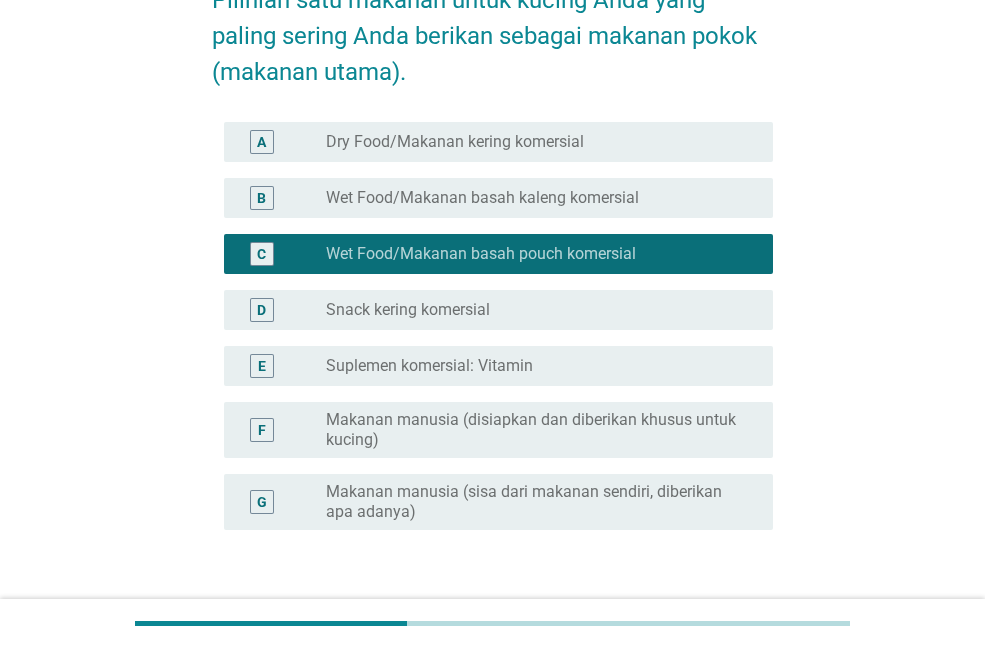 scroll, scrollTop: 266, scrollLeft: 0, axis: vertical 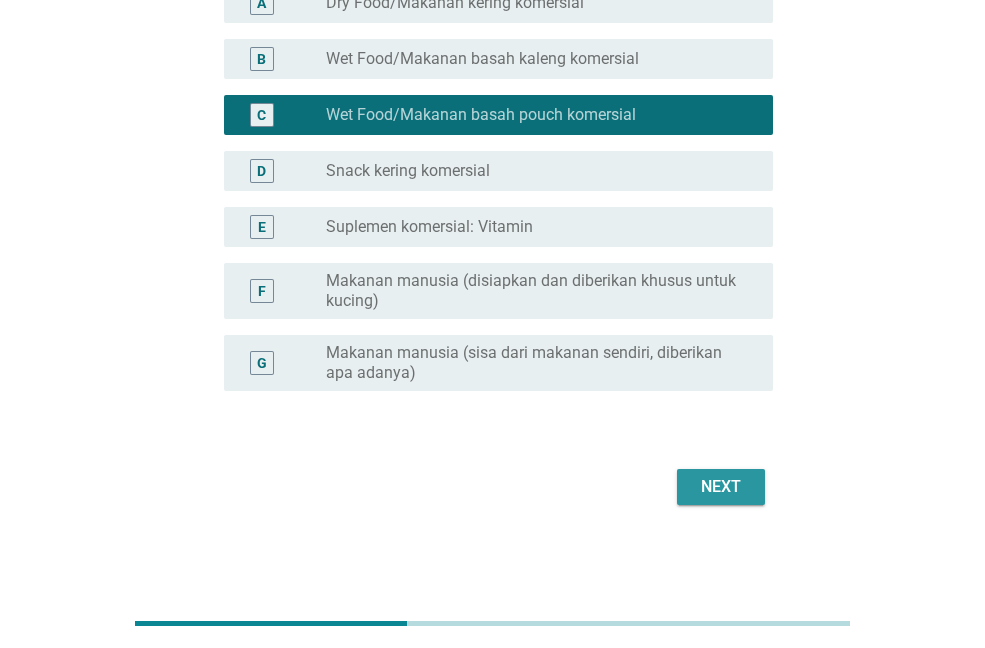 click on "Next" at bounding box center [721, 487] 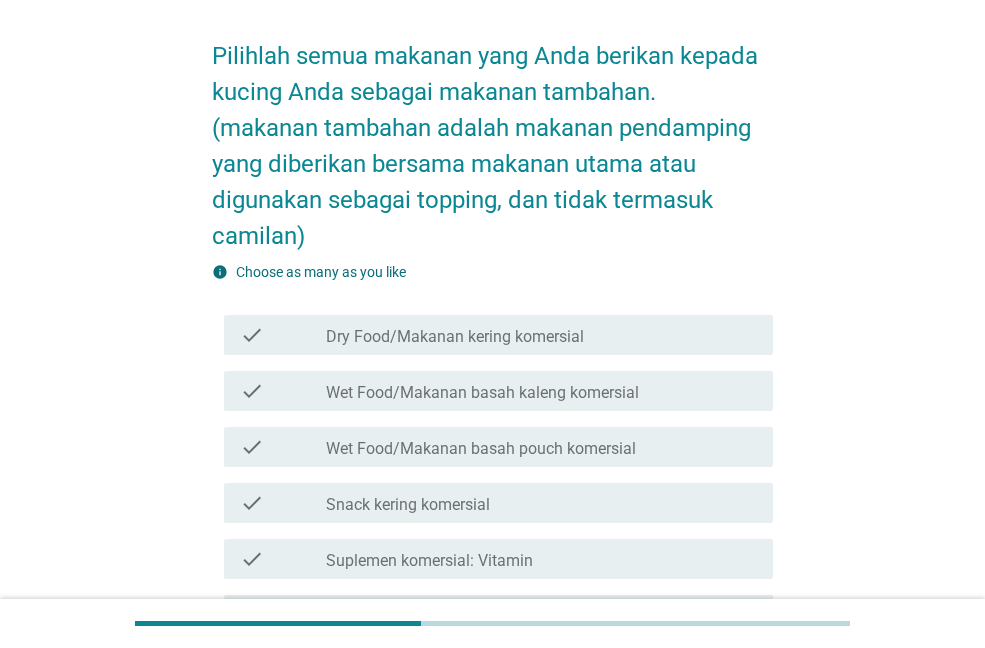 scroll, scrollTop: 100, scrollLeft: 0, axis: vertical 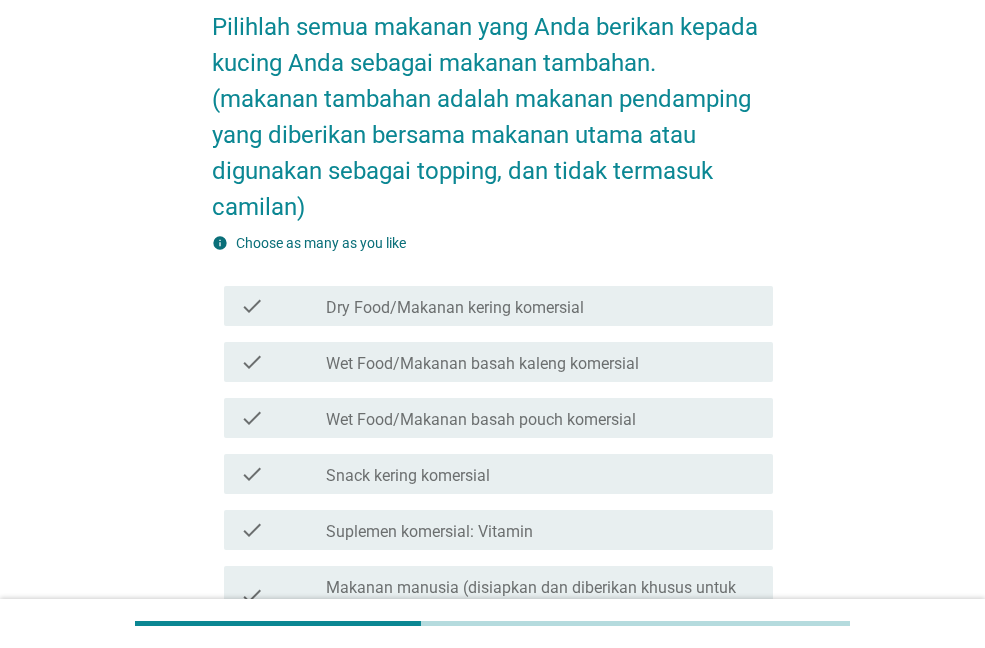click on "Wet Food/Makanan basah pouch komersial" at bounding box center [481, 420] 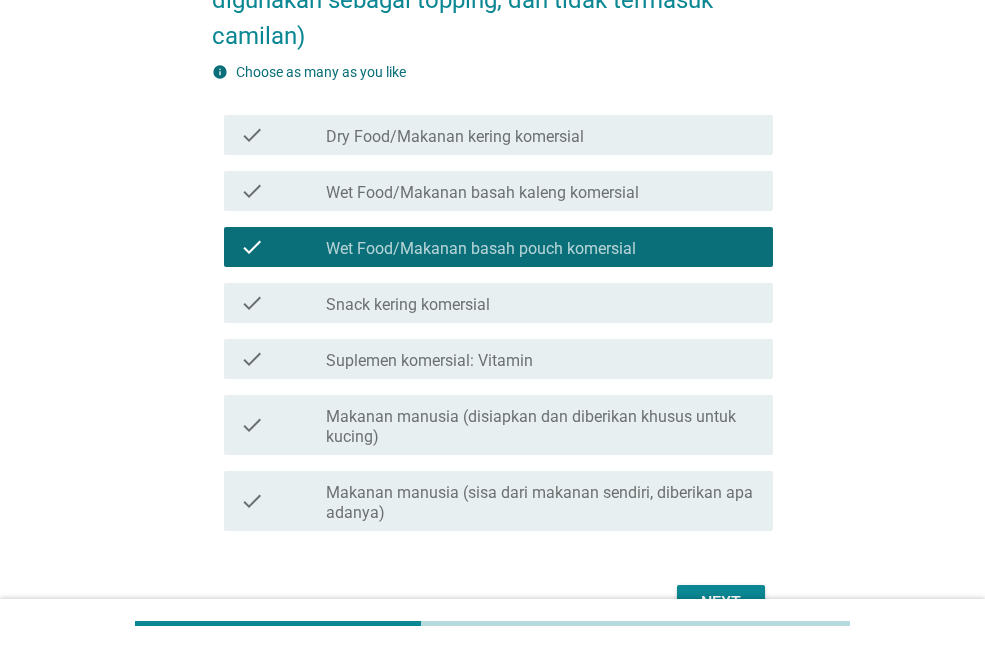 scroll, scrollTop: 300, scrollLeft: 0, axis: vertical 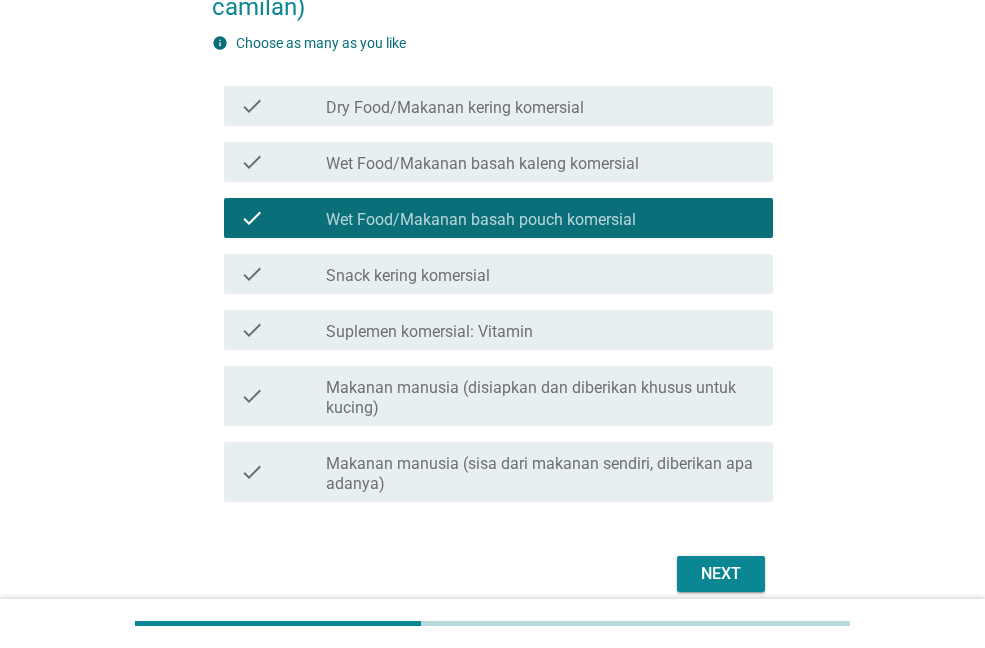 click on "Dry Food/Makanan kering komersial" at bounding box center (455, 108) 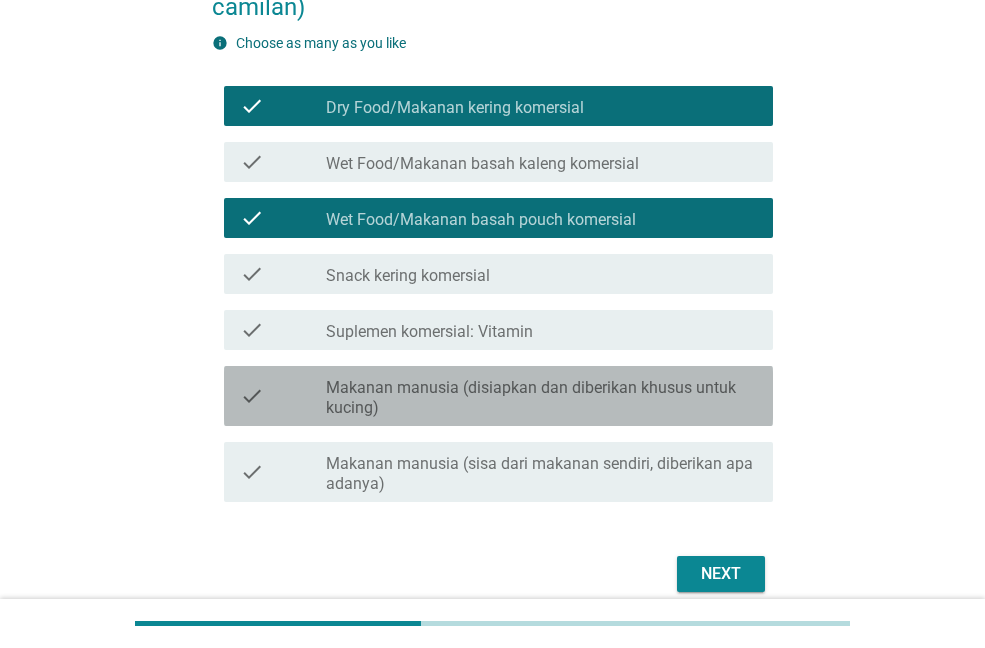 click on "Makanan manusia (disiapkan dan diberikan khusus untuk kucing)" at bounding box center (541, 398) 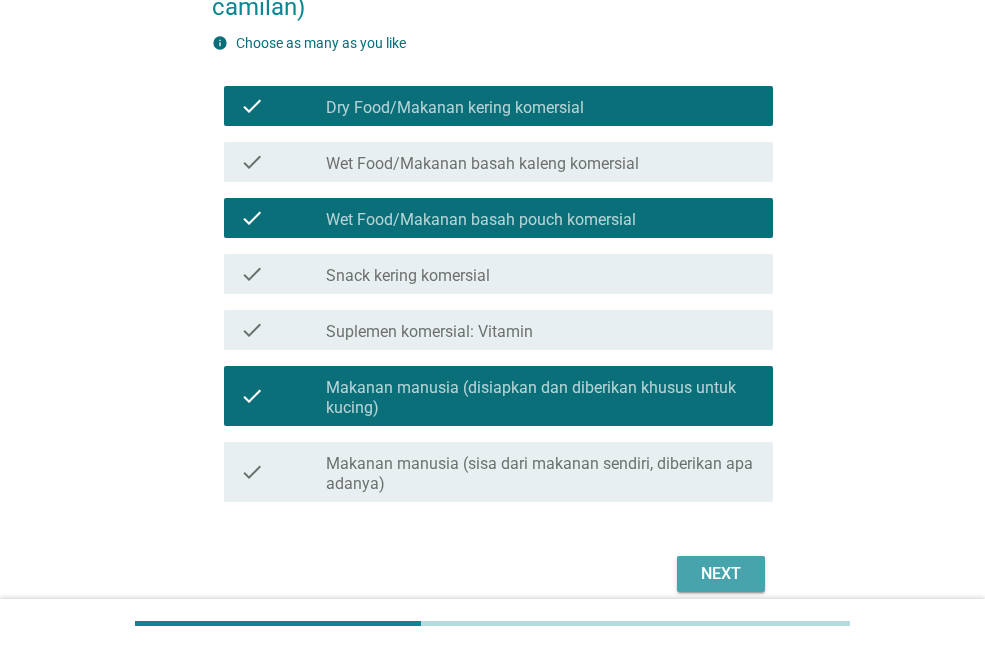 click on "Next" at bounding box center (721, 574) 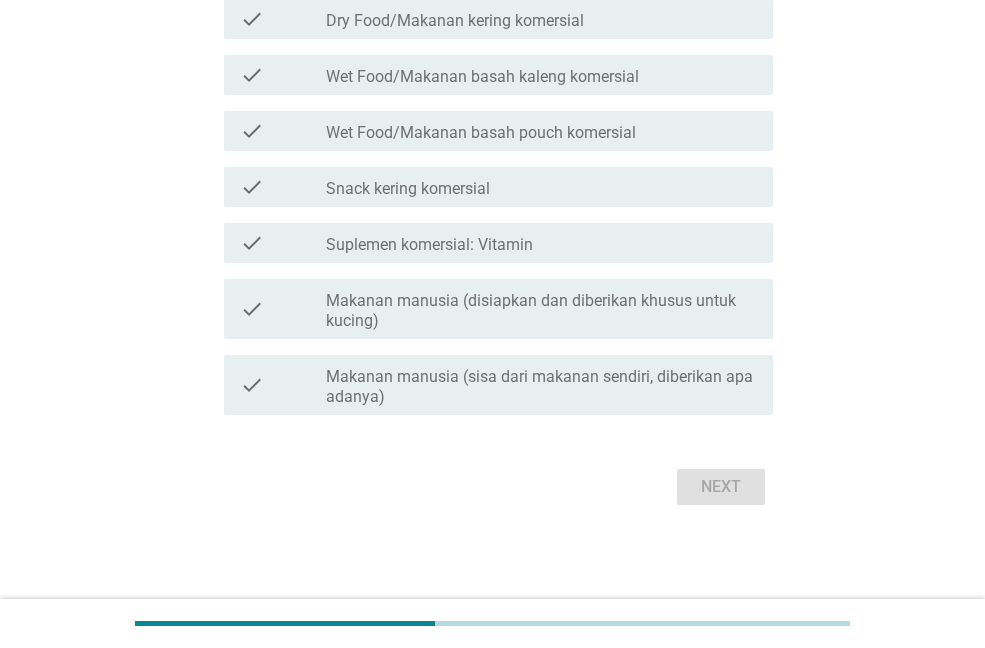 scroll, scrollTop: 0, scrollLeft: 0, axis: both 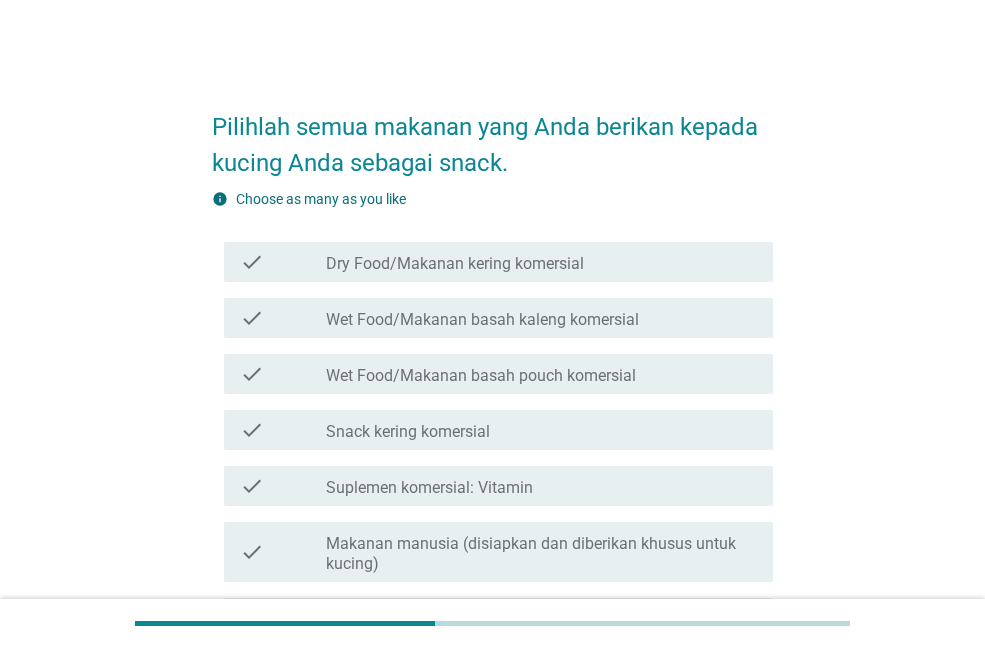 click on "Wet Food/Makanan basah pouch komersial" at bounding box center (481, 376) 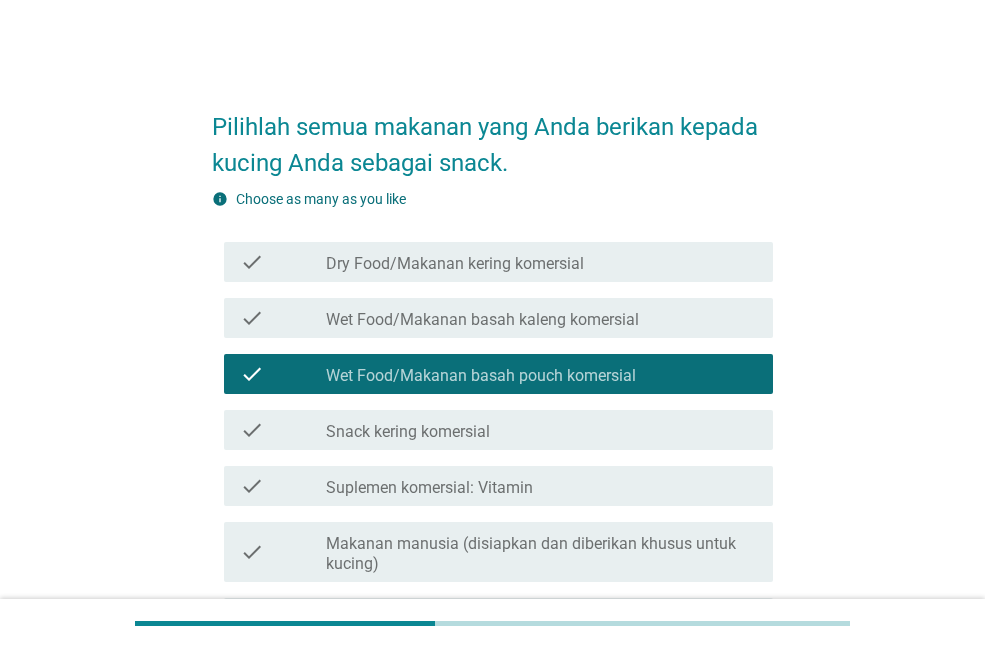 click on "check_box Dry Food/Makanan kering komersial" at bounding box center [541, 262] 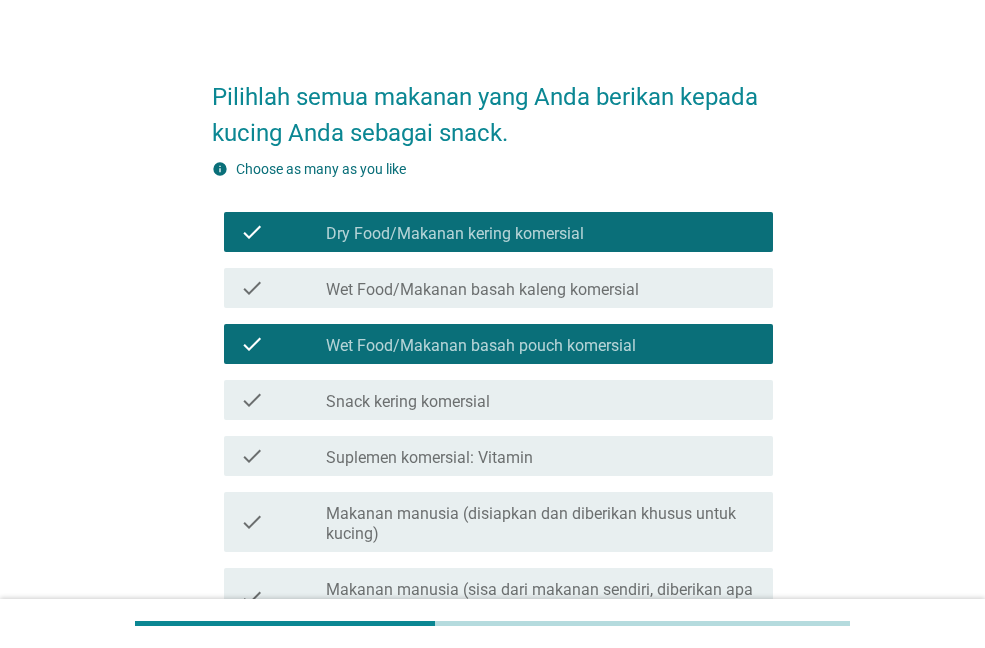 scroll, scrollTop: 243, scrollLeft: 0, axis: vertical 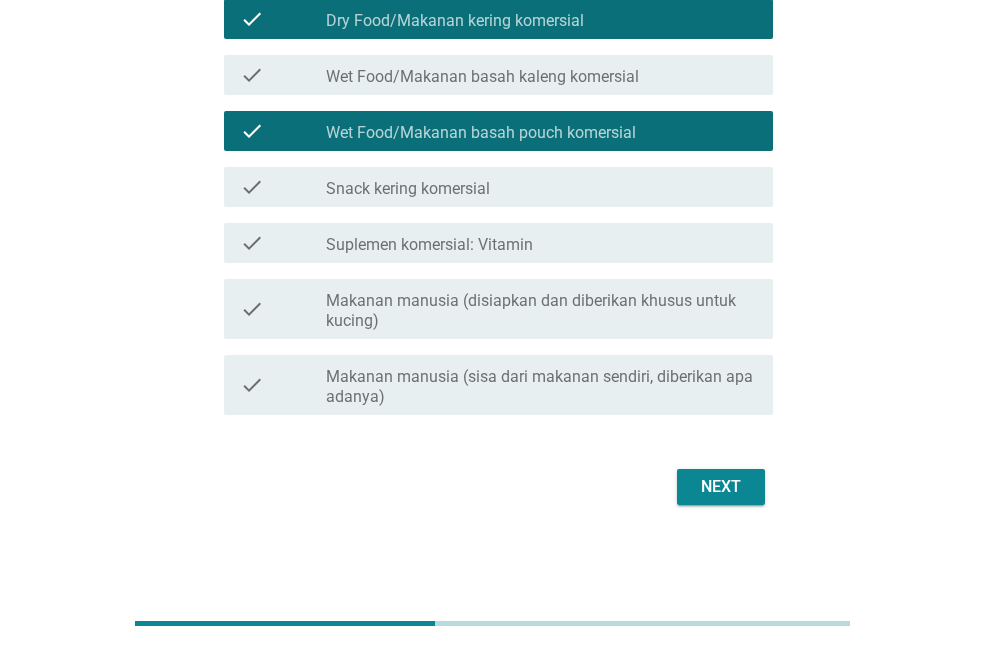 click on "Next" at bounding box center [721, 487] 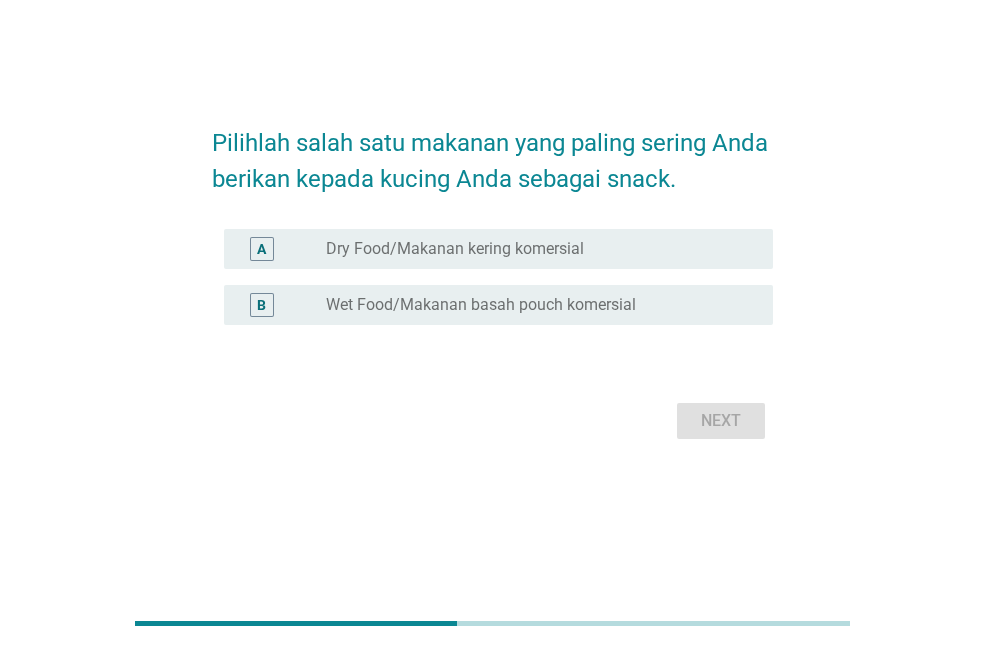 scroll, scrollTop: 0, scrollLeft: 0, axis: both 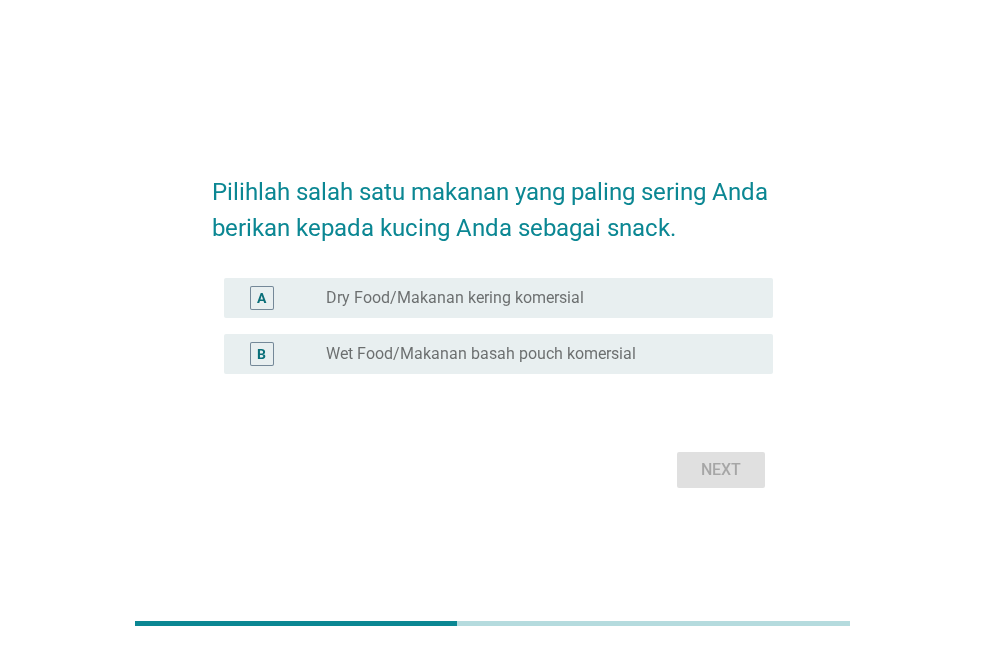 click on "Wet Food/Makanan basah pouch komersial" at bounding box center (481, 354) 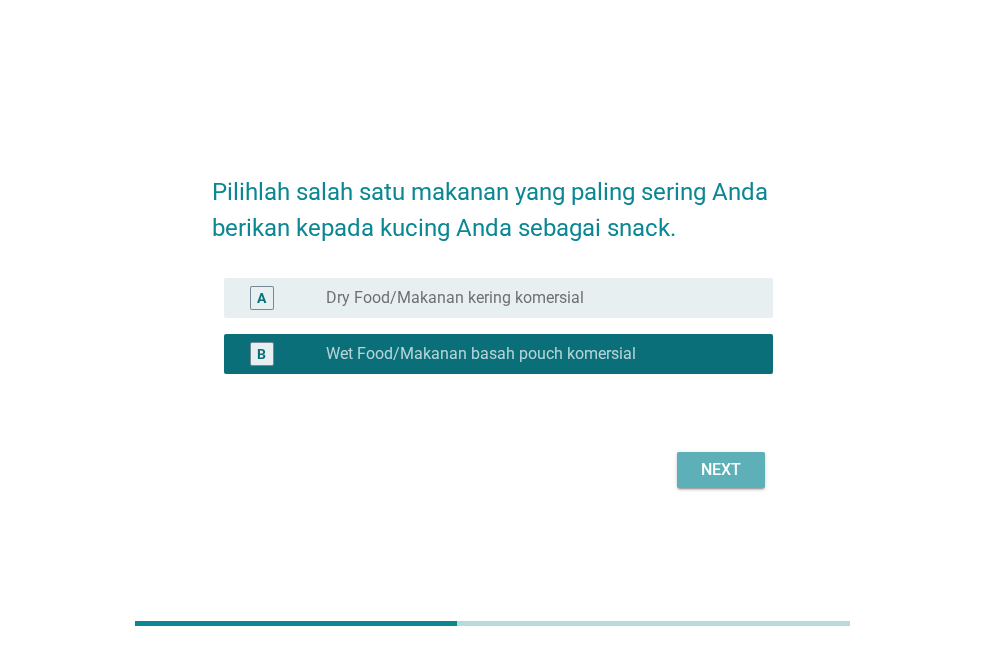 click on "Next" at bounding box center (721, 470) 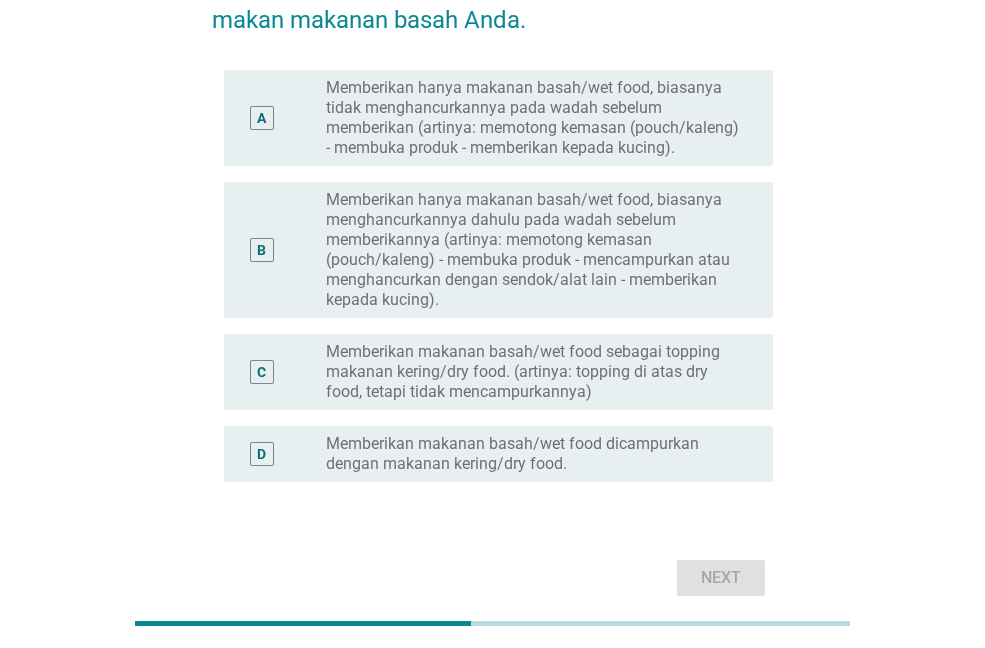 scroll, scrollTop: 200, scrollLeft: 0, axis: vertical 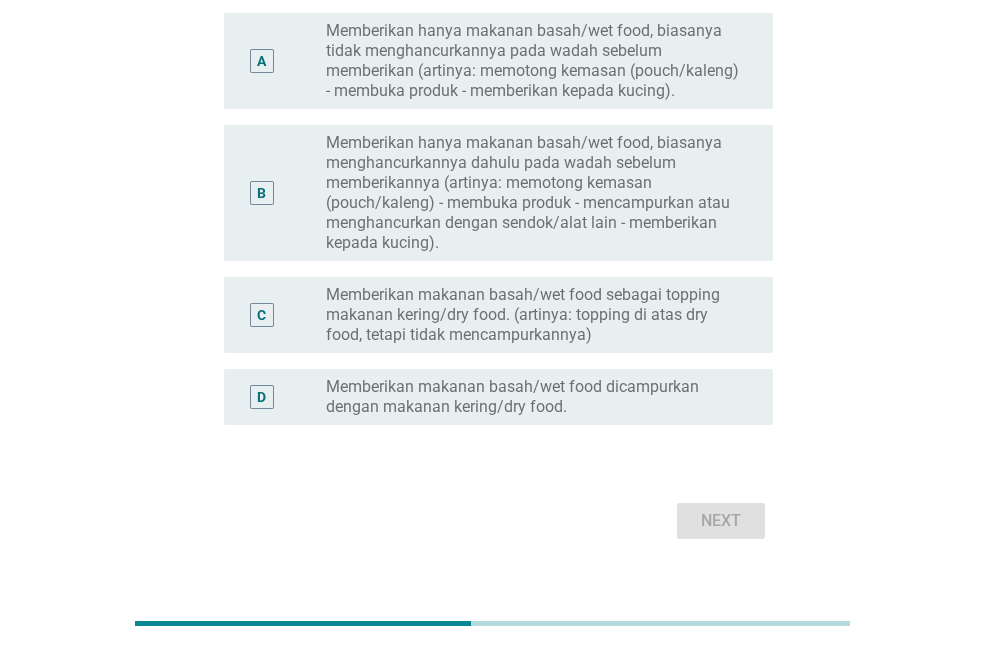 click on "Memberikan makanan basah/wet food sebagai topping makanan kering/dry food. (artinya: topping di atas dry food, tetapi tidak mencampurkannya)" at bounding box center [533, 315] 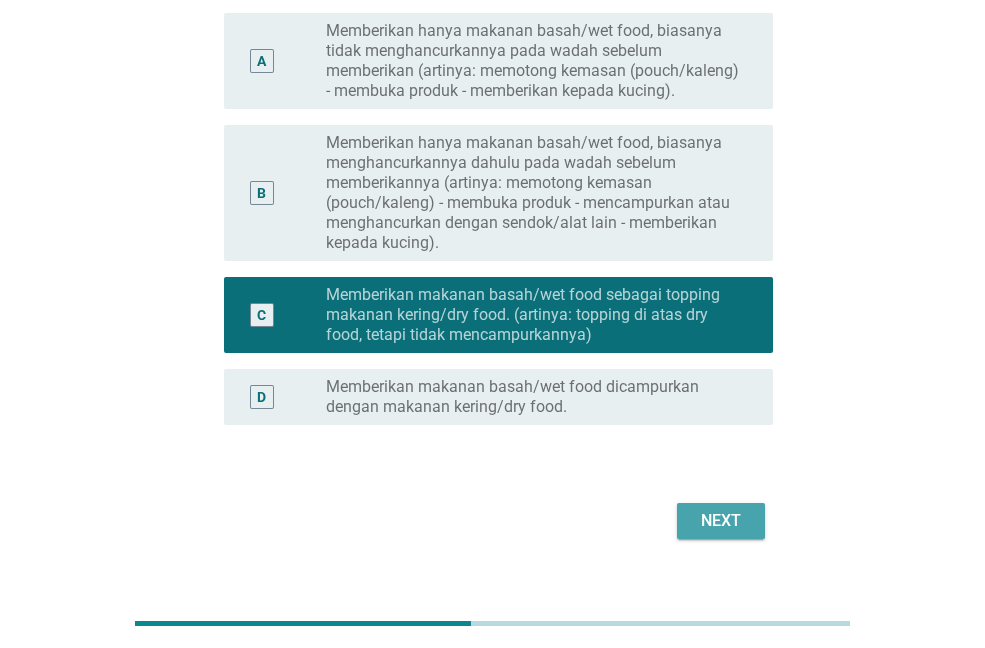 click on "Next" at bounding box center (721, 521) 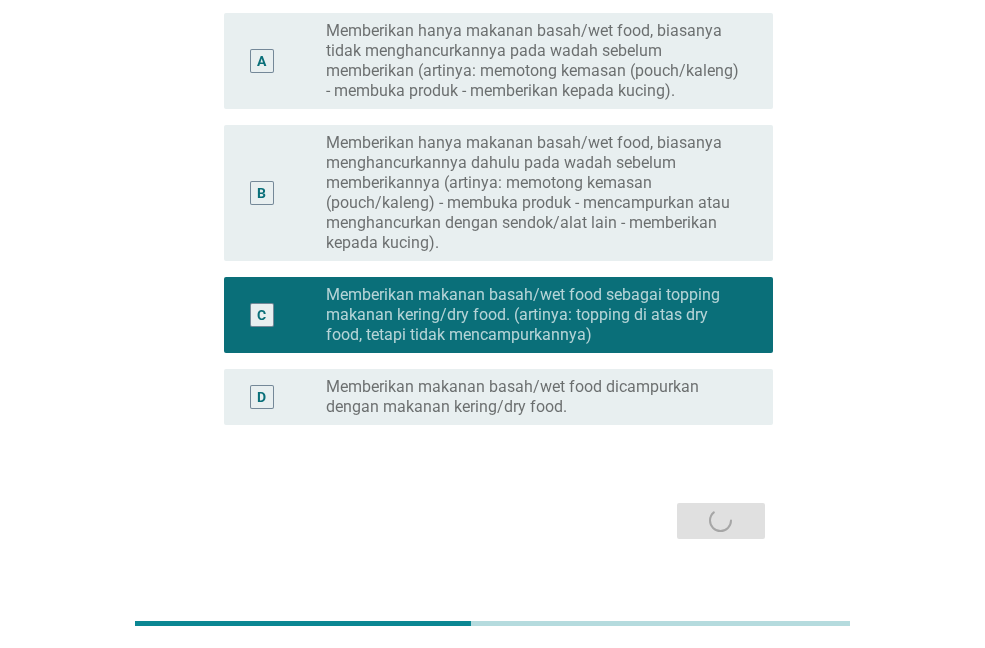 scroll, scrollTop: 0, scrollLeft: 0, axis: both 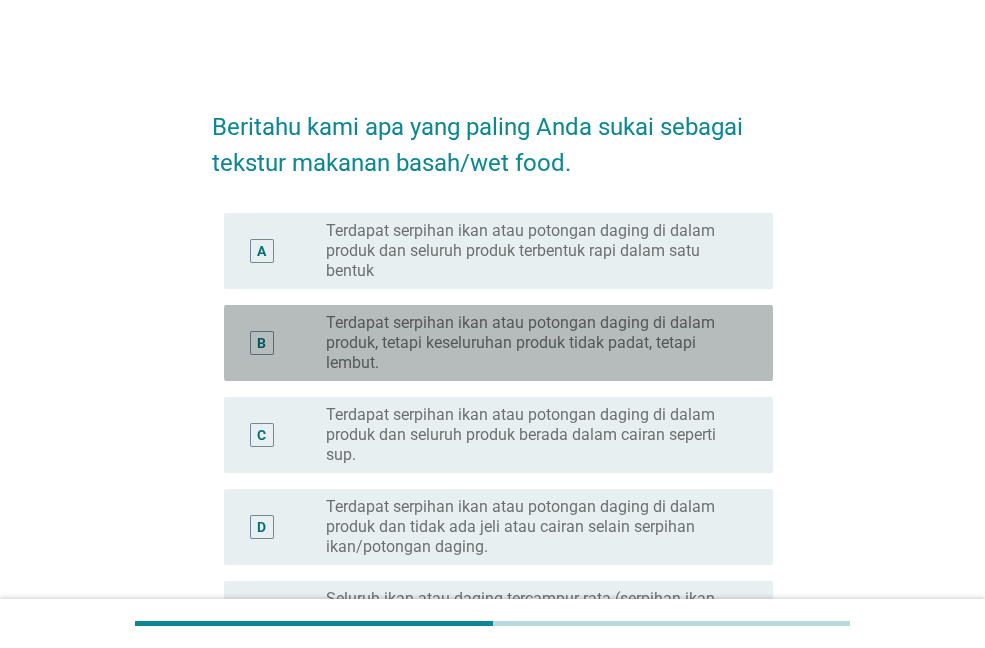 click on "Terdapat serpihan ikan atau potongan daging di dalam produk, tetapi keseluruhan produk tidak padat, tetapi lembut." at bounding box center [533, 343] 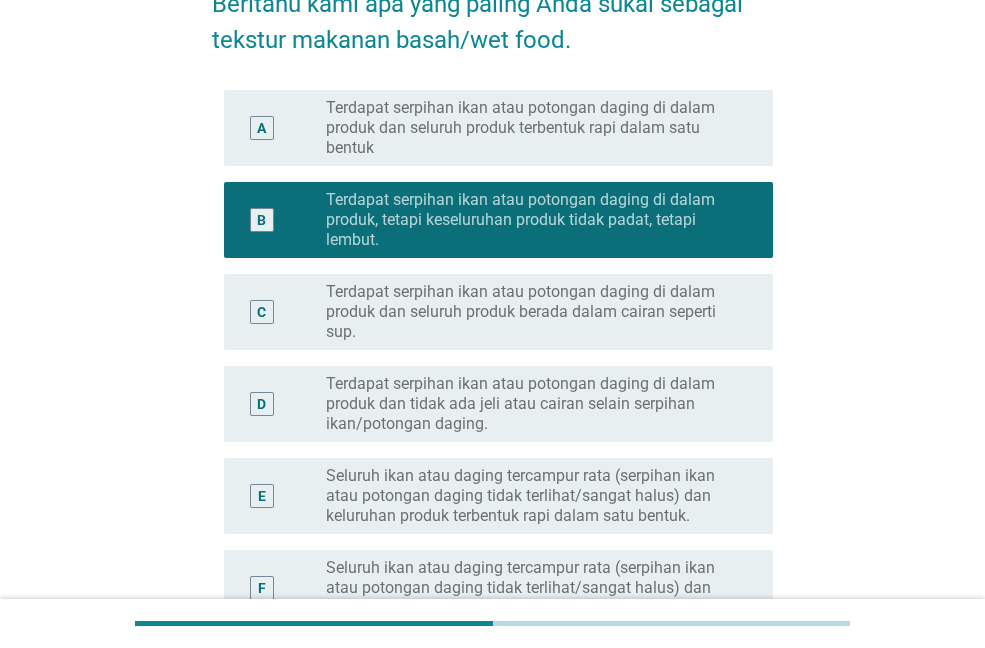 scroll, scrollTop: 300, scrollLeft: 0, axis: vertical 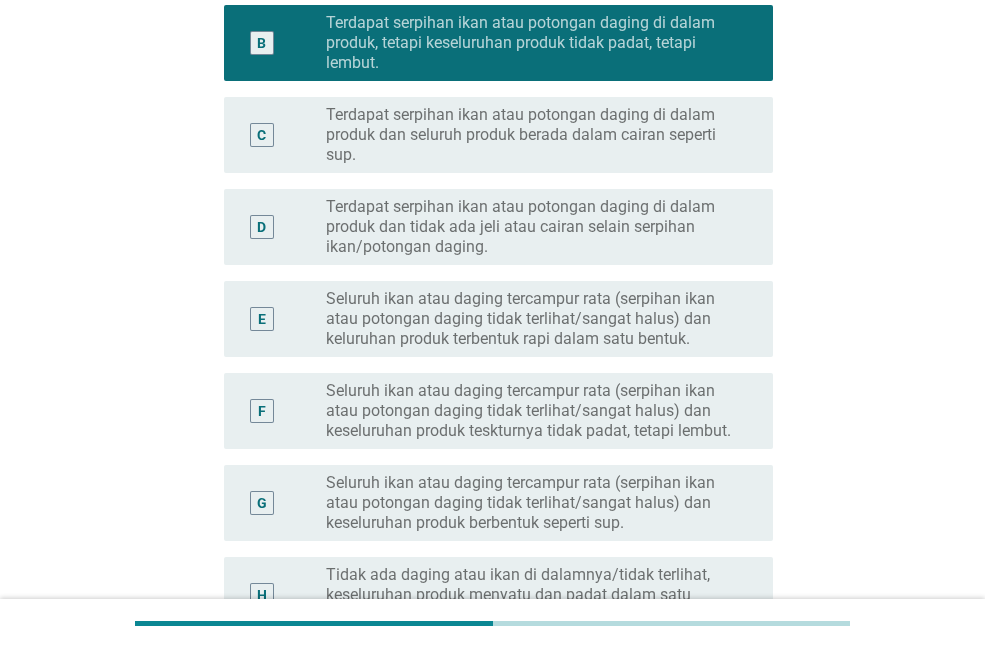 click on "Seluruh ikan atau daging tercampur rata (serpihan ikan atau potongan daging tidak terlihat/sangat halus) dan keluruhan produk terbentuk rapi dalam satu bentuk." at bounding box center (533, 319) 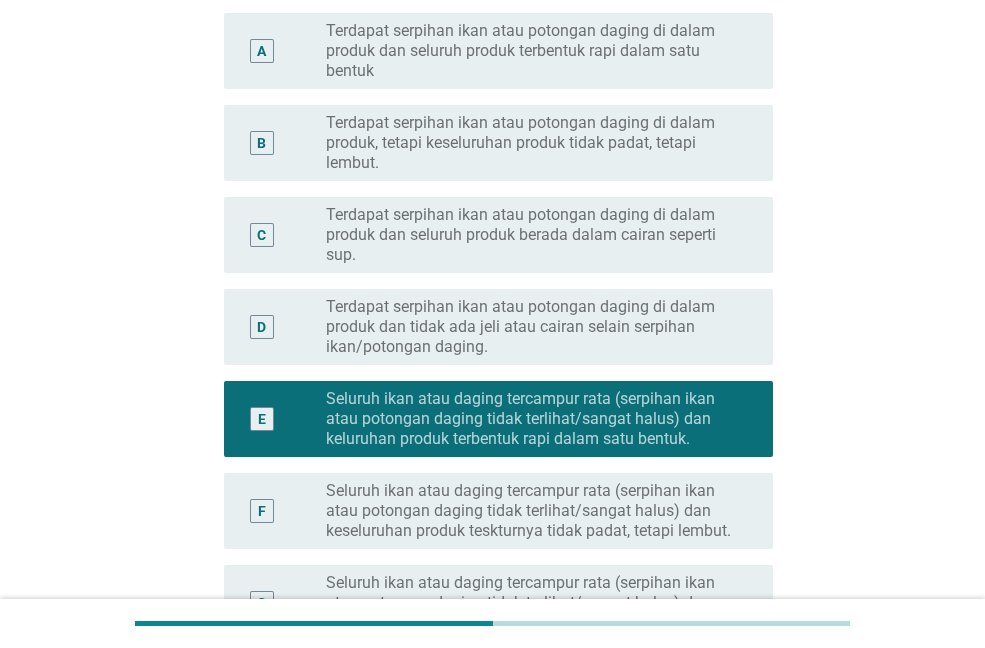 click on "Terdapat serpihan ikan atau potongan daging di dalam produk, tetapi keseluruhan produk tidak padat, tetapi lembut." at bounding box center (533, 143) 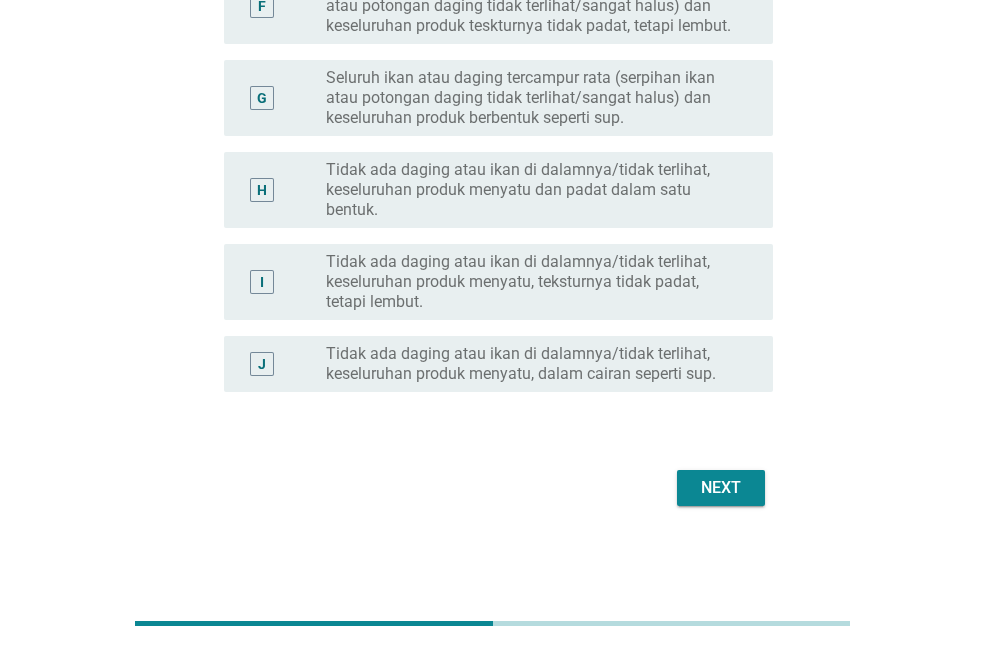 scroll, scrollTop: 706, scrollLeft: 0, axis: vertical 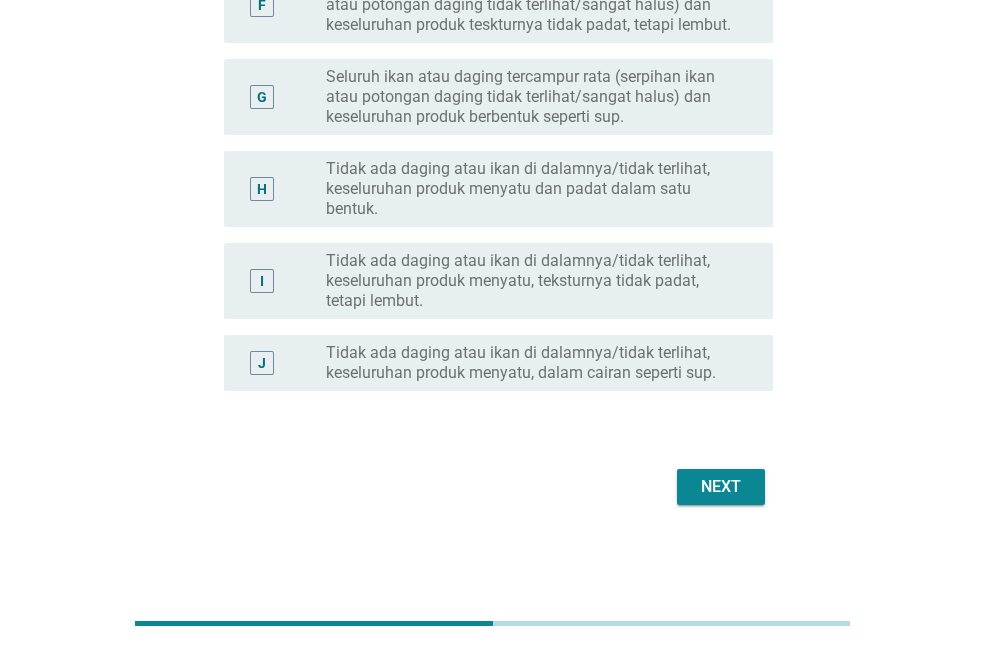 click on "Next" at bounding box center [721, 487] 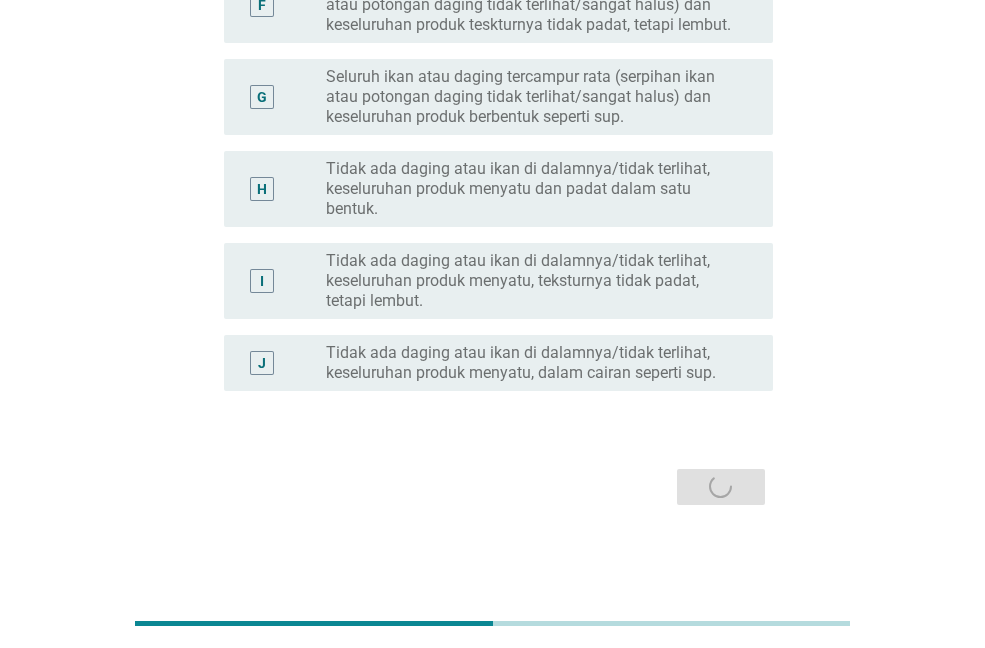 scroll, scrollTop: 0, scrollLeft: 0, axis: both 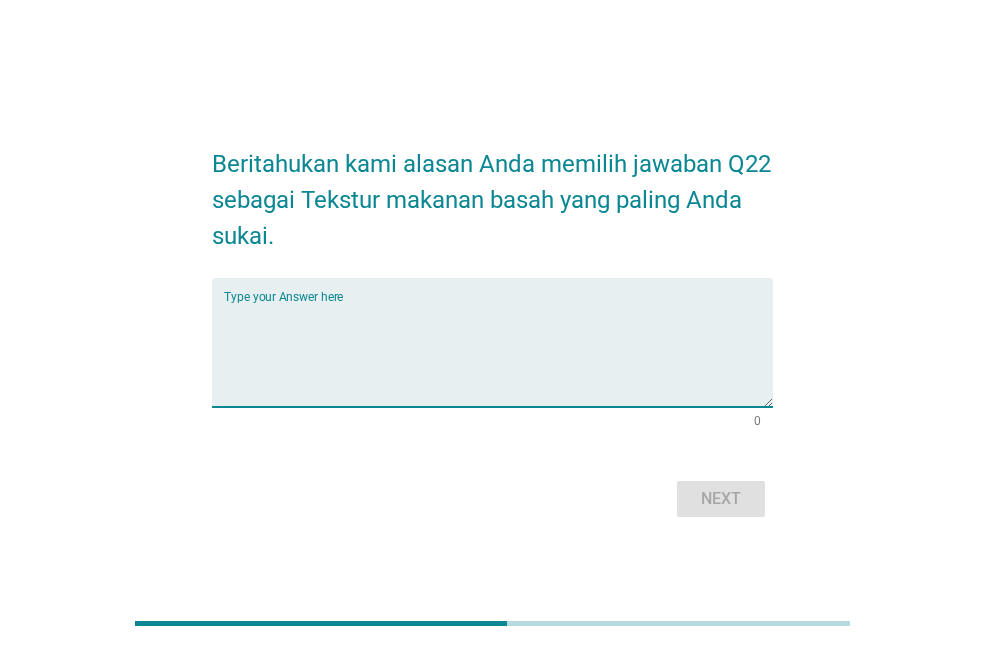 click at bounding box center [498, 354] 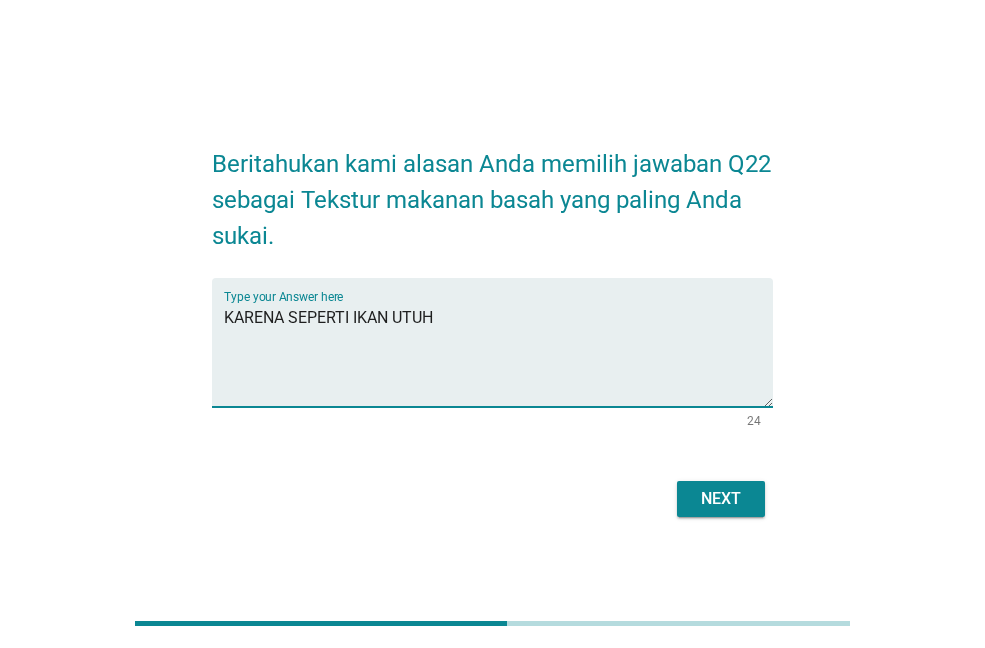type on "KARENA SEPERTI IKAN UTUH" 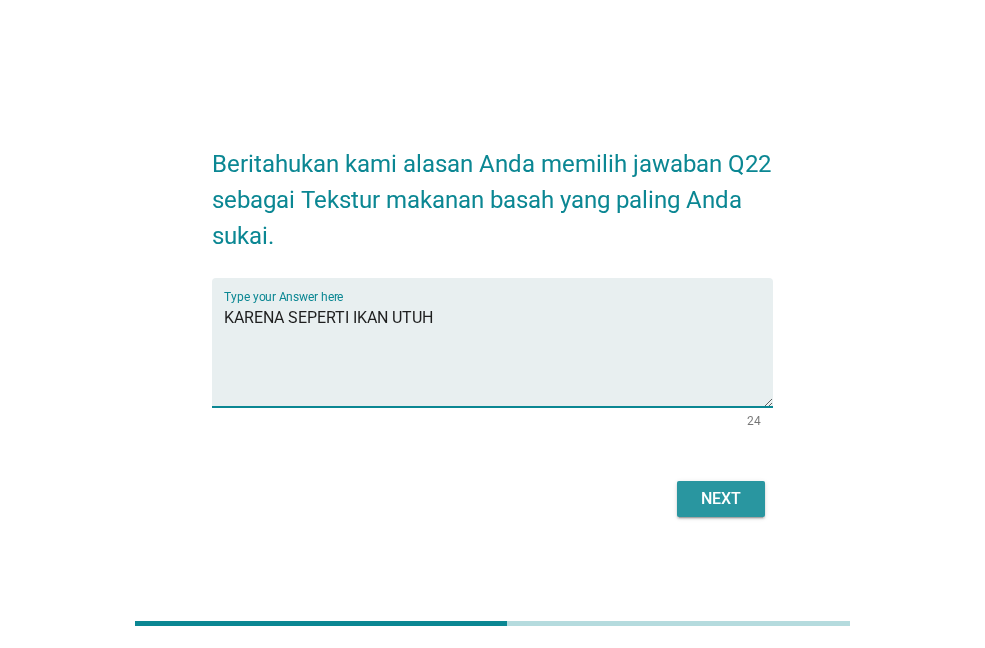 click on "Next" at bounding box center (721, 499) 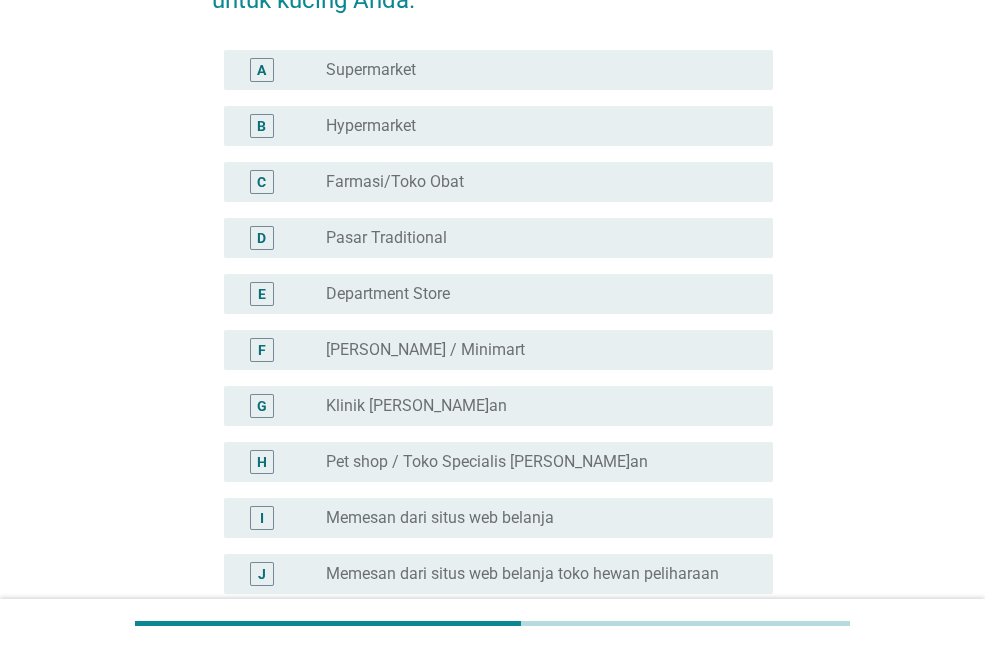 scroll, scrollTop: 200, scrollLeft: 0, axis: vertical 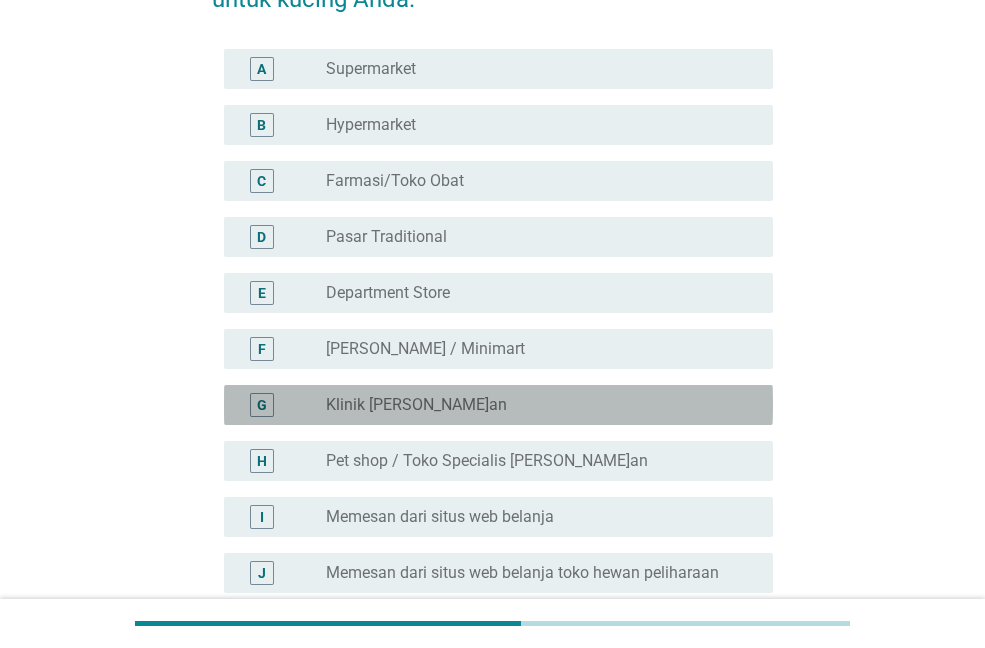 click on "Klinik [PERSON_NAME]an" at bounding box center [416, 405] 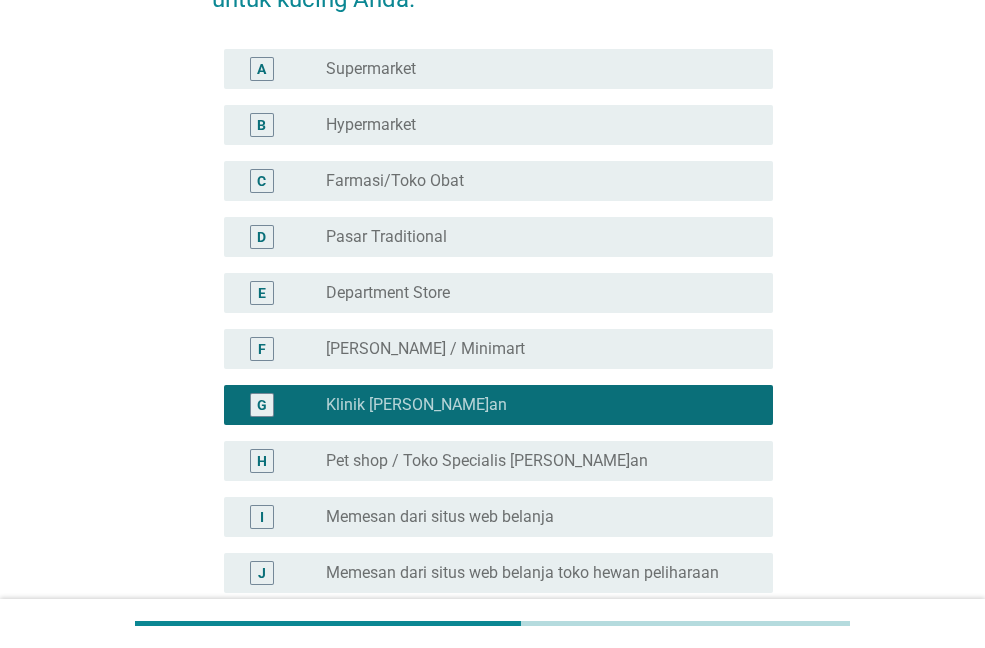 click on "Klinik [PERSON_NAME]an" at bounding box center (416, 405) 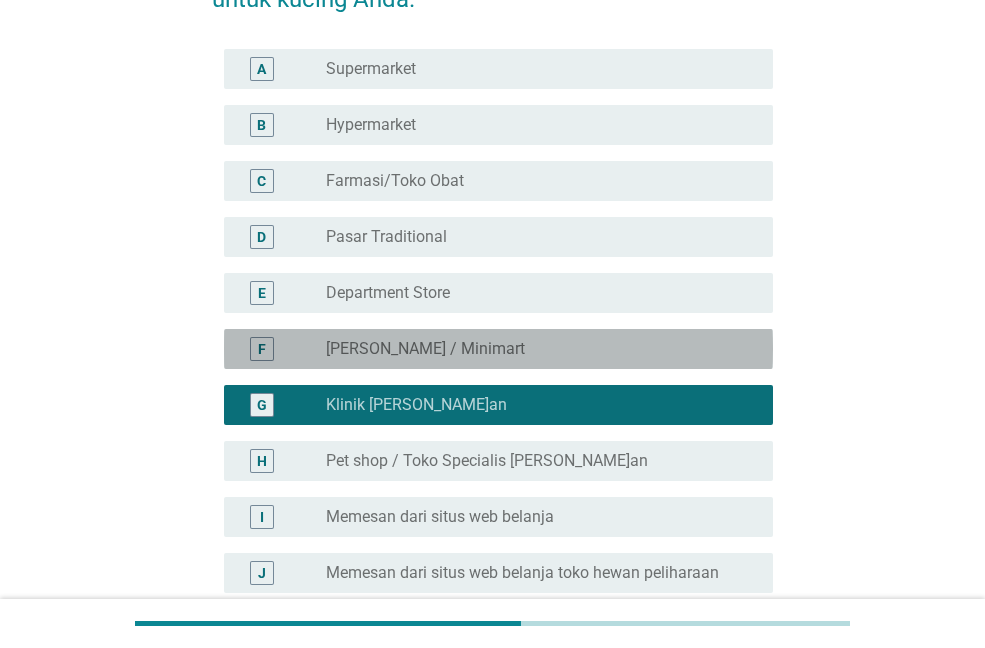 click on "[PERSON_NAME] / Minimart" at bounding box center [425, 349] 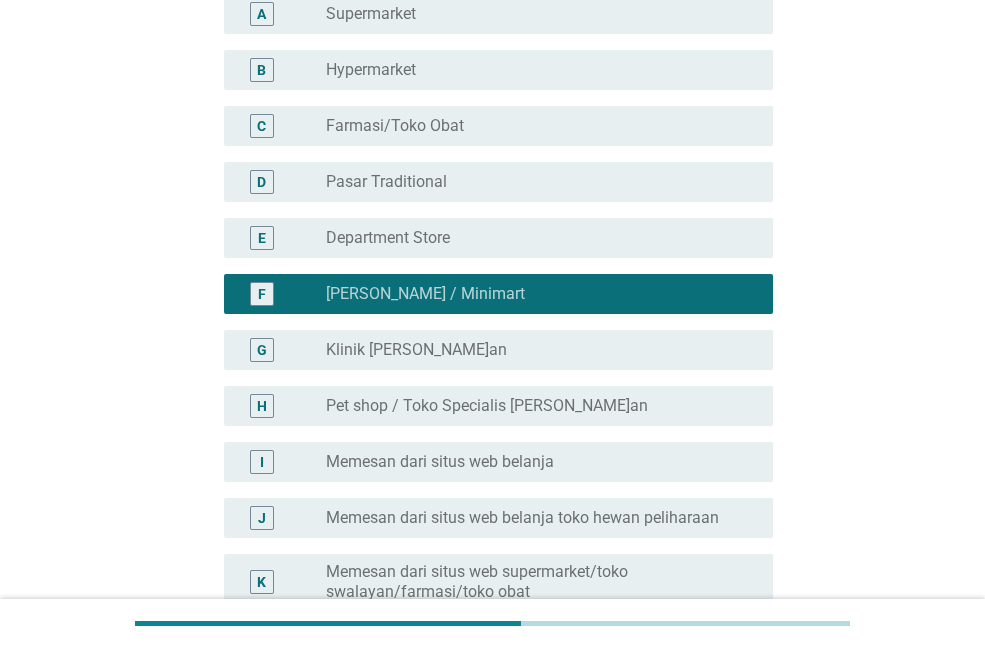 scroll, scrollTop: 300, scrollLeft: 0, axis: vertical 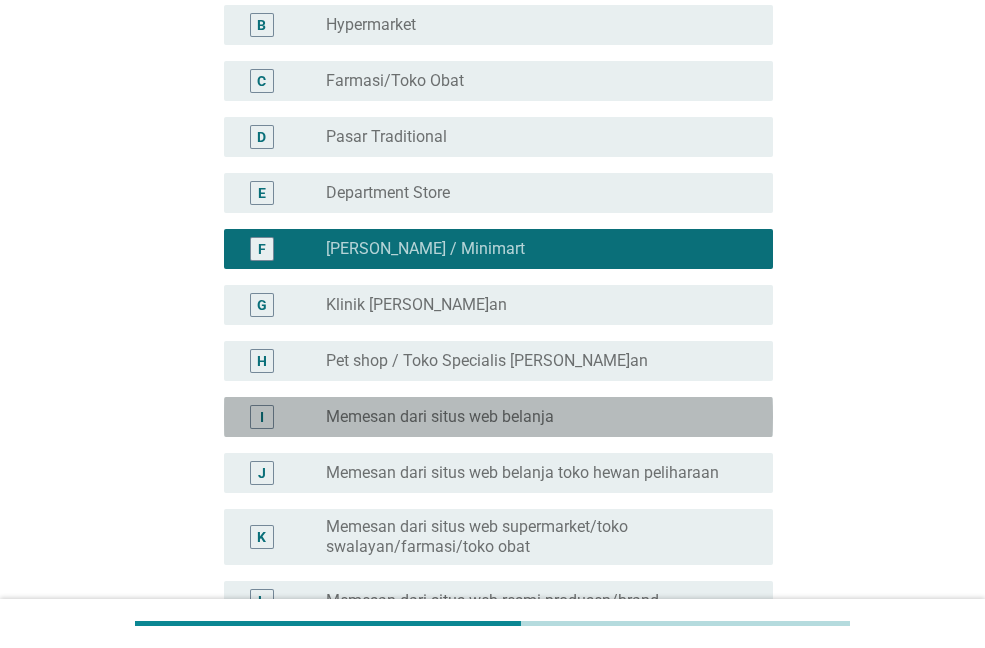 click on "Memesan dari situs web belanja" at bounding box center (440, 417) 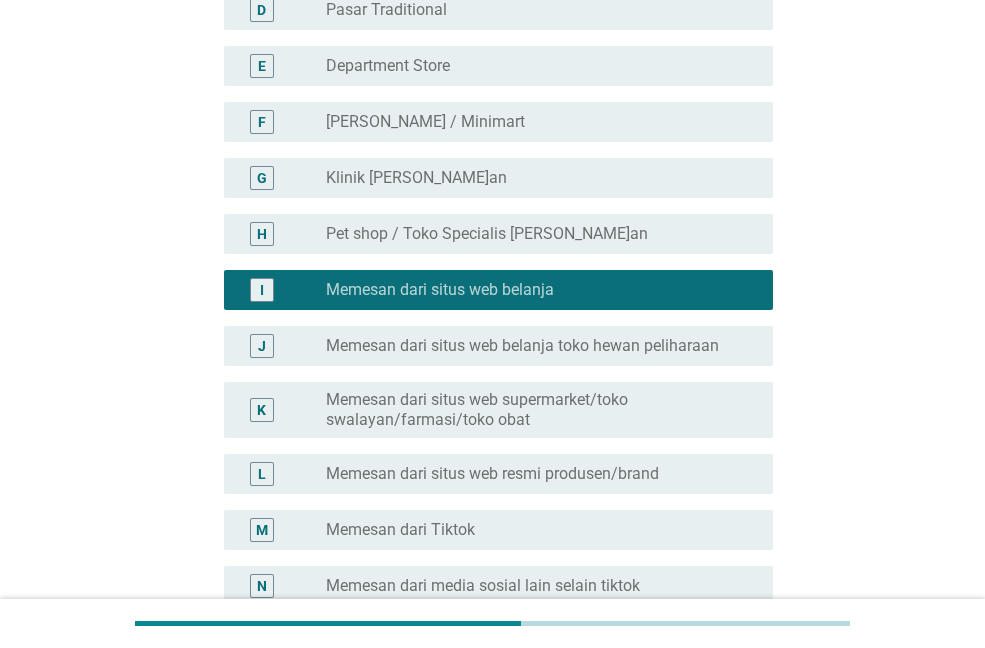 scroll, scrollTop: 698, scrollLeft: 0, axis: vertical 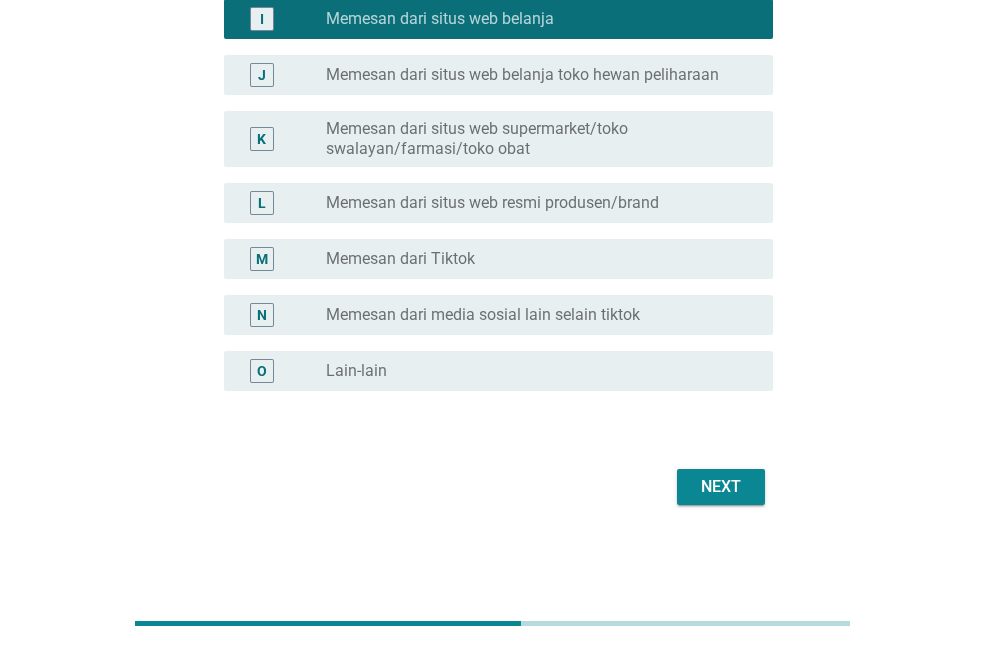 click on "Next" at bounding box center [721, 487] 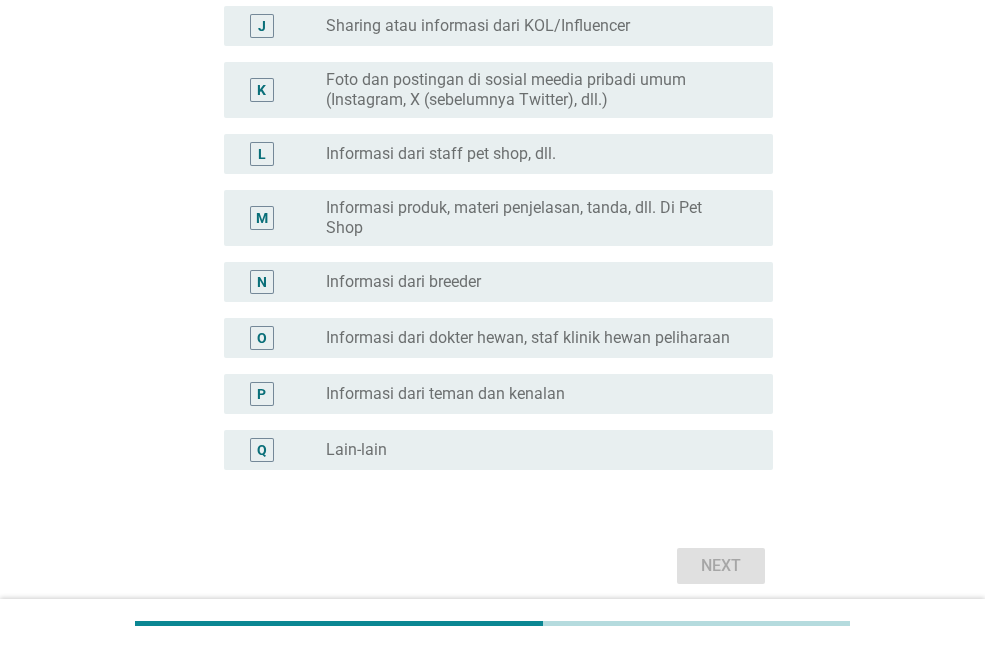 scroll, scrollTop: 800, scrollLeft: 0, axis: vertical 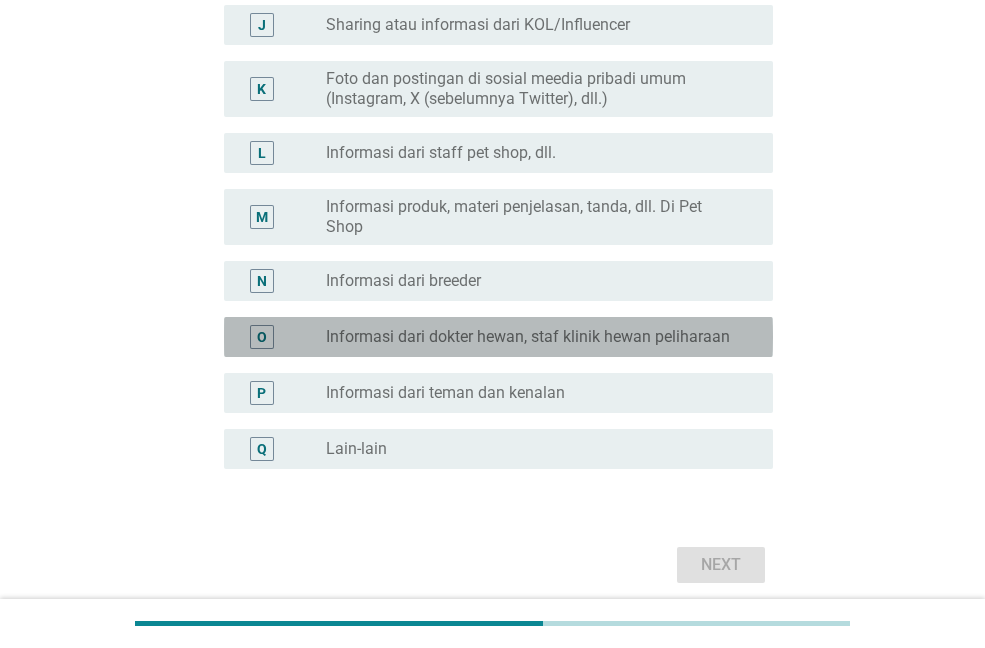 click on "Informasi dari dokter hewan, staf klinik hewan peliharaan" at bounding box center (528, 337) 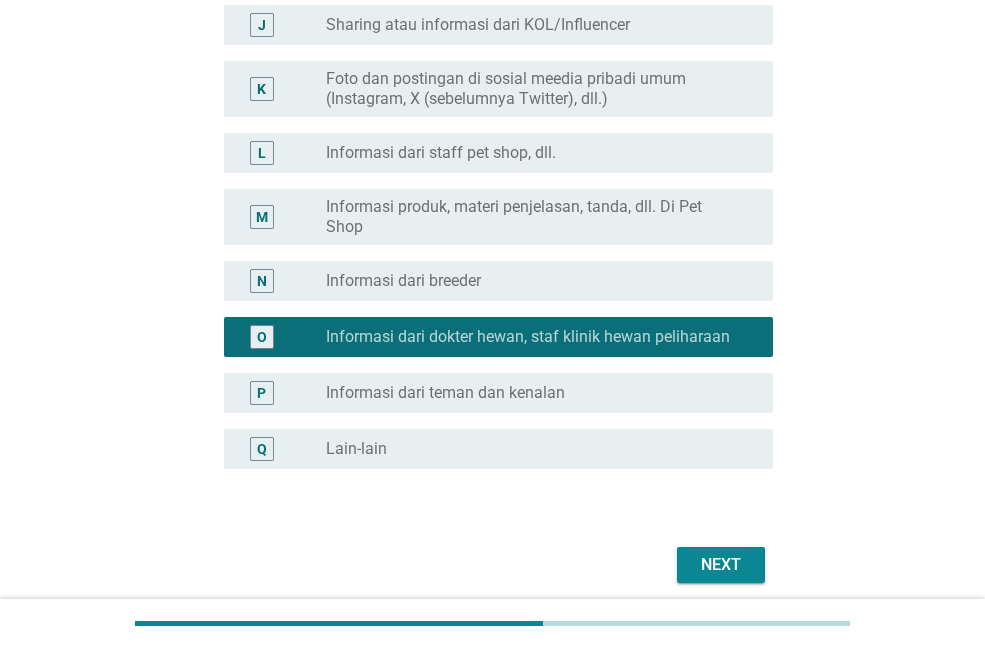 click on "Next" at bounding box center (721, 565) 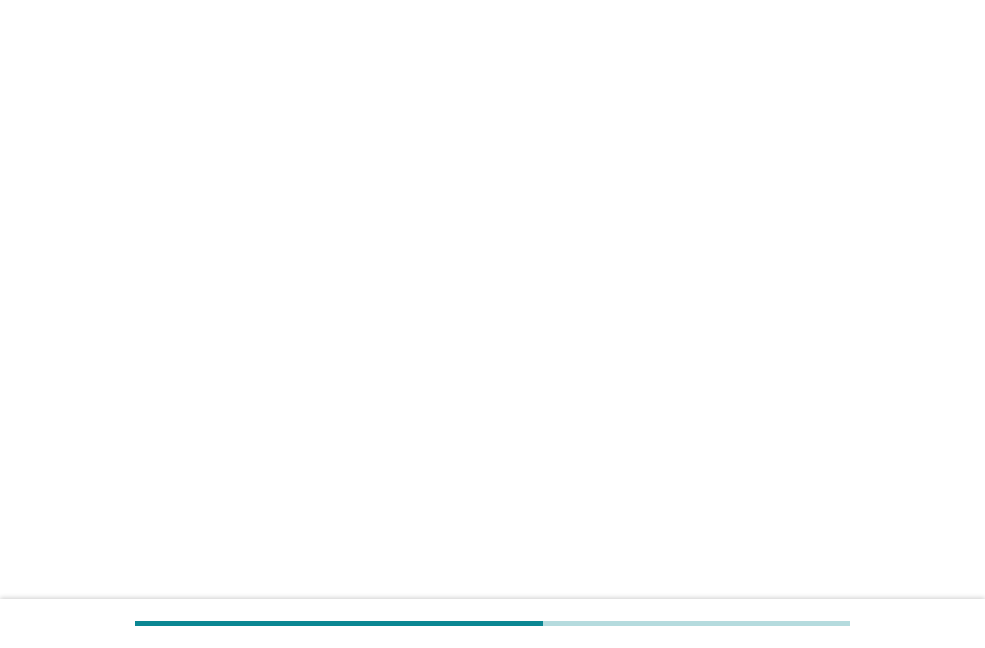 scroll, scrollTop: 0, scrollLeft: 0, axis: both 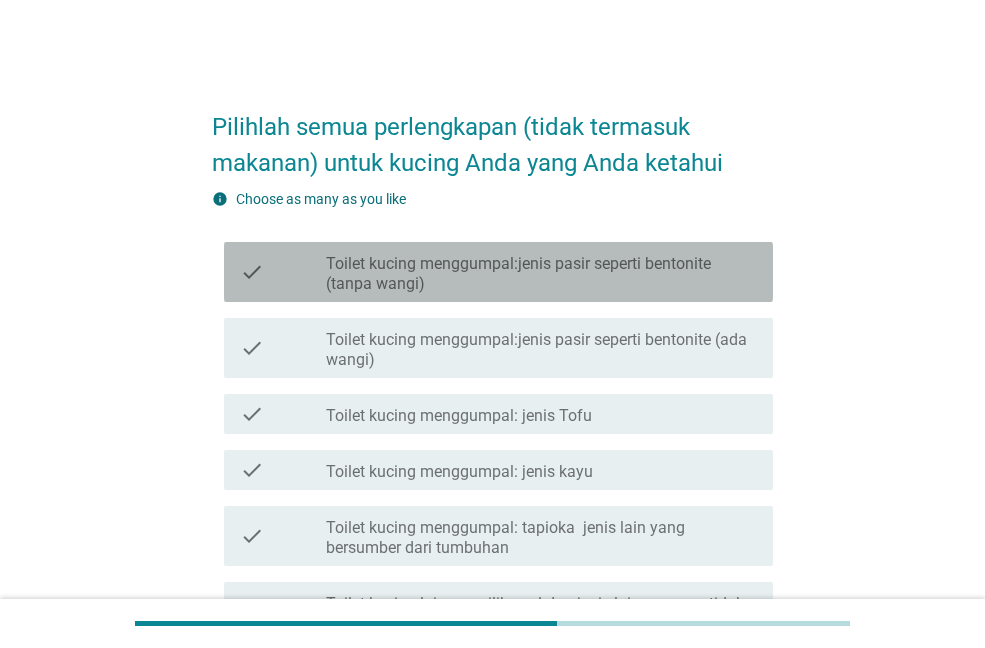 click on "Toilet kucing menggumpal:jenis pasir seperti bentonite (tanpa wangi)" at bounding box center (541, 274) 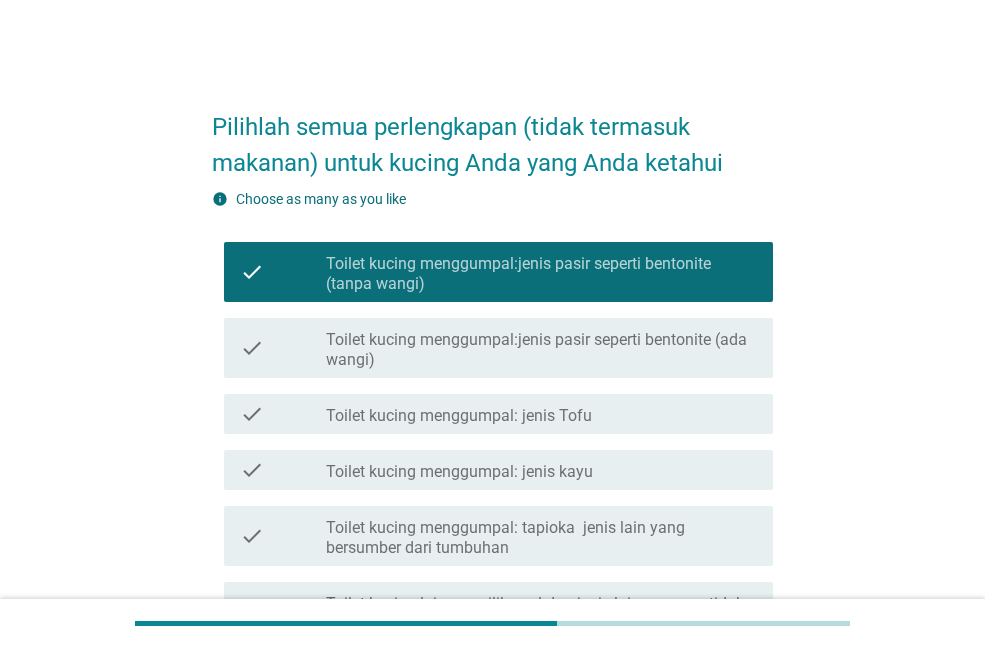 click on "Toilet kucing menggumpal:jenis pasir seperti bentonite (ada wangi)" at bounding box center (541, 350) 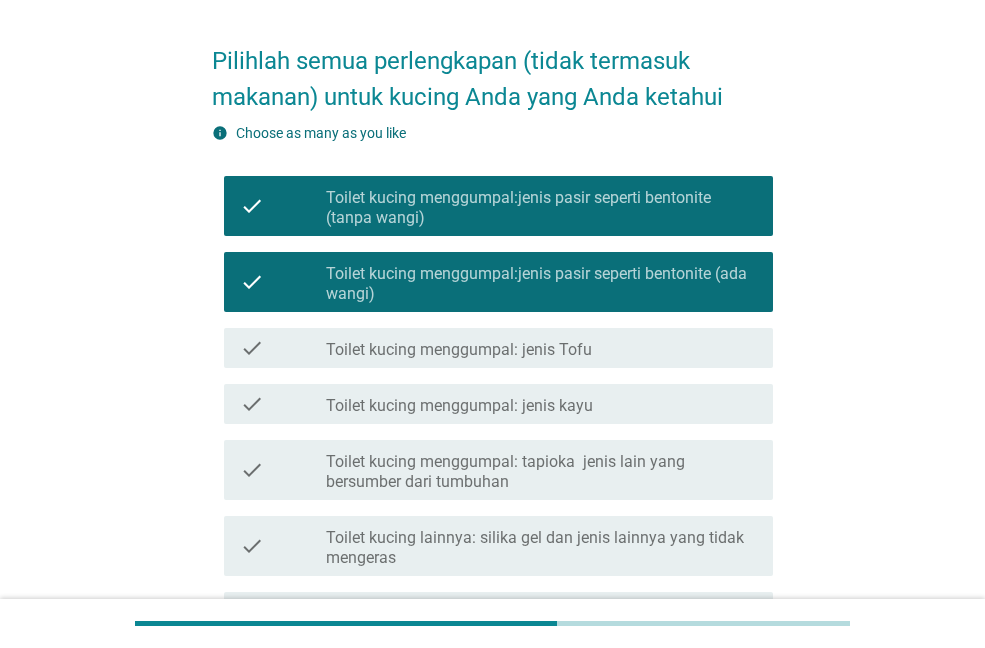 scroll, scrollTop: 100, scrollLeft: 0, axis: vertical 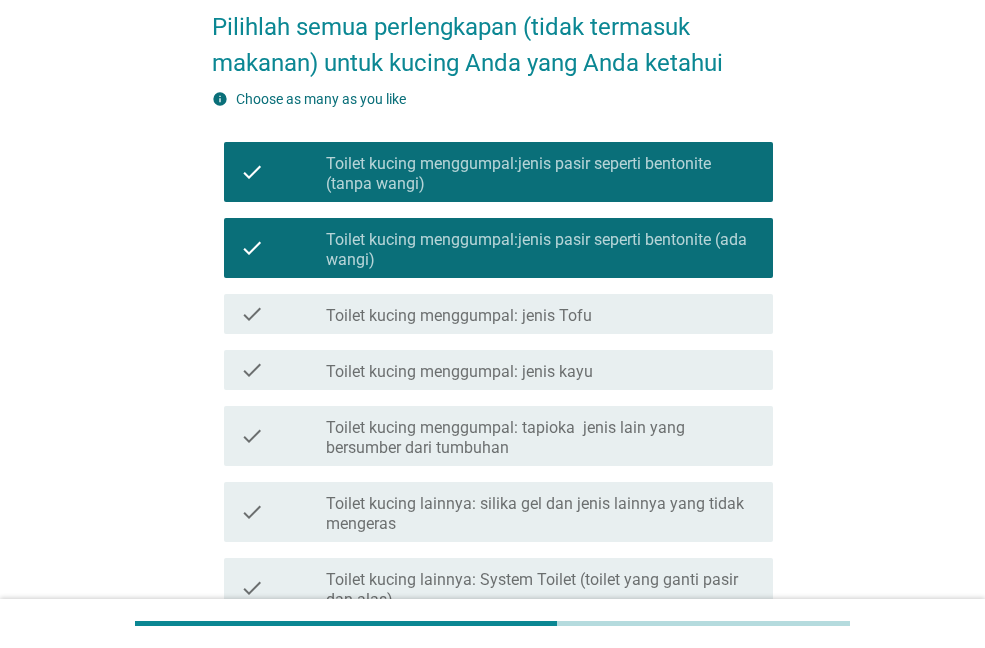 click on "check     check_box_outline_blank Toilet kucing menggumpal: jenis Tofu" at bounding box center [498, 314] 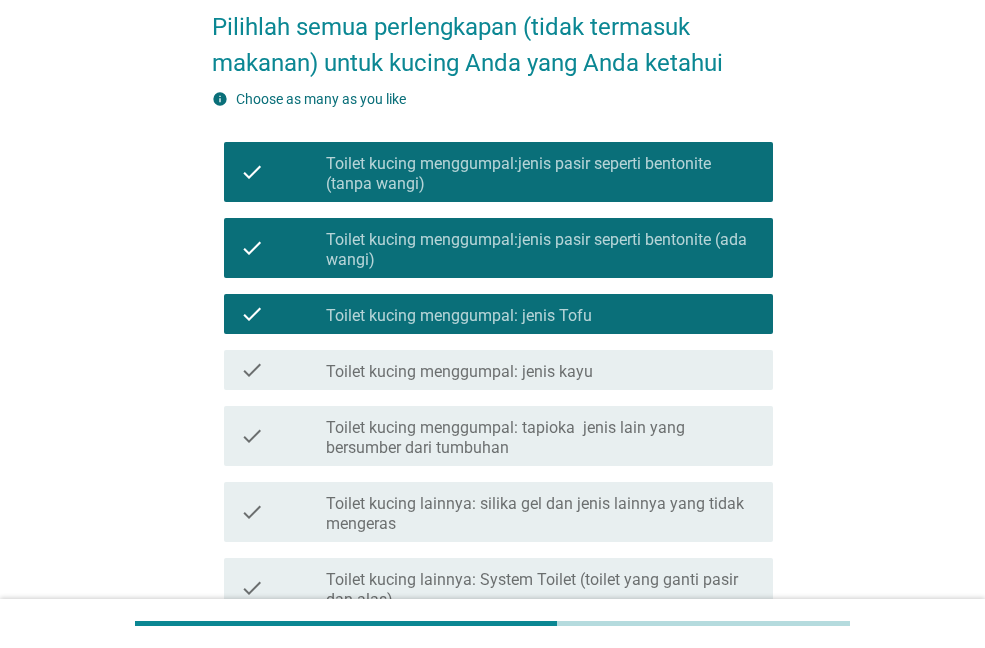 click on "Toilet kucing menggumpal: jenis kayu" at bounding box center (459, 372) 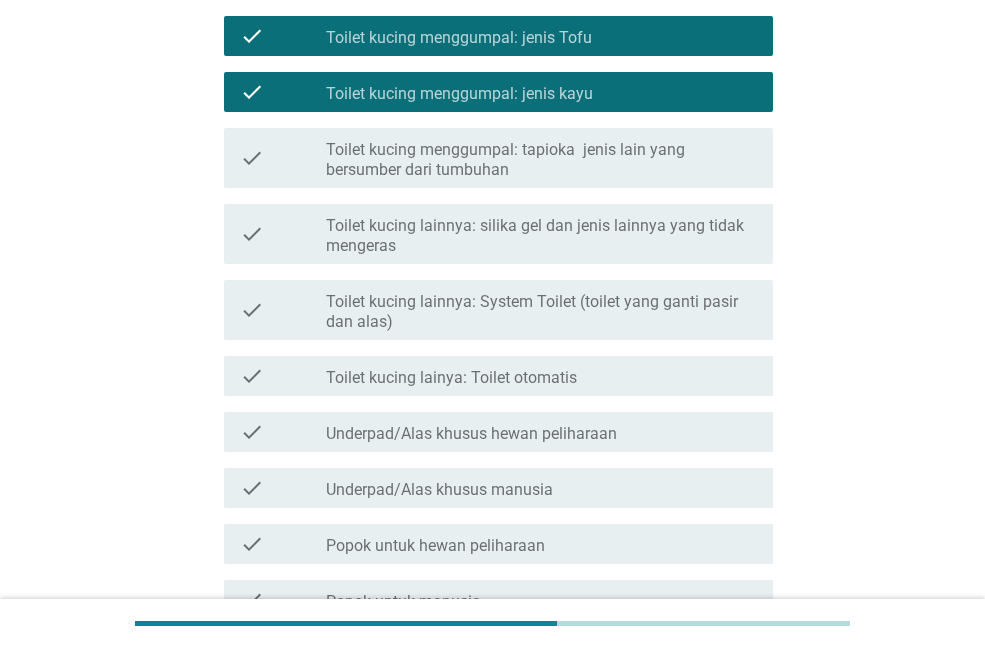 scroll, scrollTop: 400, scrollLeft: 0, axis: vertical 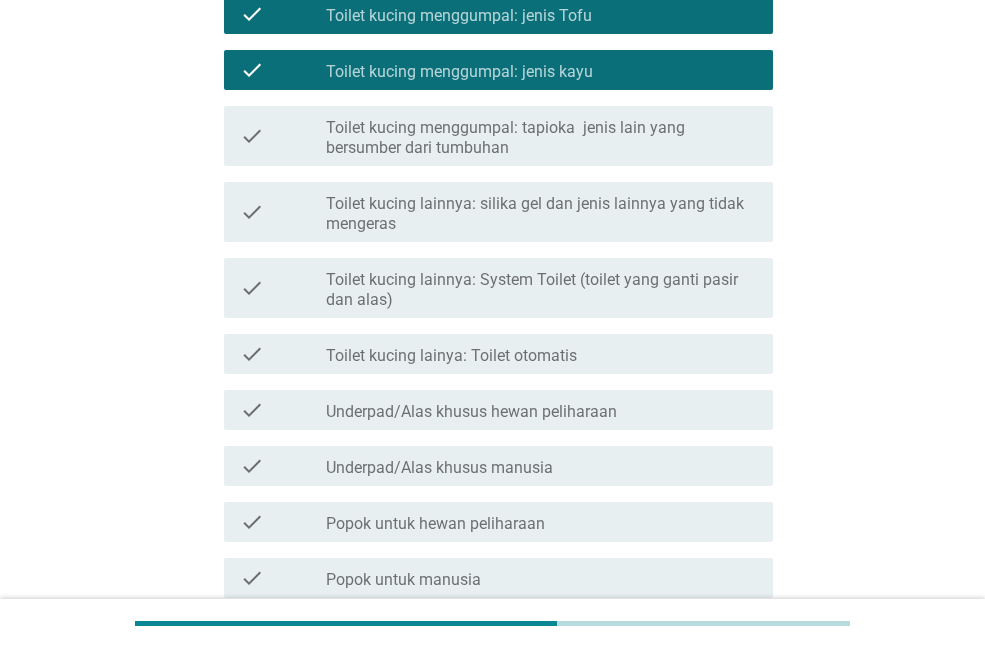 click on "check_box_outline_blank Toilet kucing lainya: Toilet otomatis" at bounding box center (541, 354) 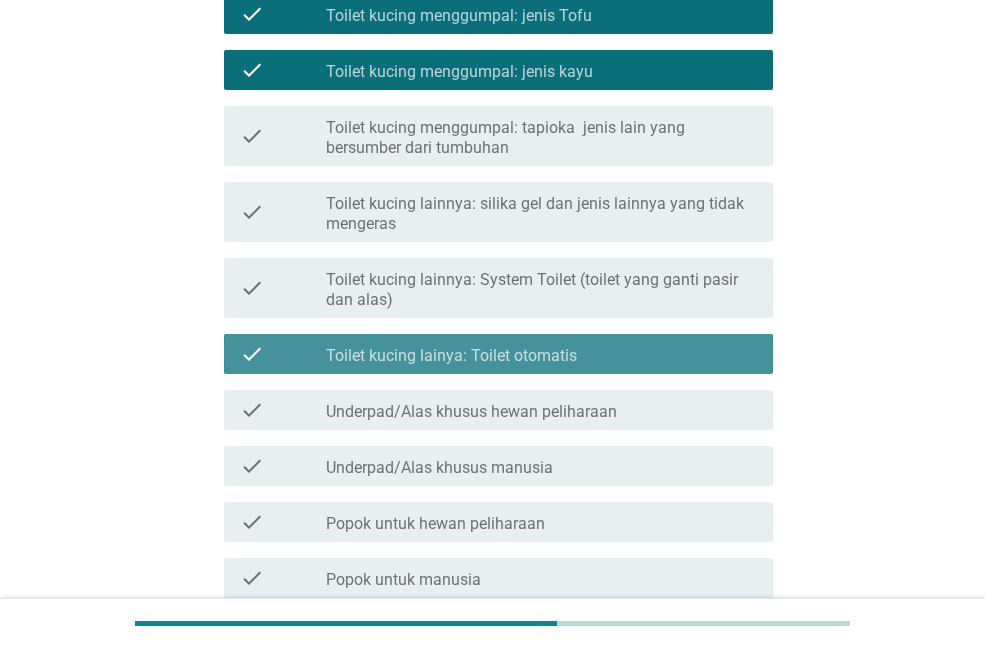 click on "check_box_outline_blank Toilet kucing lainya: Toilet otomatis" at bounding box center (541, 354) 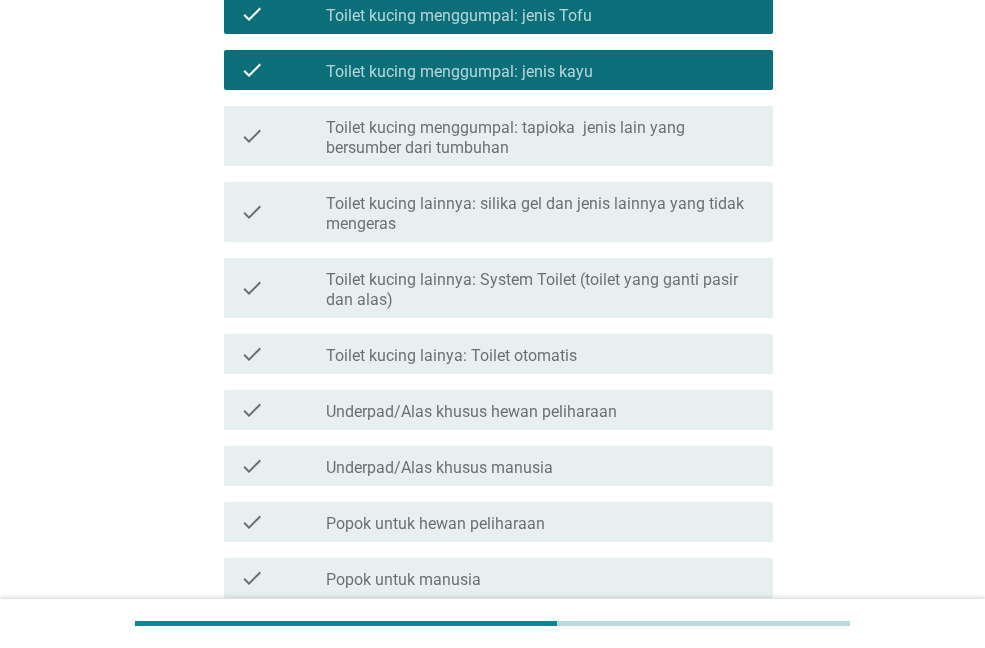 click on "check_box_outline_blank Toilet kucing menggumpal: tapioka  jenis lain yang bersumber dari tumbuhan" at bounding box center [541, 136] 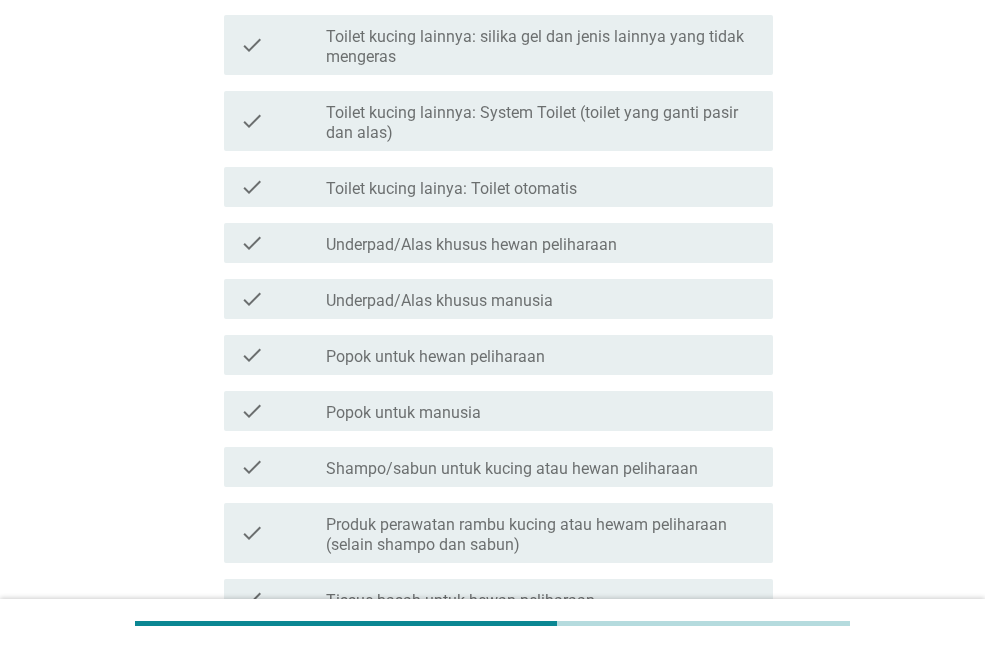 scroll, scrollTop: 600, scrollLeft: 0, axis: vertical 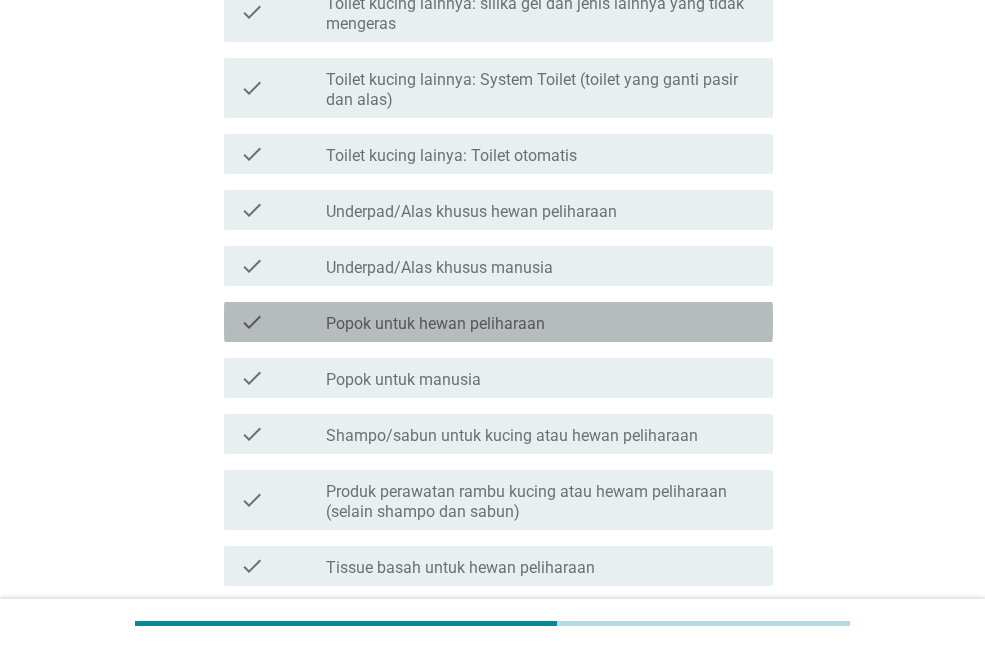 click on "Popok untuk hewan peliharaan" at bounding box center (435, 324) 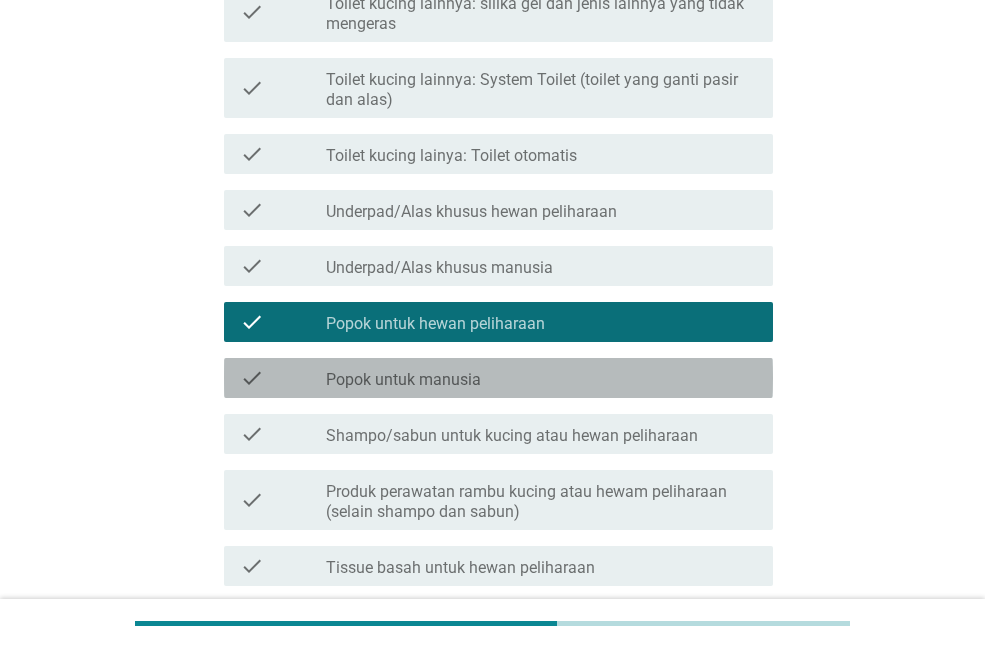click on "check_box_outline_blank Popok untuk manusia" at bounding box center [541, 378] 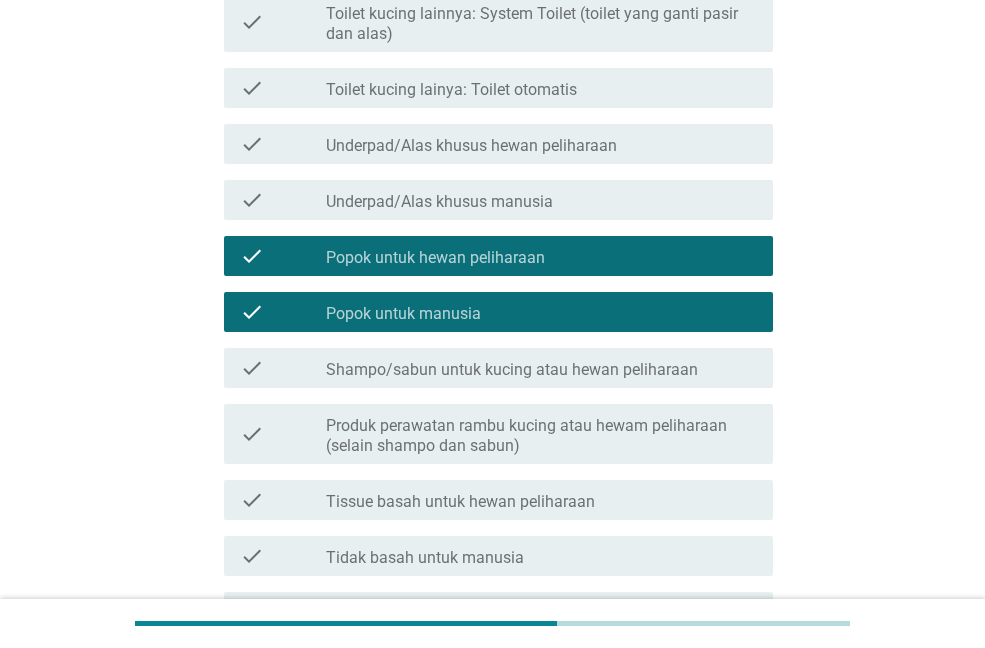 scroll, scrollTop: 700, scrollLeft: 0, axis: vertical 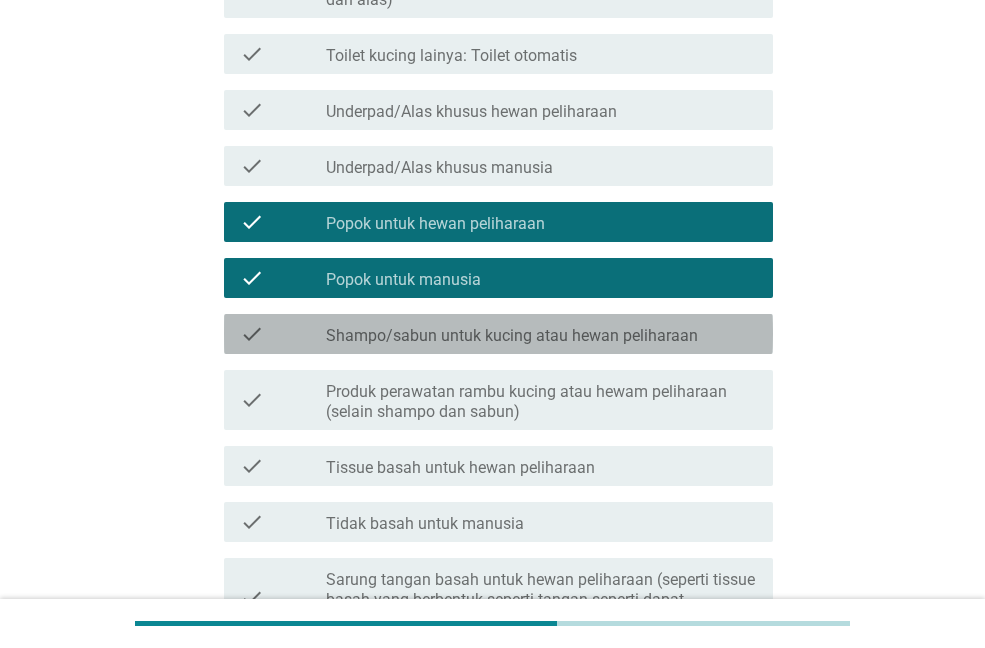 click on "Shampo/sabun untuk kucing atau hewan peliharaan" at bounding box center [512, 336] 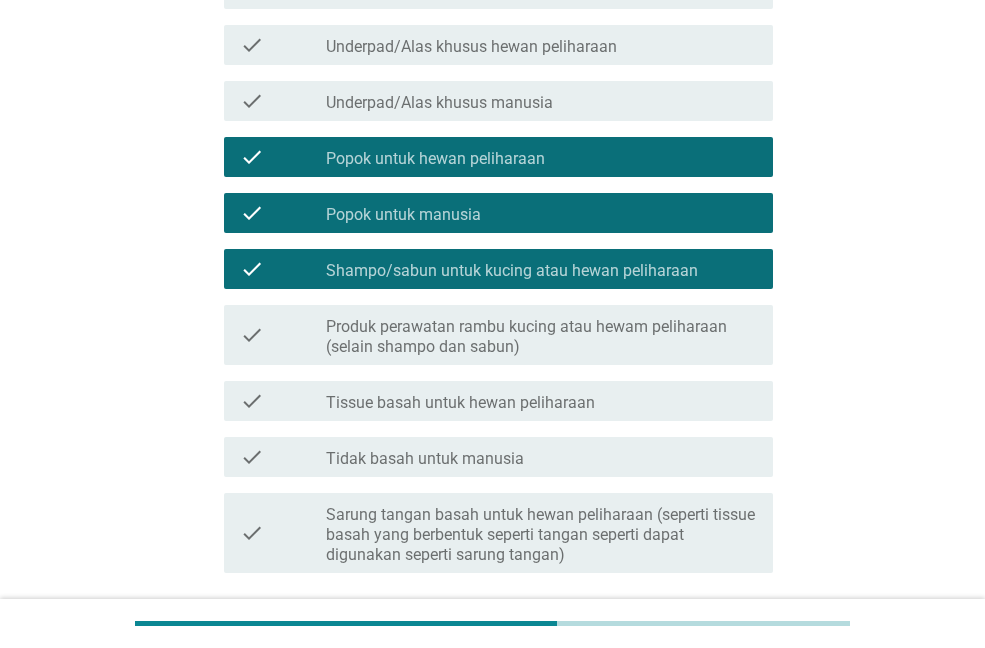 scroll, scrollTop: 800, scrollLeft: 0, axis: vertical 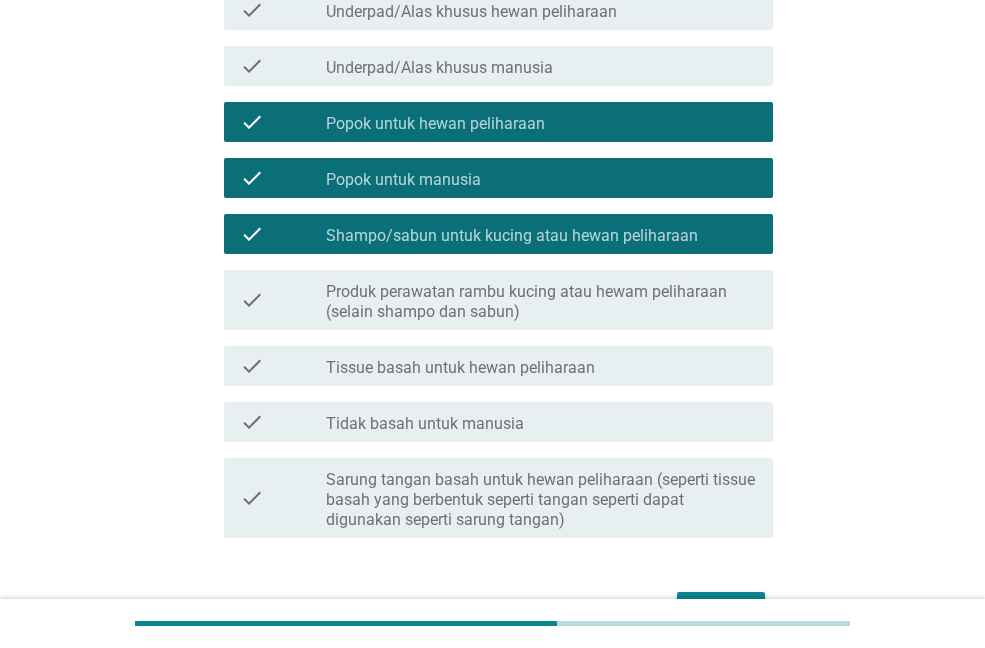 click on "Produk perawatan rambu kucing atau hewam peliharaan (selain shampo dan sabun)" at bounding box center [541, 302] 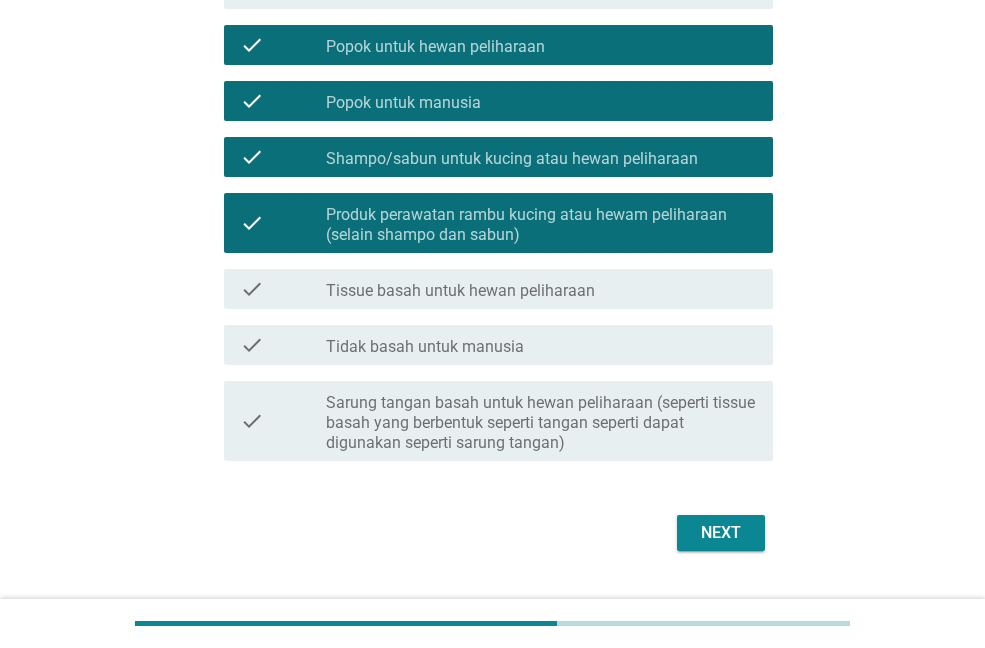scroll, scrollTop: 900, scrollLeft: 0, axis: vertical 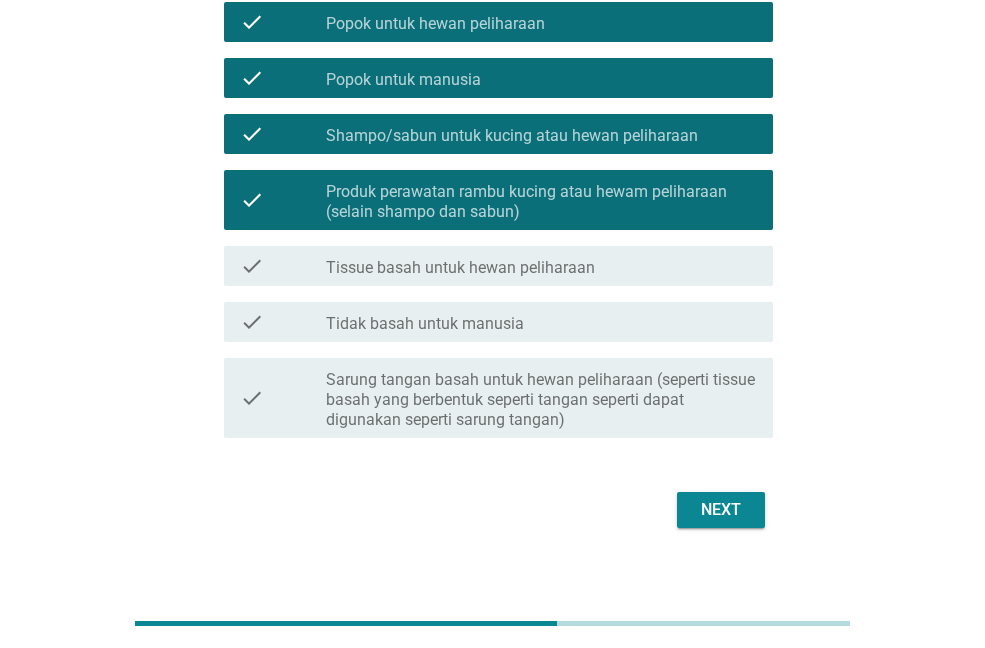 click on "Next" at bounding box center (721, 510) 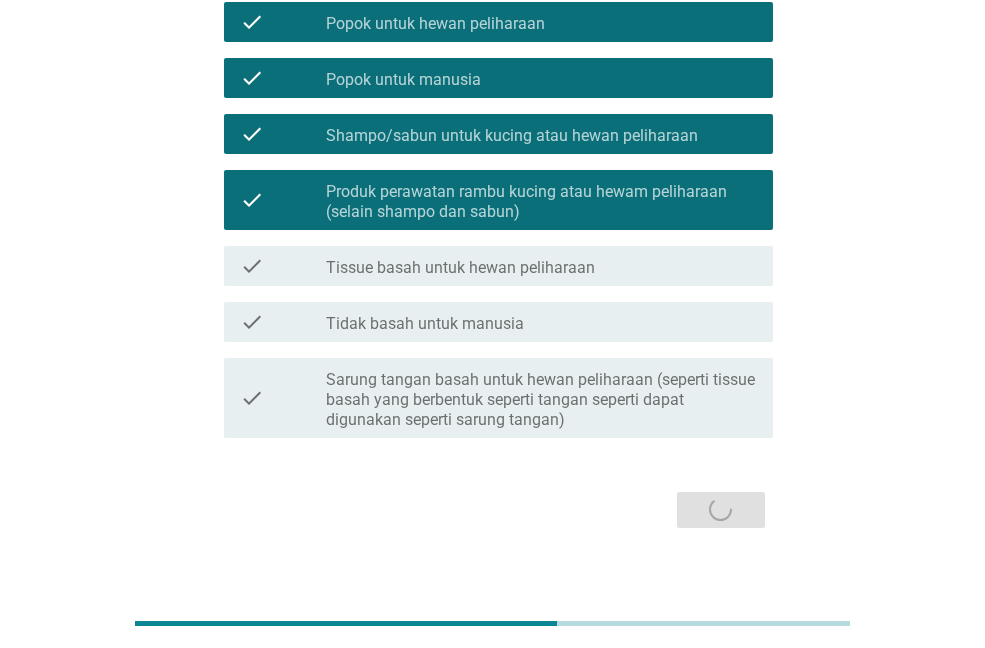 scroll, scrollTop: 0, scrollLeft: 0, axis: both 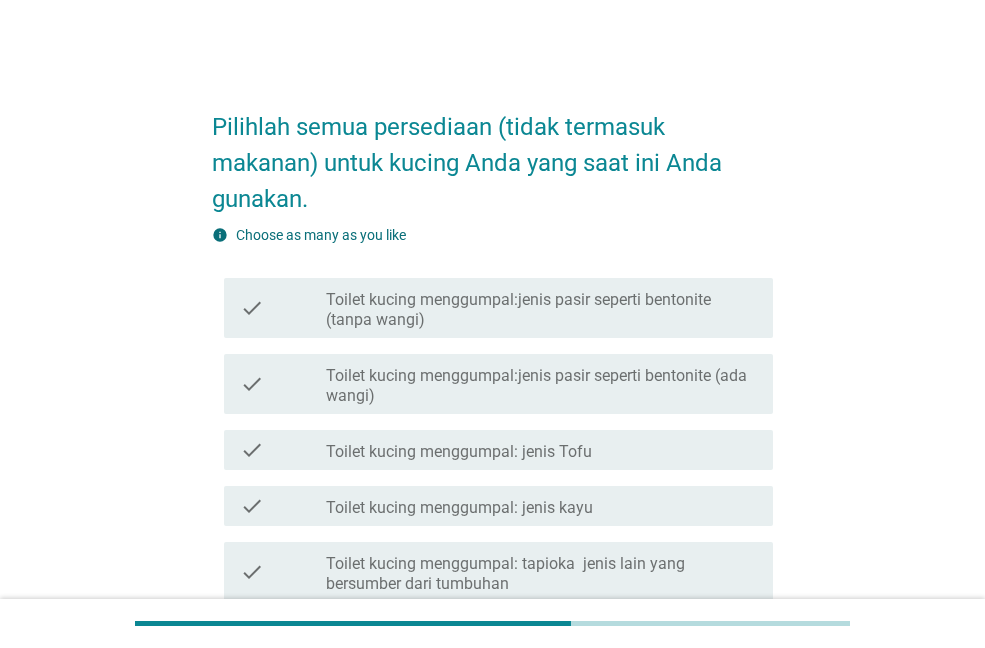 click on "check     check_box_outline_blank Toilet kucing menggumpal: jenis Tofu" at bounding box center (492, 450) 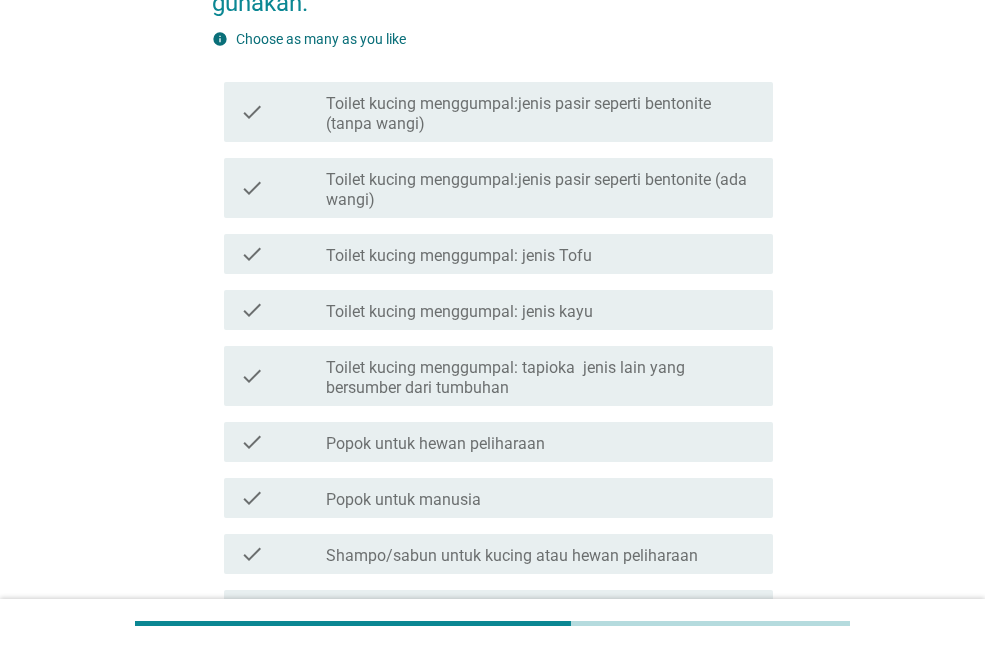 scroll, scrollTop: 200, scrollLeft: 0, axis: vertical 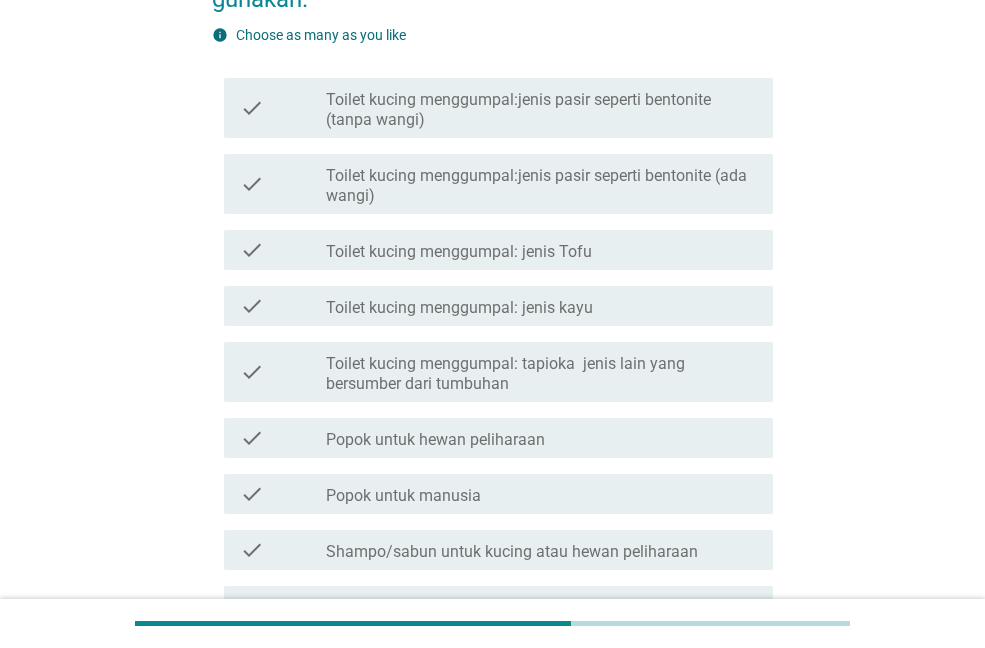 click on "Toilet kucing menggumpal:jenis pasir seperti bentonite (ada wangi)" at bounding box center [541, 186] 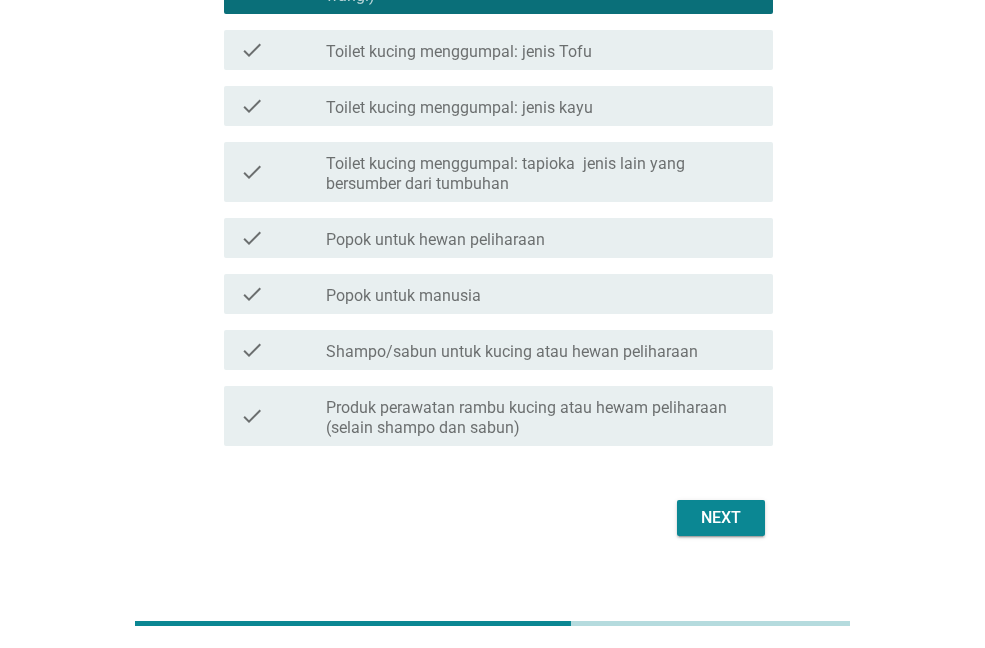 scroll, scrollTop: 300, scrollLeft: 0, axis: vertical 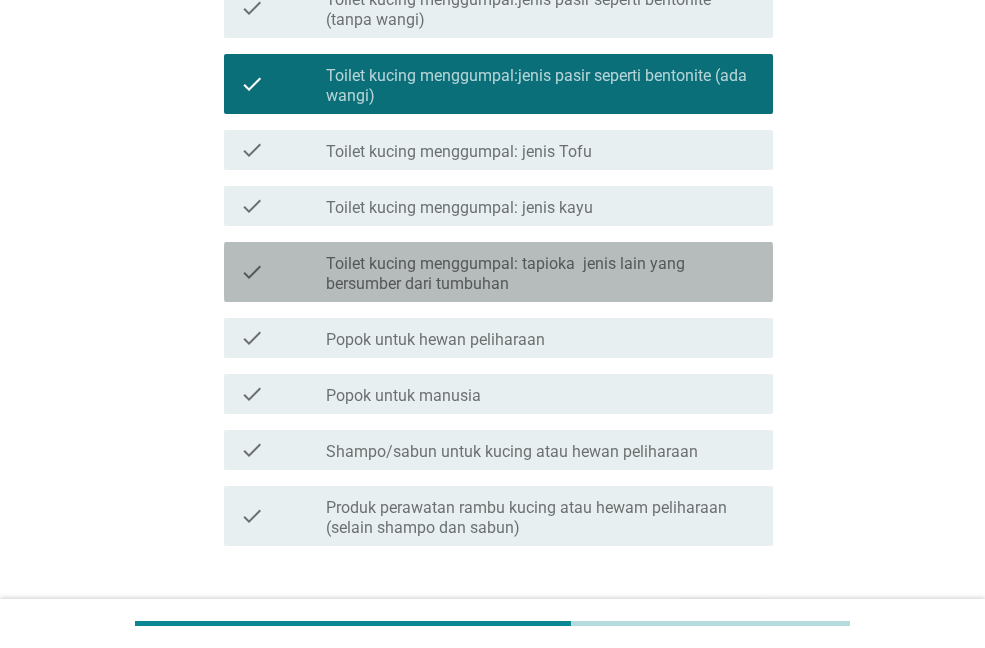 click on "check     check_box_outline_blank Toilet kucing menggumpal: tapioka  jenis lain yang bersumber dari tumbuhan" at bounding box center [498, 272] 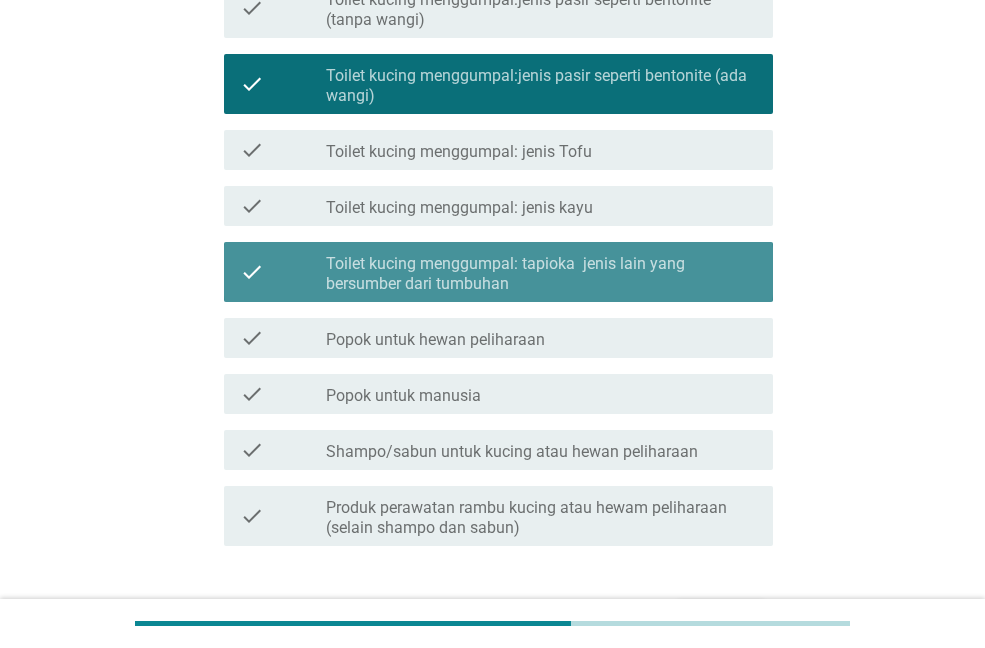 click on "Toilet kucing menggumpal: tapioka  jenis lain yang bersumber dari tumbuhan" at bounding box center (541, 274) 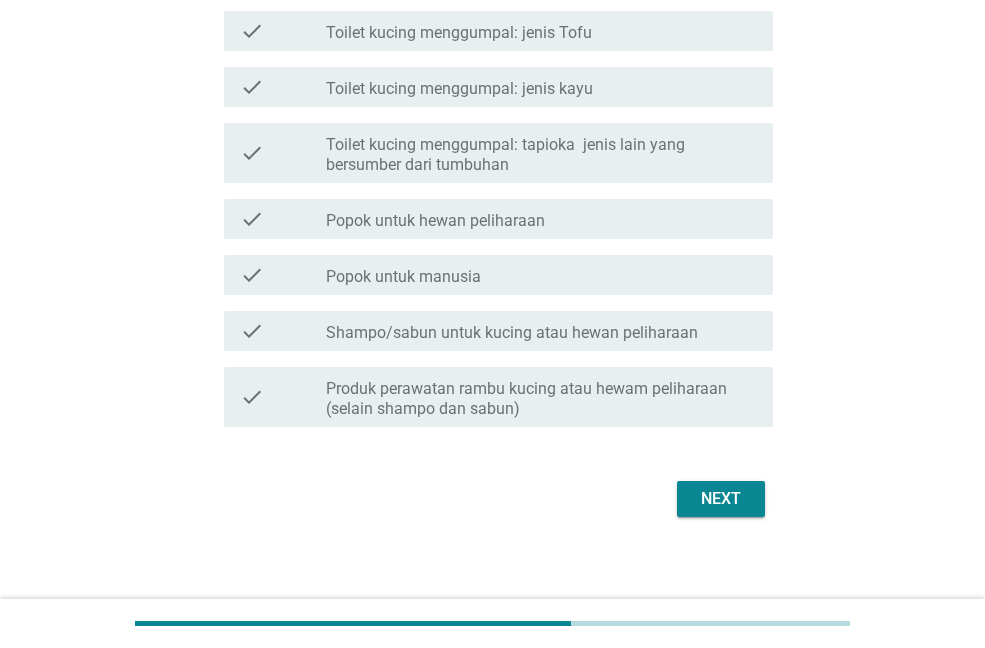 scroll, scrollTop: 431, scrollLeft: 0, axis: vertical 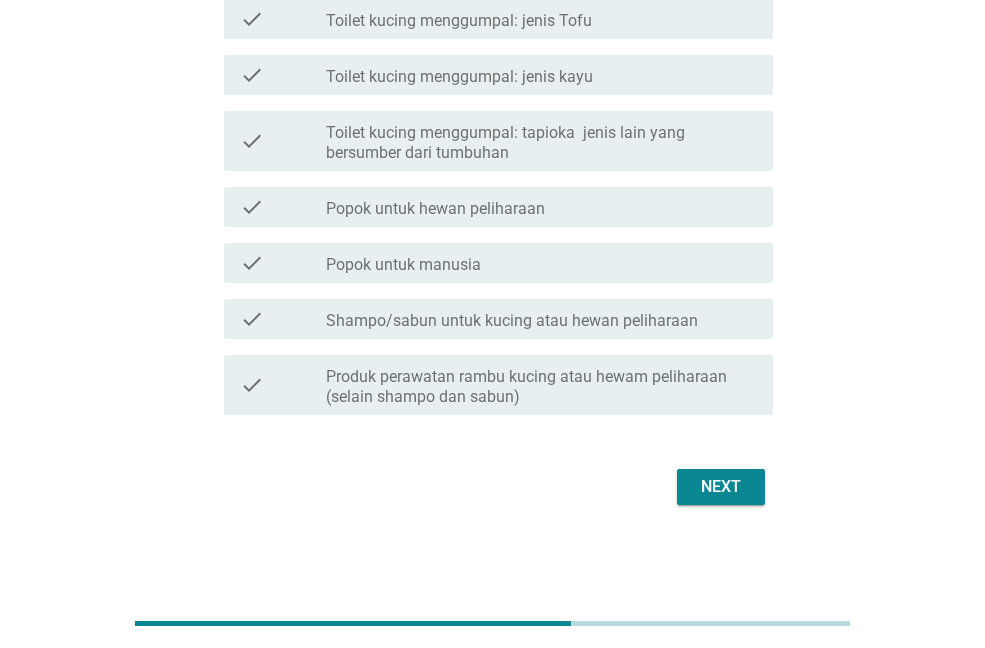 click on "Next" at bounding box center [721, 487] 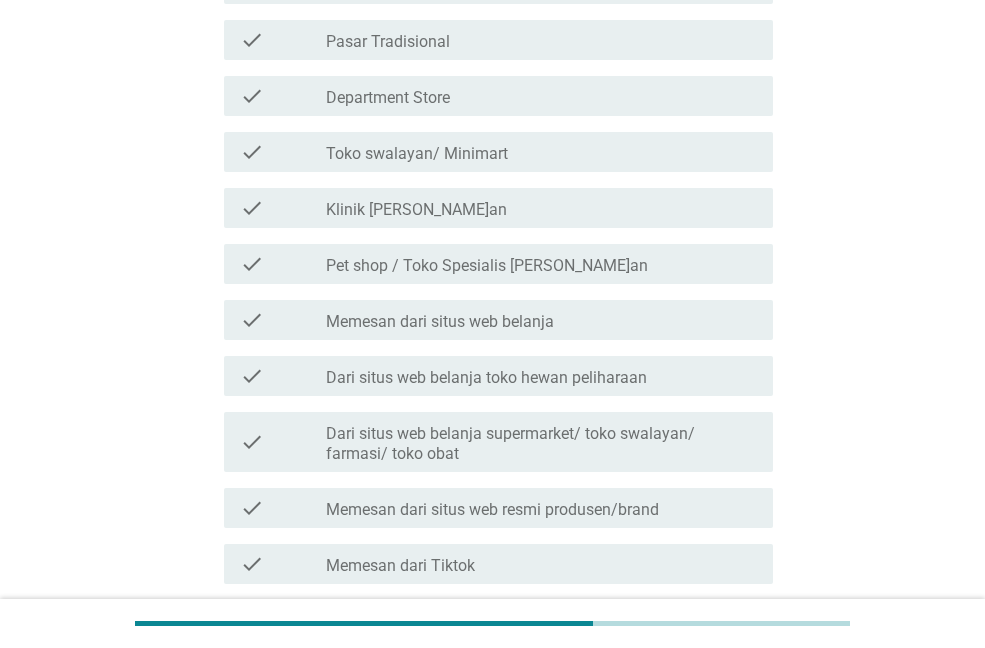 scroll, scrollTop: 400, scrollLeft: 0, axis: vertical 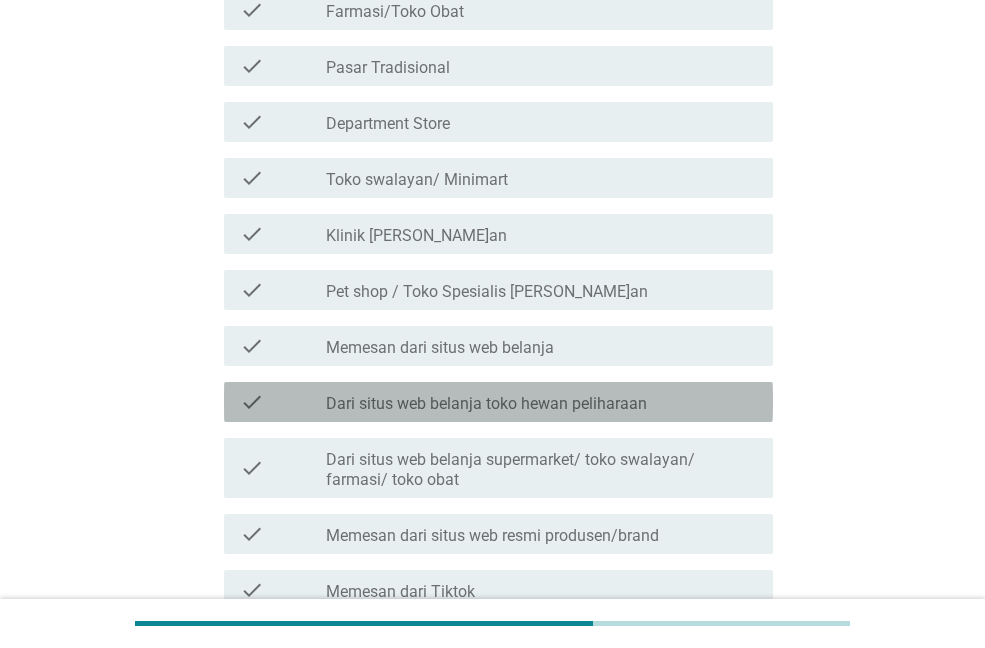 click on "Dari situs web belanja toko hewan peliharaan" at bounding box center (486, 404) 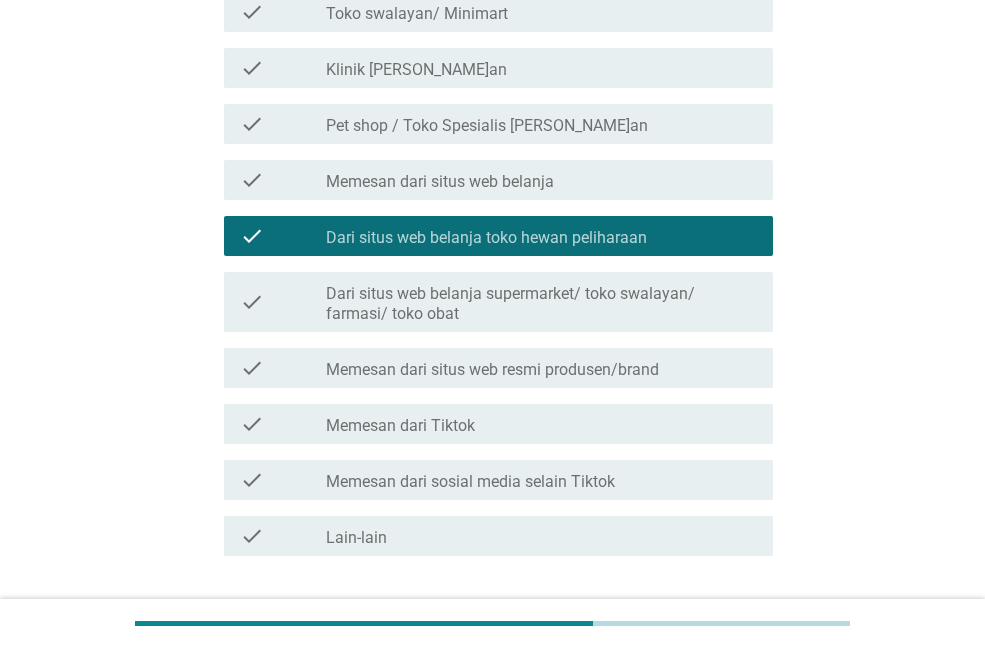 scroll, scrollTop: 707, scrollLeft: 0, axis: vertical 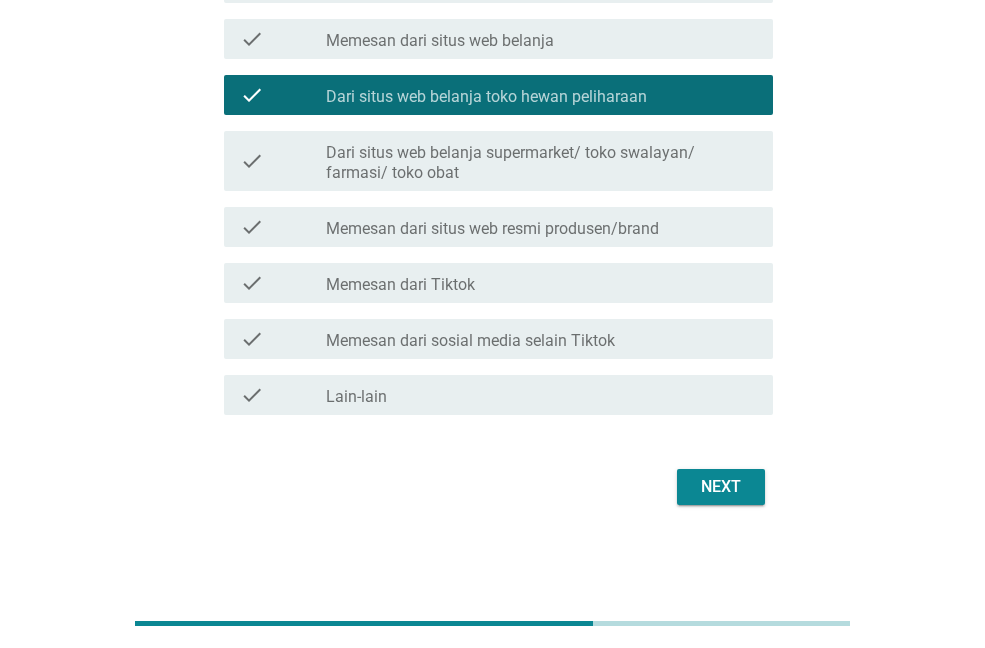click on "Next" at bounding box center [721, 487] 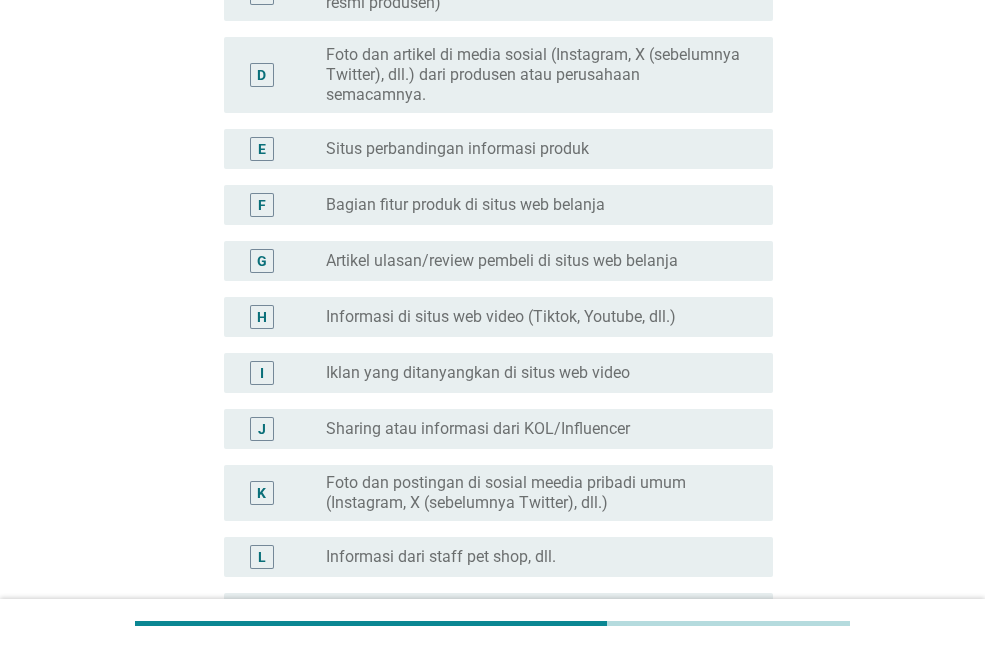 scroll, scrollTop: 400, scrollLeft: 0, axis: vertical 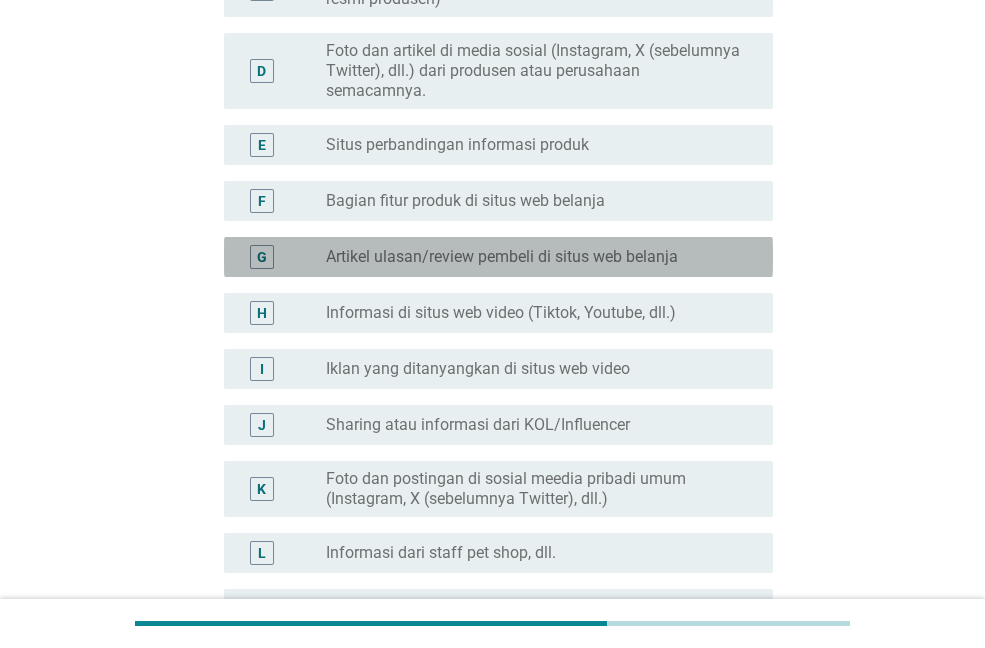 click on "Artikel ulasan/review pembeli di situs web belanja" at bounding box center [502, 257] 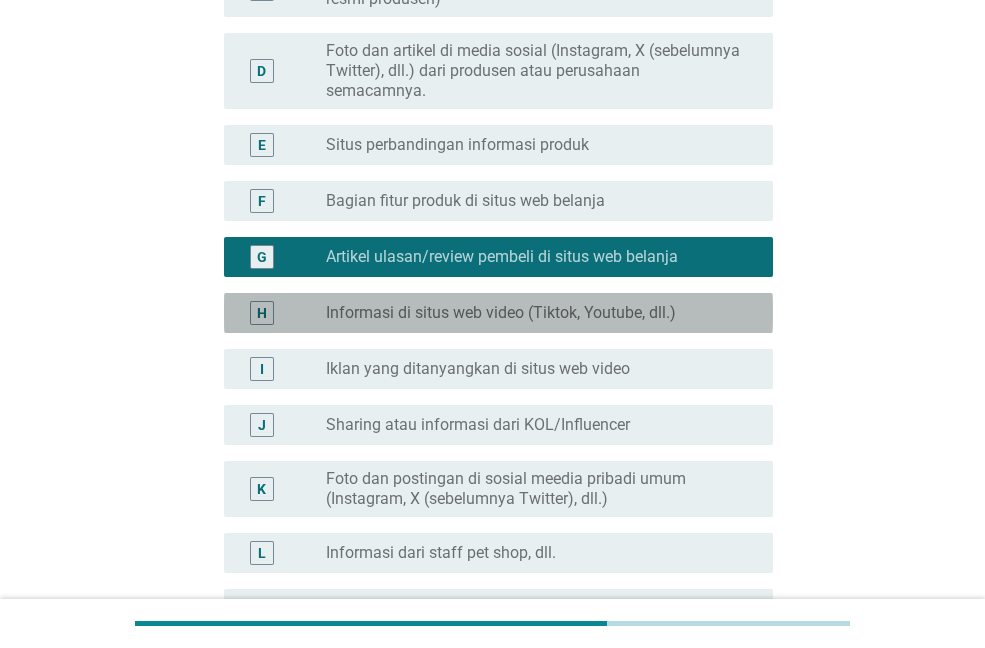 click on "Informasi di situs web video (Tiktok, Youtube, dll.)" at bounding box center [501, 313] 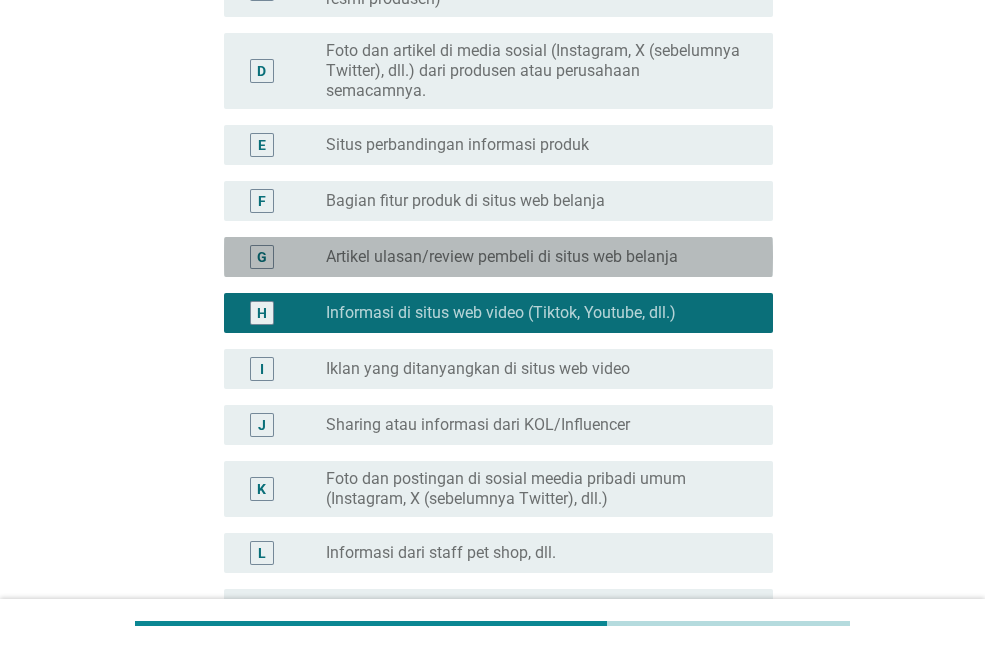 click on "radio_button_unchecked Artikel ulasan/review pembeli di situs web belanja" at bounding box center (541, 257) 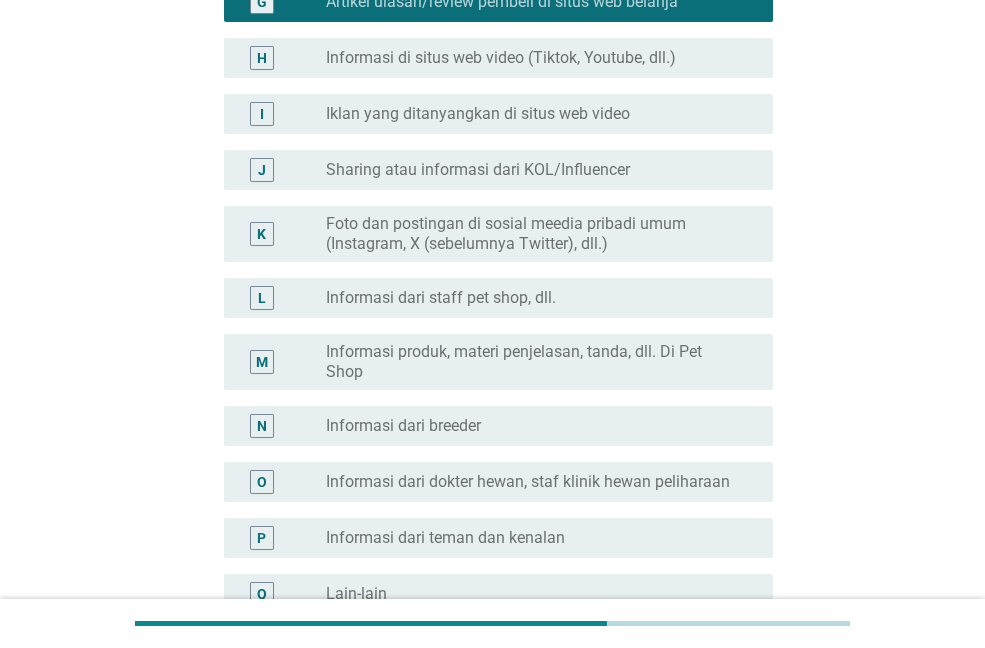 scroll, scrollTop: 878, scrollLeft: 0, axis: vertical 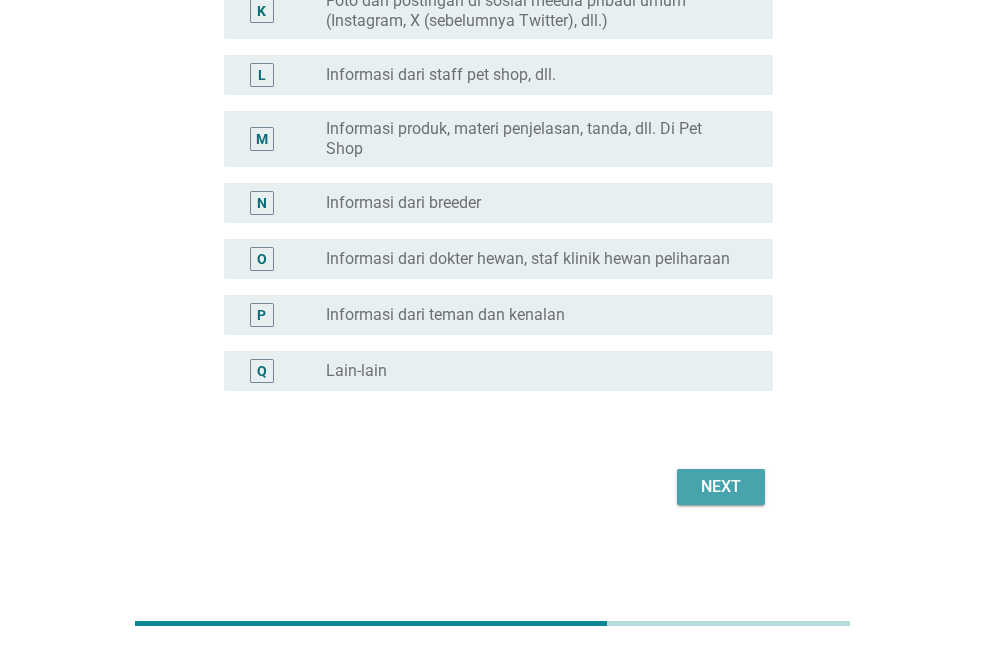 click on "Next" at bounding box center (721, 487) 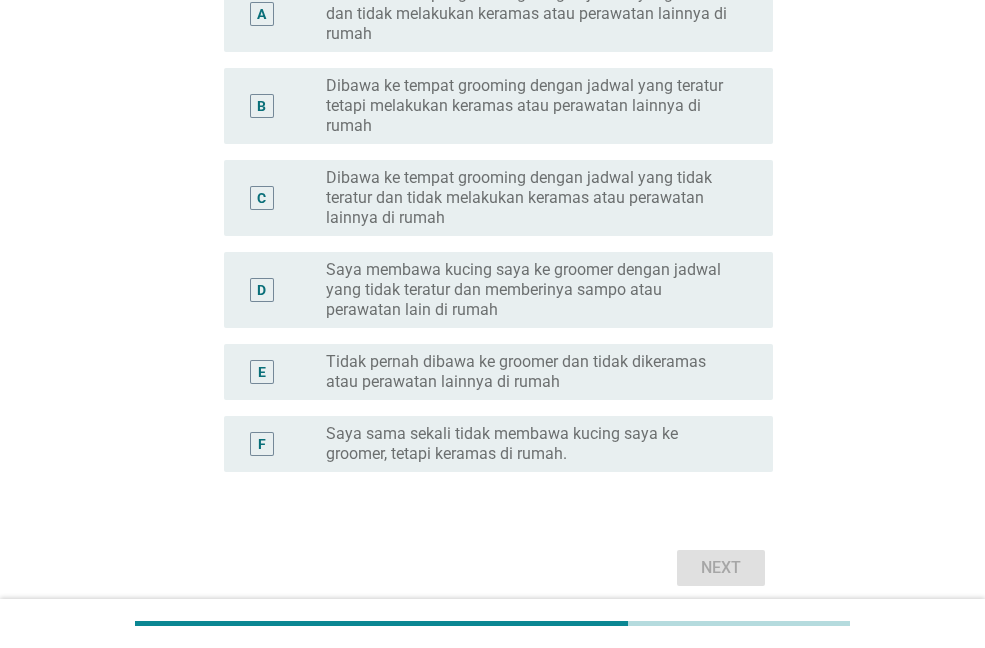 scroll, scrollTop: 500, scrollLeft: 0, axis: vertical 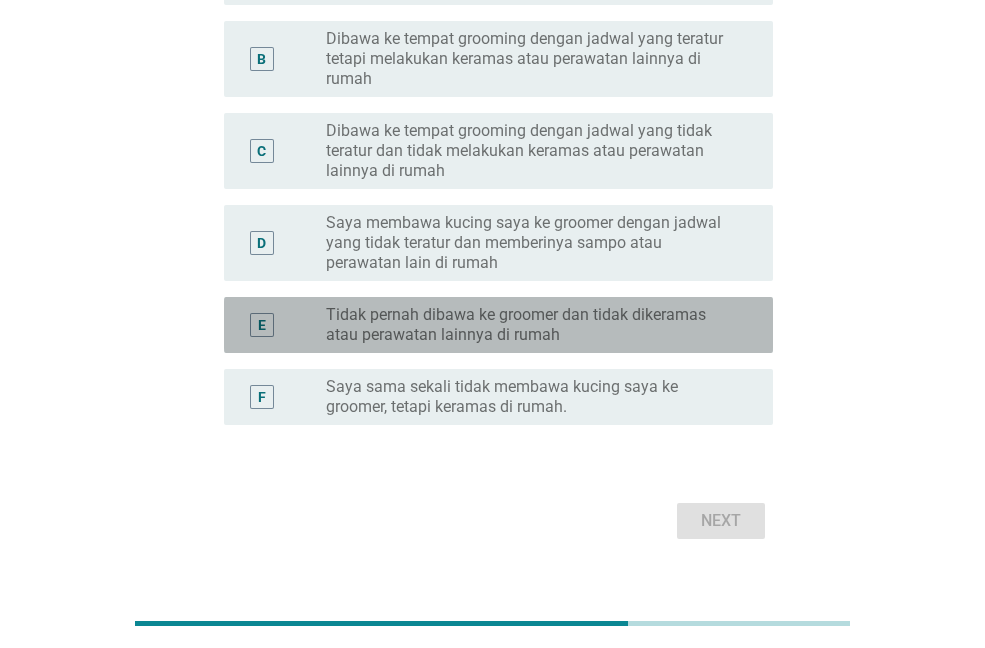 click on "Tidak pernah dibawa ke groomer dan tidak dikeramas atau perawatan lainnya di rumah" at bounding box center (533, 325) 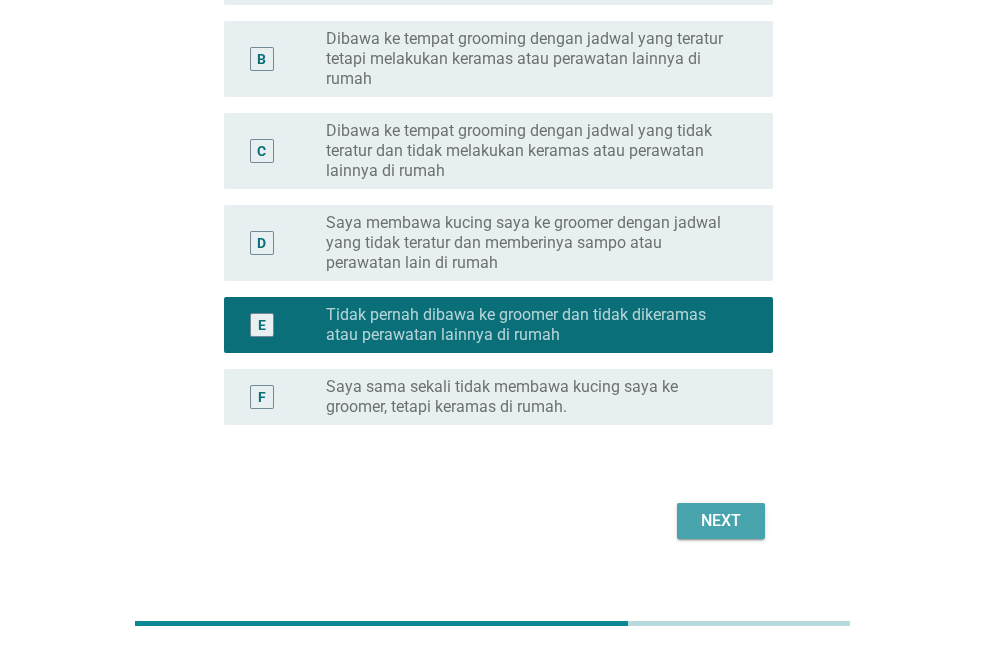 click on "Next" at bounding box center [721, 521] 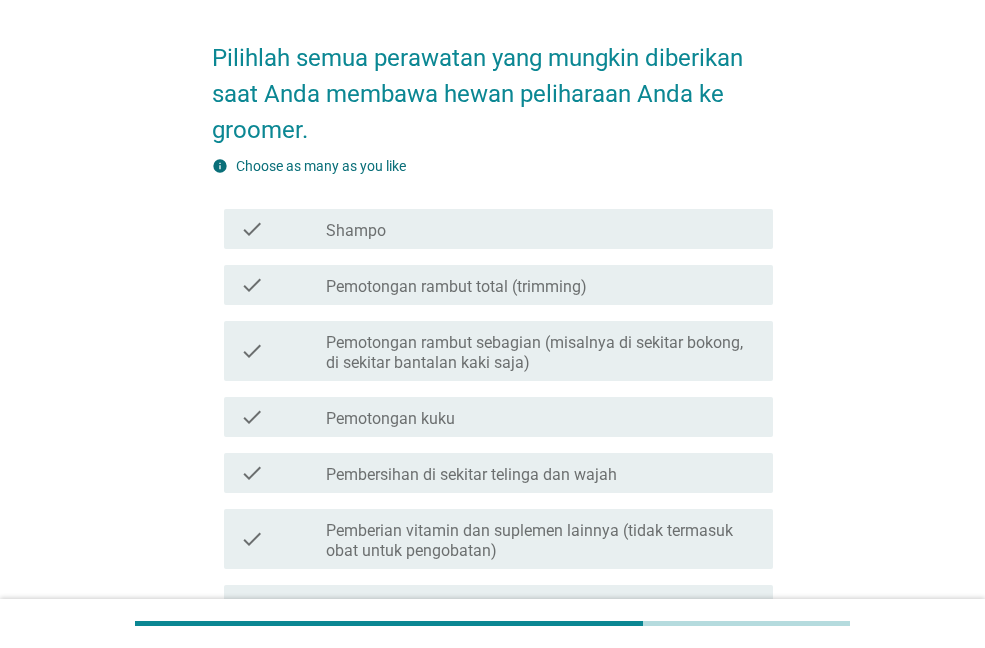 scroll, scrollTop: 0, scrollLeft: 0, axis: both 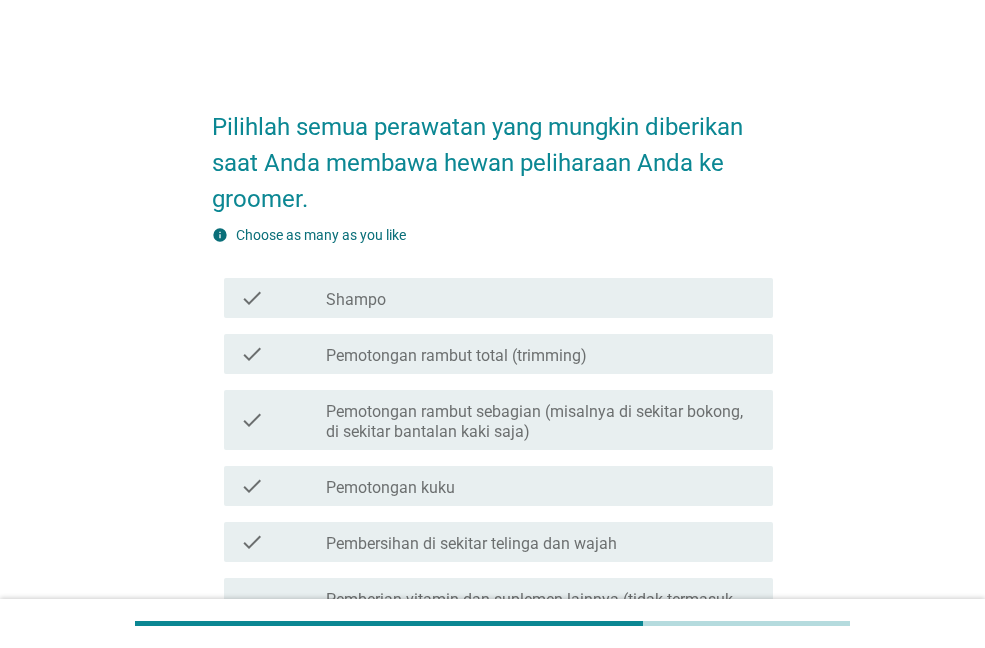 click on "check     check_box_outline_blank Shampo" at bounding box center (498, 298) 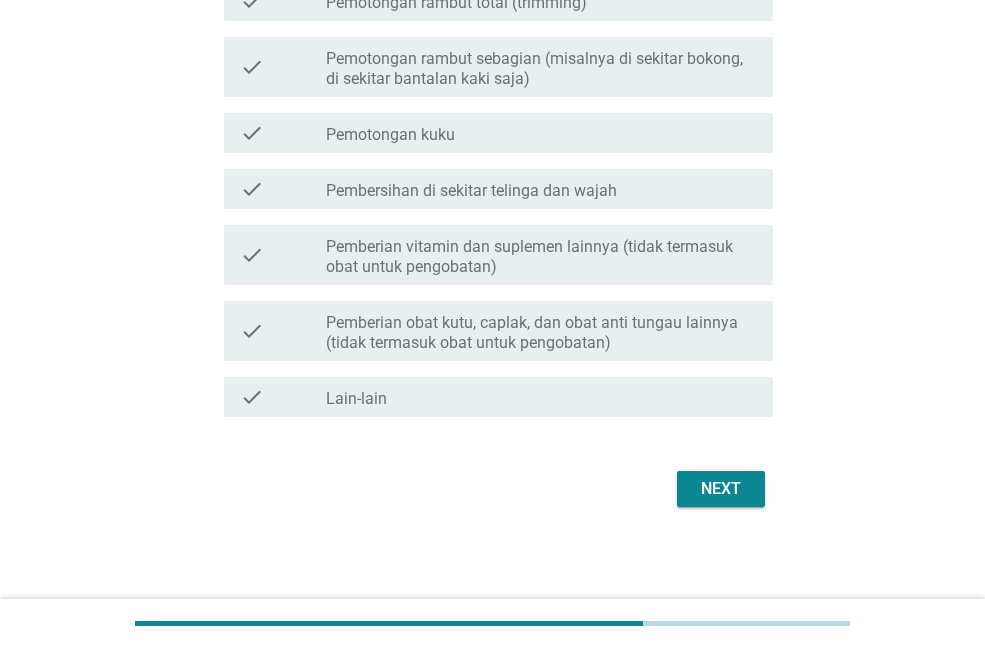 scroll, scrollTop: 355, scrollLeft: 0, axis: vertical 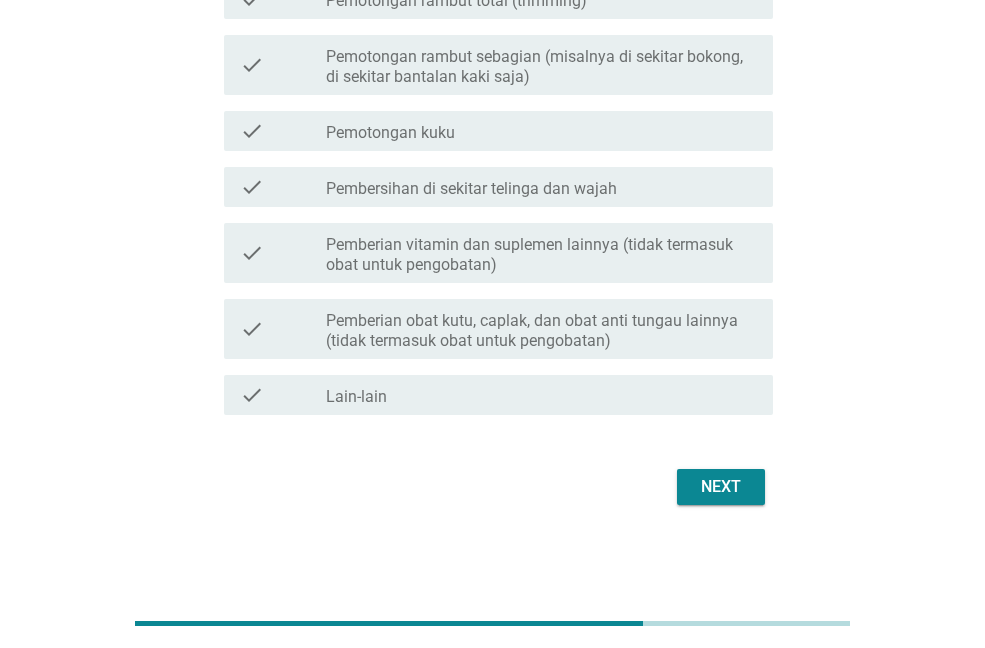 click on "Next" at bounding box center (721, 487) 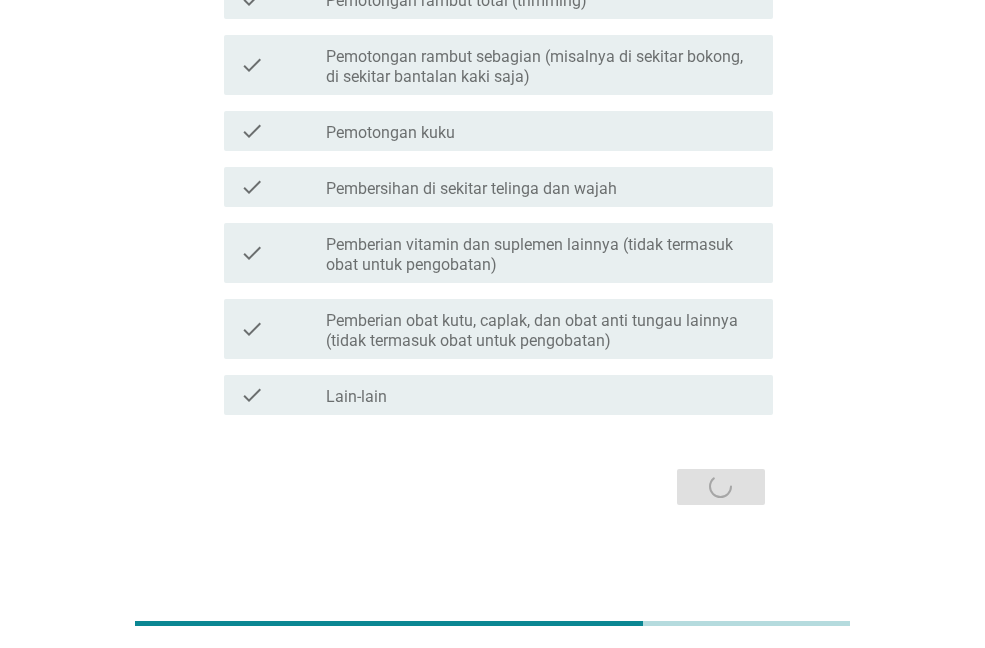 scroll, scrollTop: 0, scrollLeft: 0, axis: both 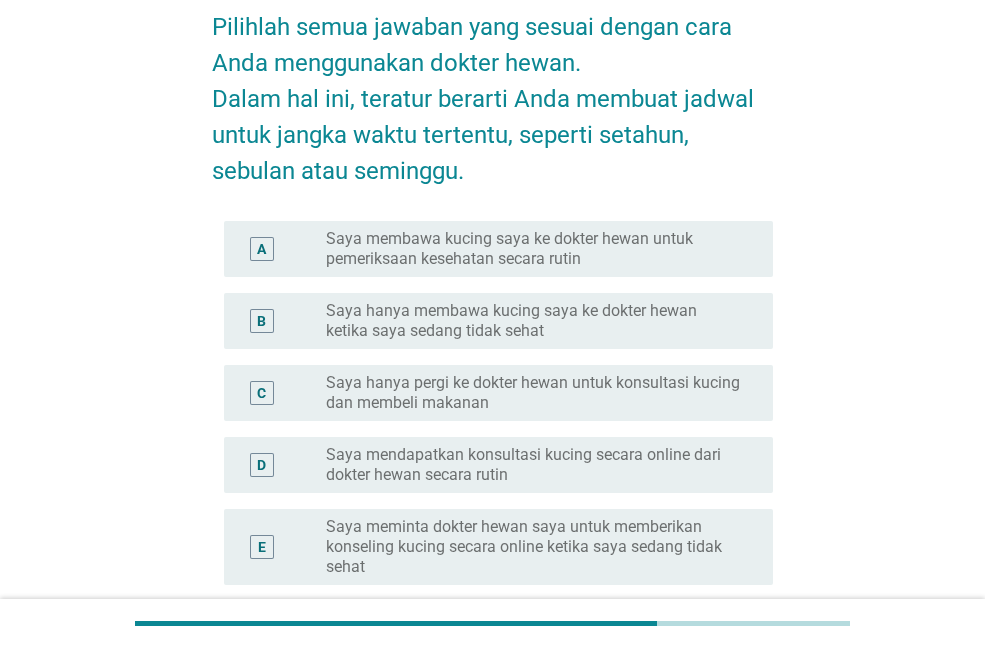 click on "Saya hanya membawa kucing saya ke dokter hewan ketika saya sedang tidak sehat" at bounding box center (533, 321) 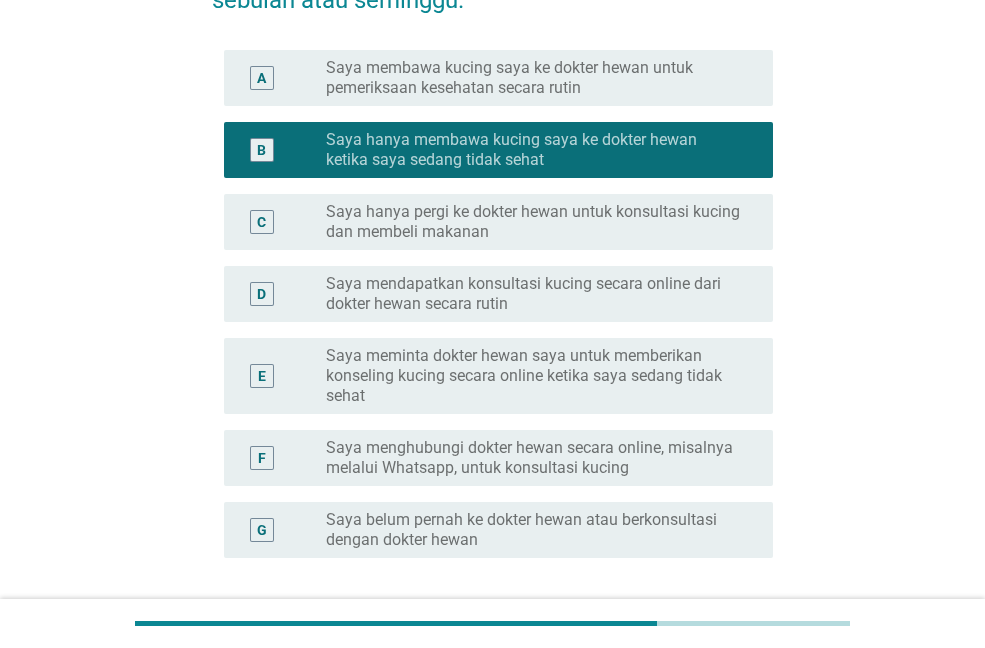 scroll, scrollTop: 438, scrollLeft: 0, axis: vertical 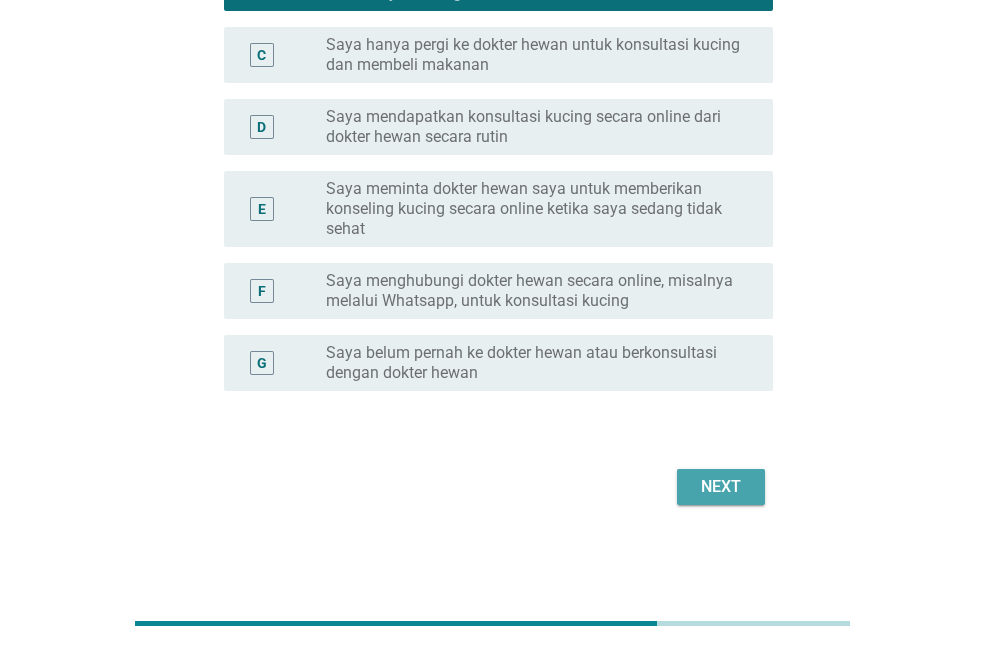 click on "Next" at bounding box center [721, 487] 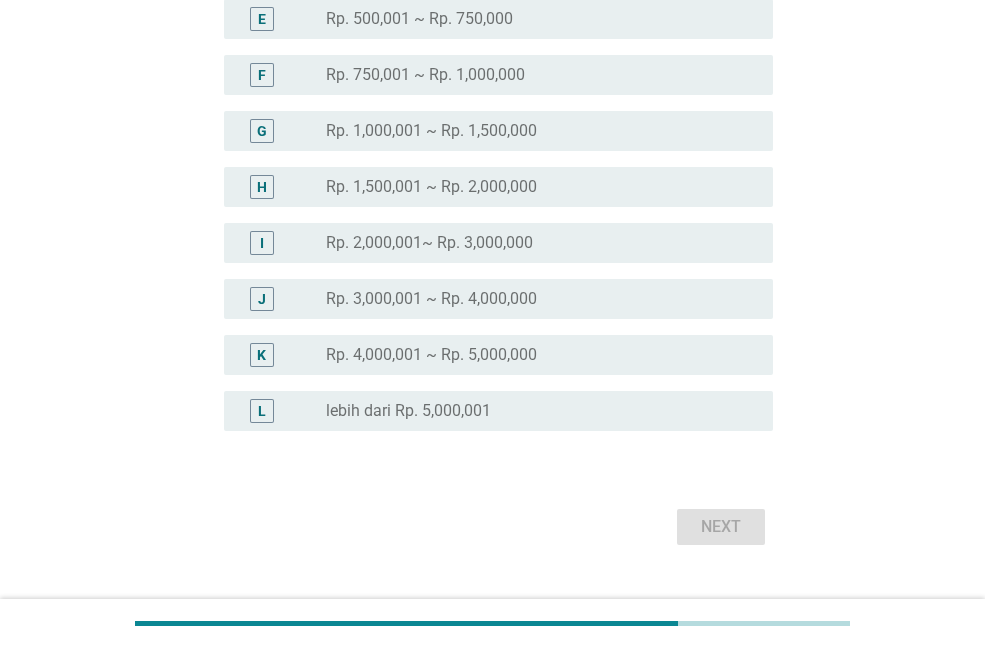 scroll, scrollTop: 0, scrollLeft: 0, axis: both 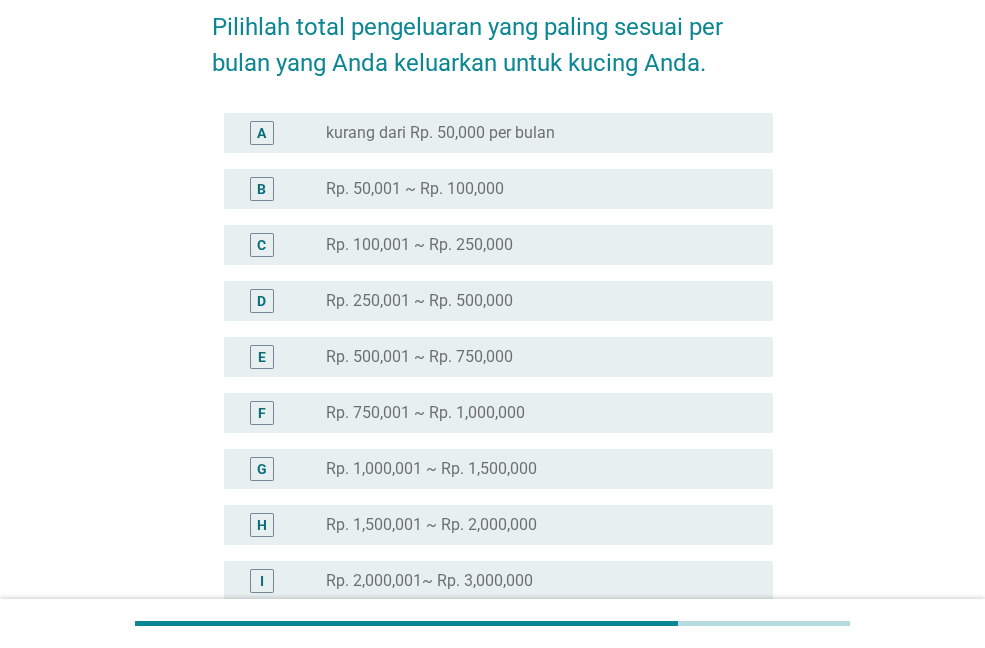 click on "Rp. 500,001 ~ Rp. 750,000" at bounding box center (419, 357) 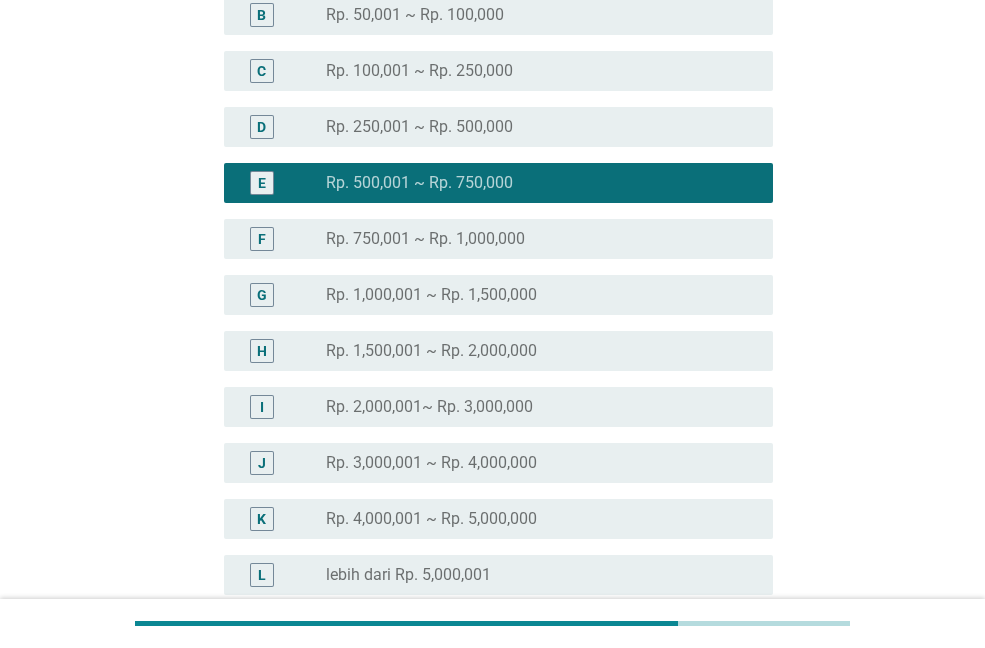 scroll, scrollTop: 300, scrollLeft: 0, axis: vertical 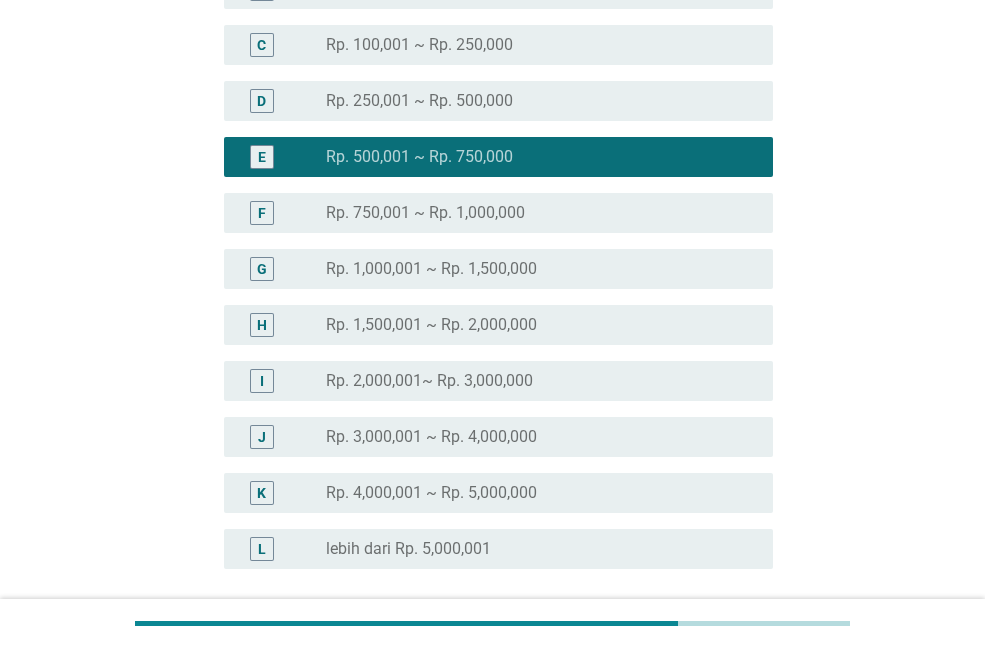 click on "D     radio_button_unchecked Rp. 250,001 ~ Rp. 500,000" at bounding box center (492, 101) 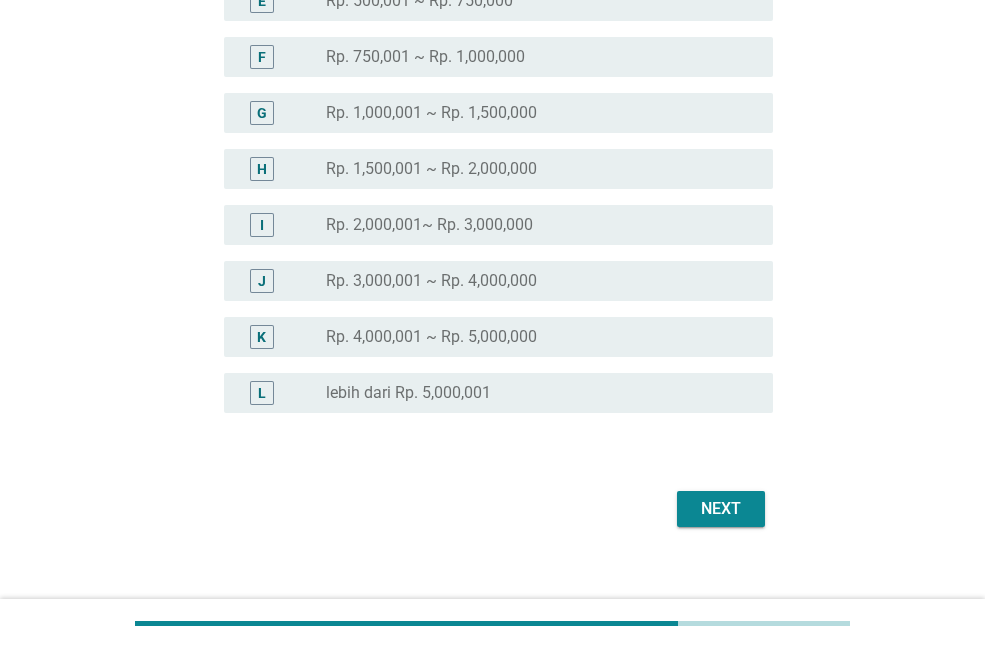 scroll, scrollTop: 478, scrollLeft: 0, axis: vertical 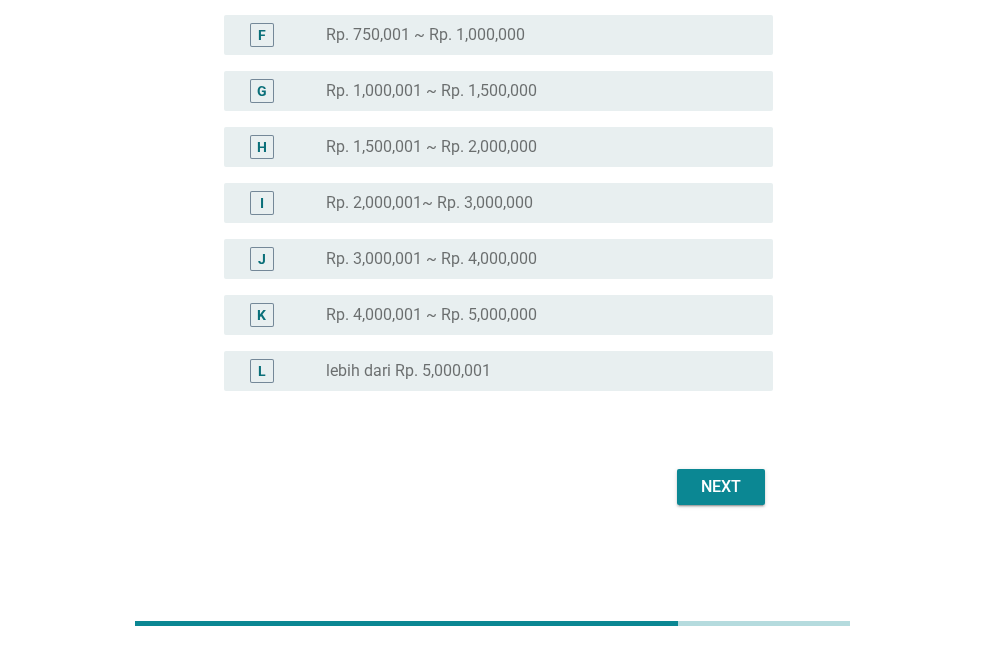 click on "Next" at bounding box center (721, 487) 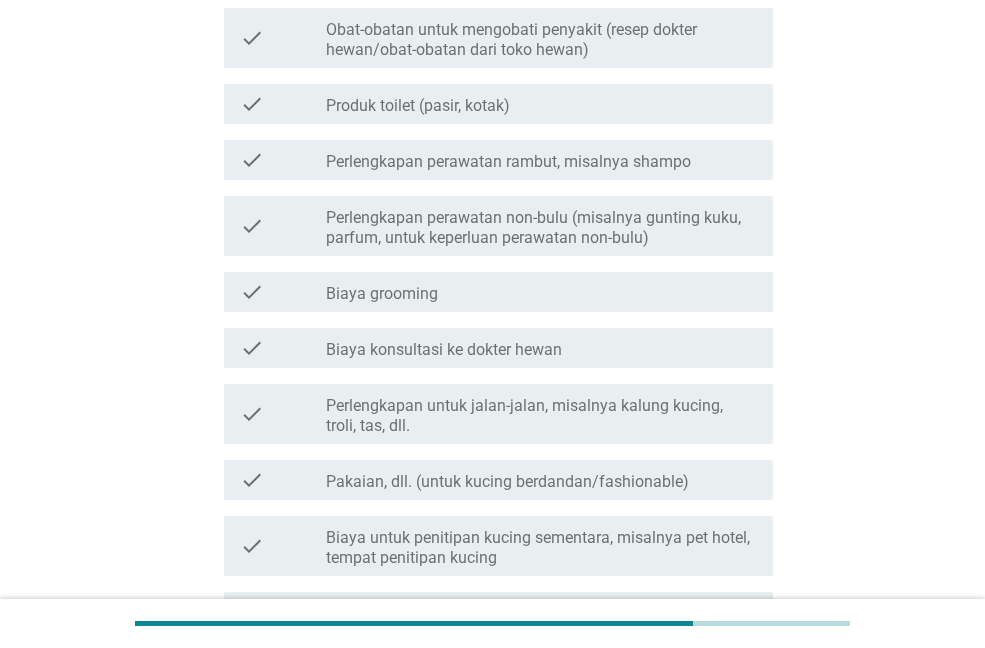 scroll, scrollTop: 0, scrollLeft: 0, axis: both 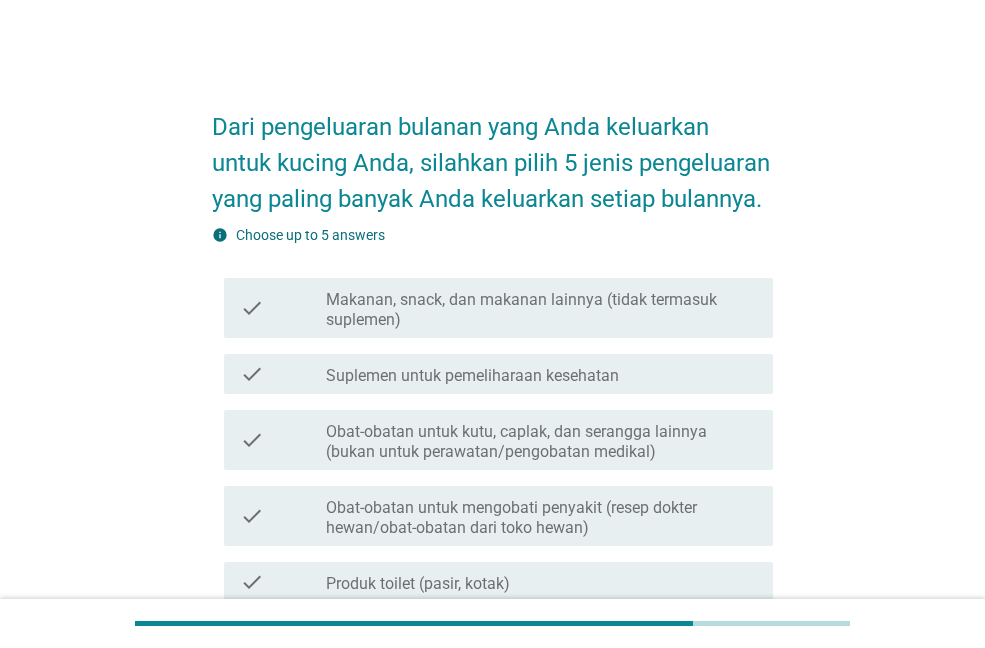 click on "Makanan, snack, dan makanan lainnya (tidak termasuk suplemen)" at bounding box center (541, 310) 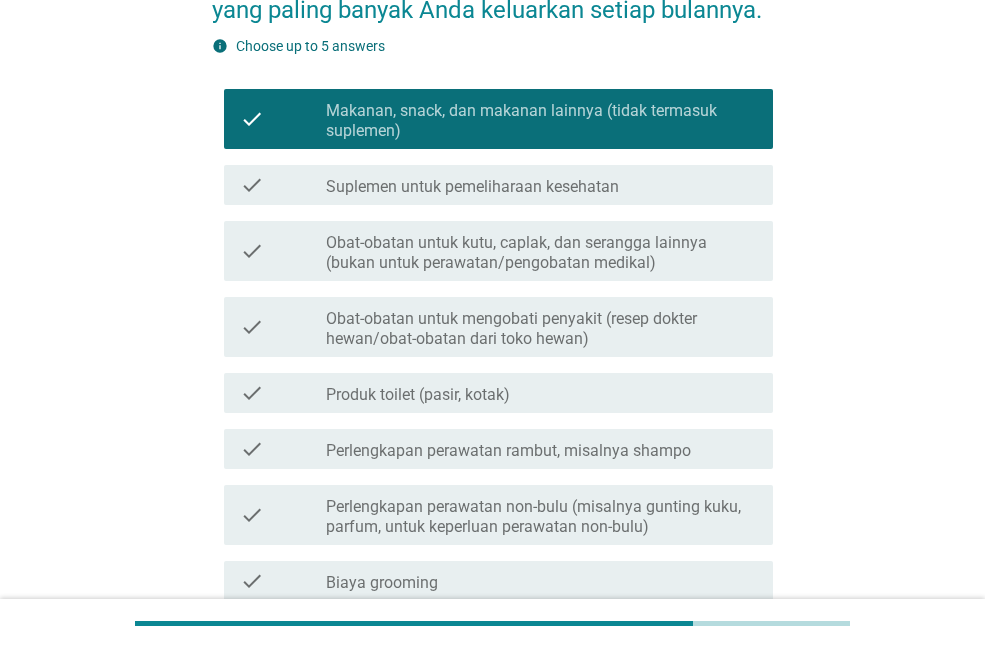 scroll, scrollTop: 200, scrollLeft: 0, axis: vertical 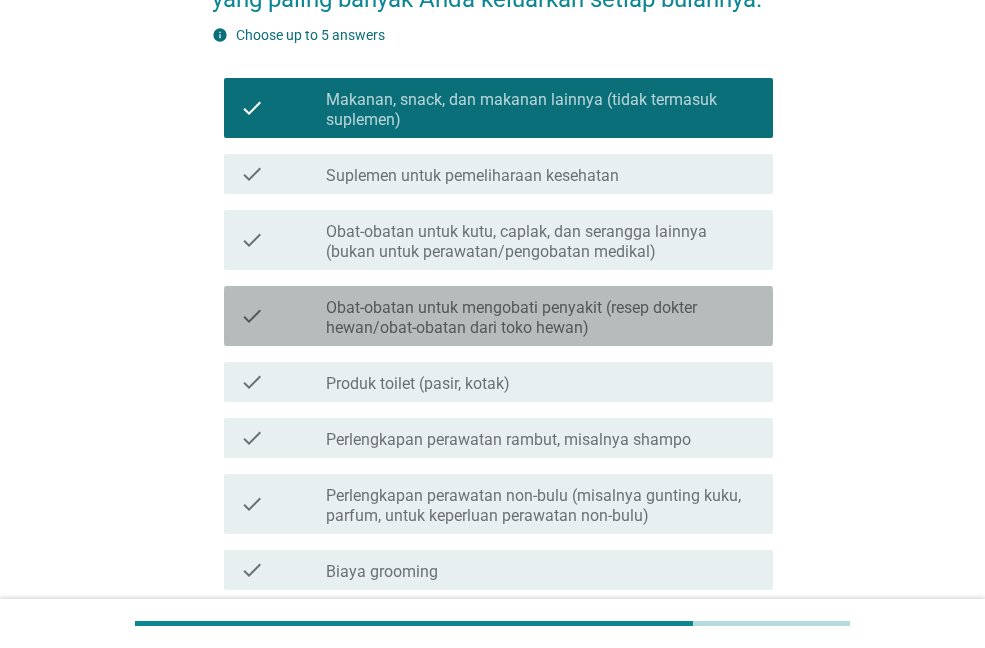 click on "Obat-obatan untuk mengobati penyakit (resep dokter hewan/obat-obatan dari toko hewan)" at bounding box center [541, 318] 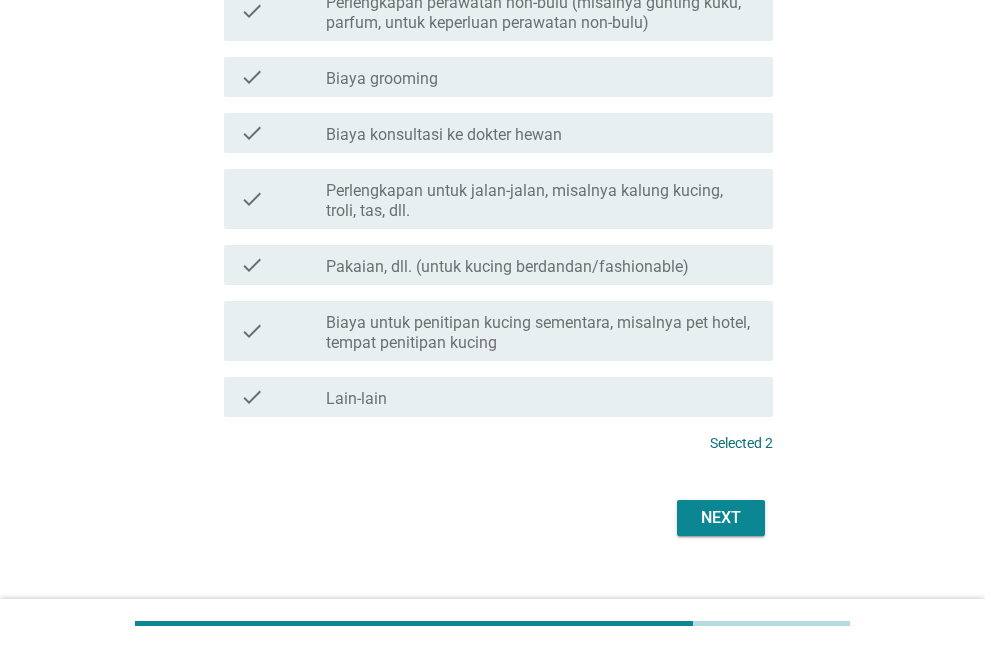 scroll, scrollTop: 724, scrollLeft: 0, axis: vertical 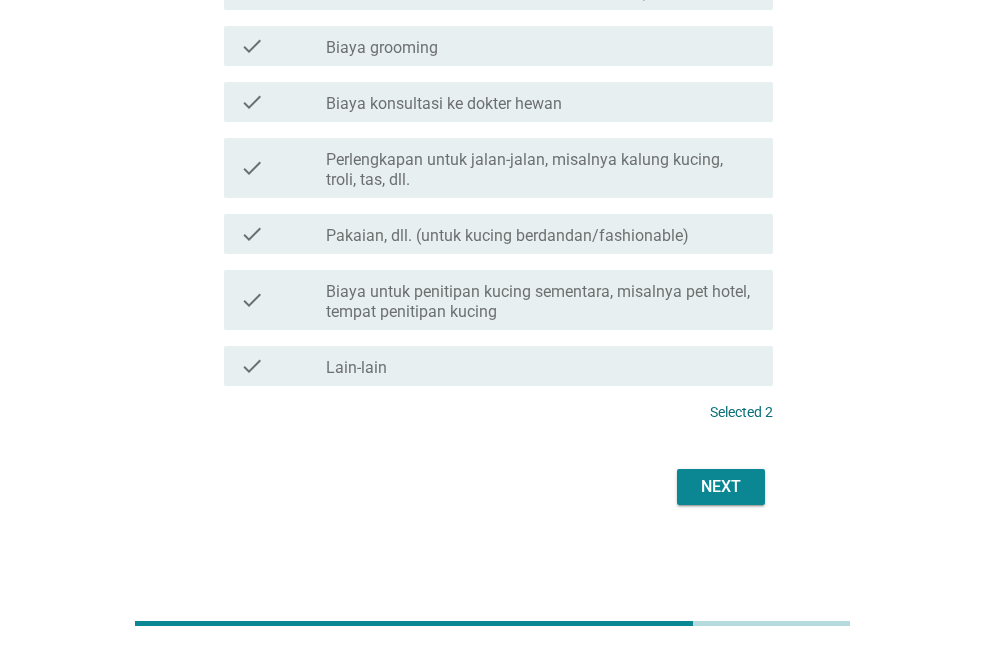 click on "Next" at bounding box center [721, 487] 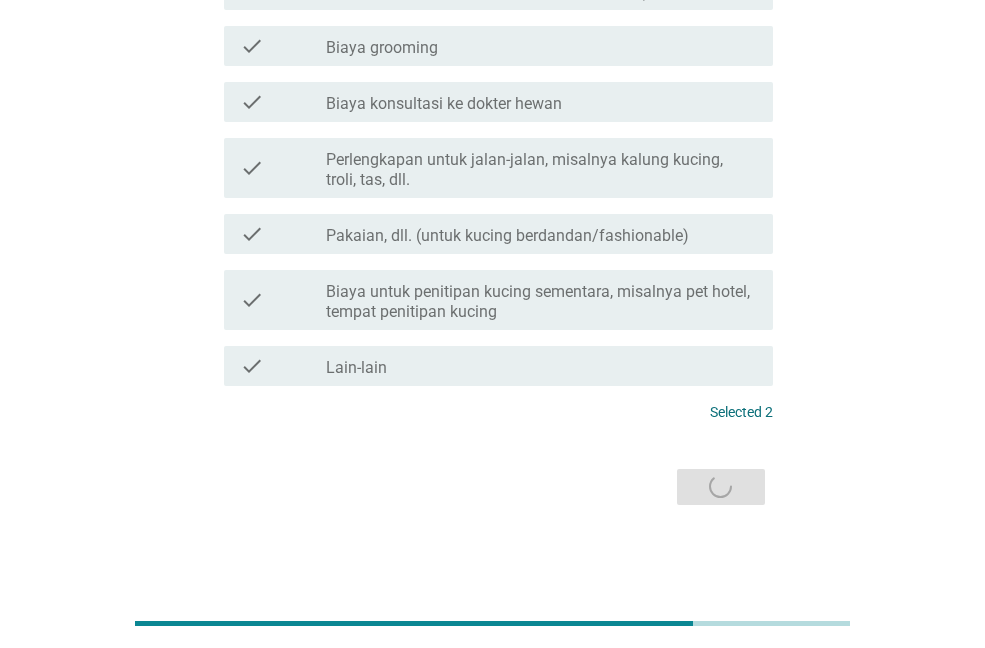 scroll, scrollTop: 0, scrollLeft: 0, axis: both 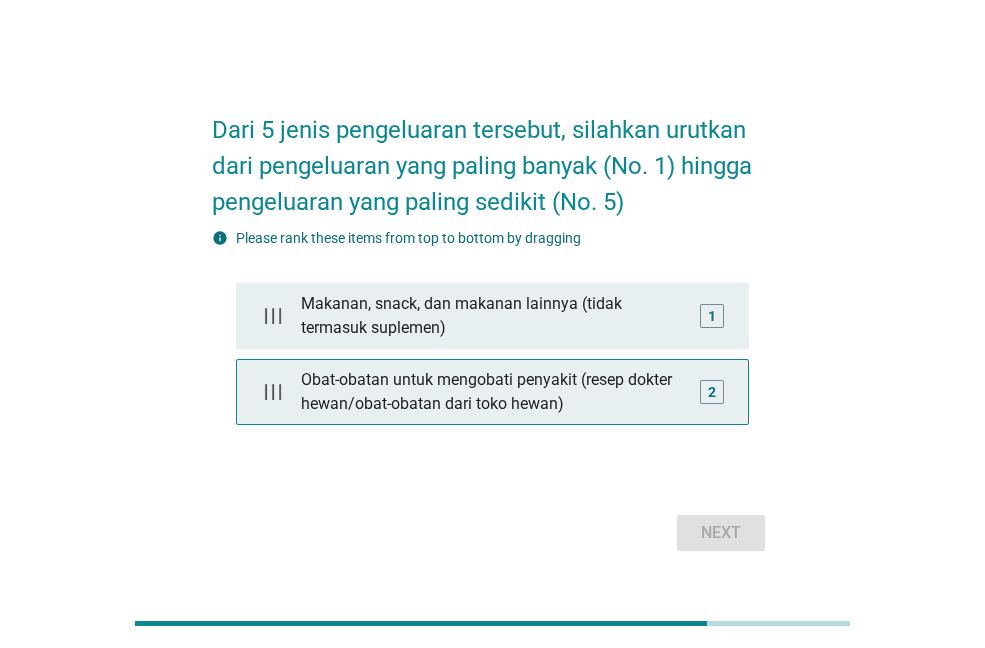 click on "2" at bounding box center [712, 392] 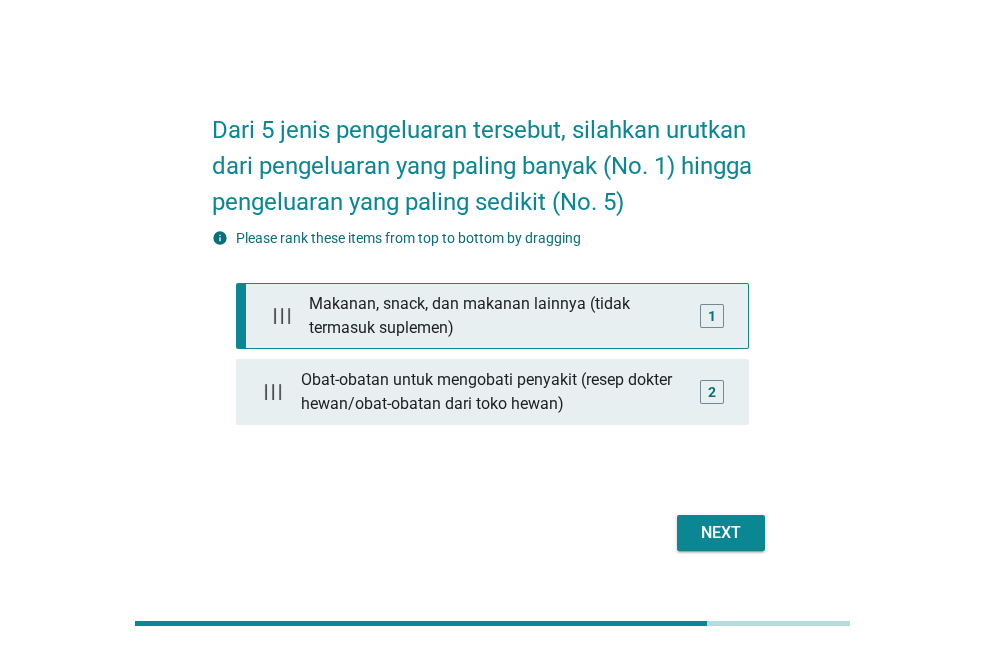 click on "1" at bounding box center [712, 316] 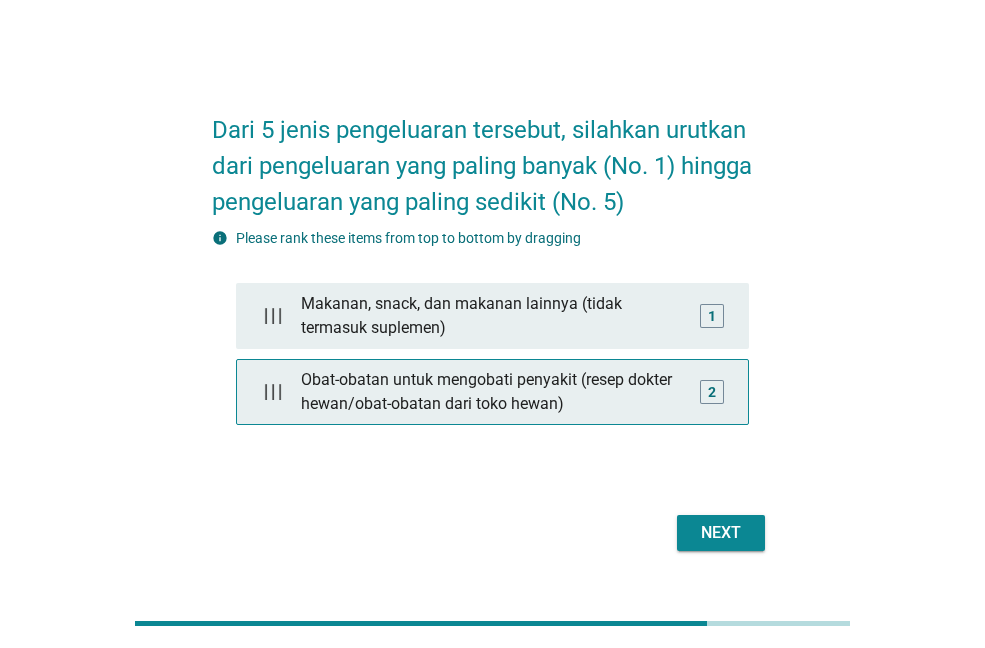drag, startPoint x: 705, startPoint y: 384, endPoint x: 649, endPoint y: 380, distance: 56.142673 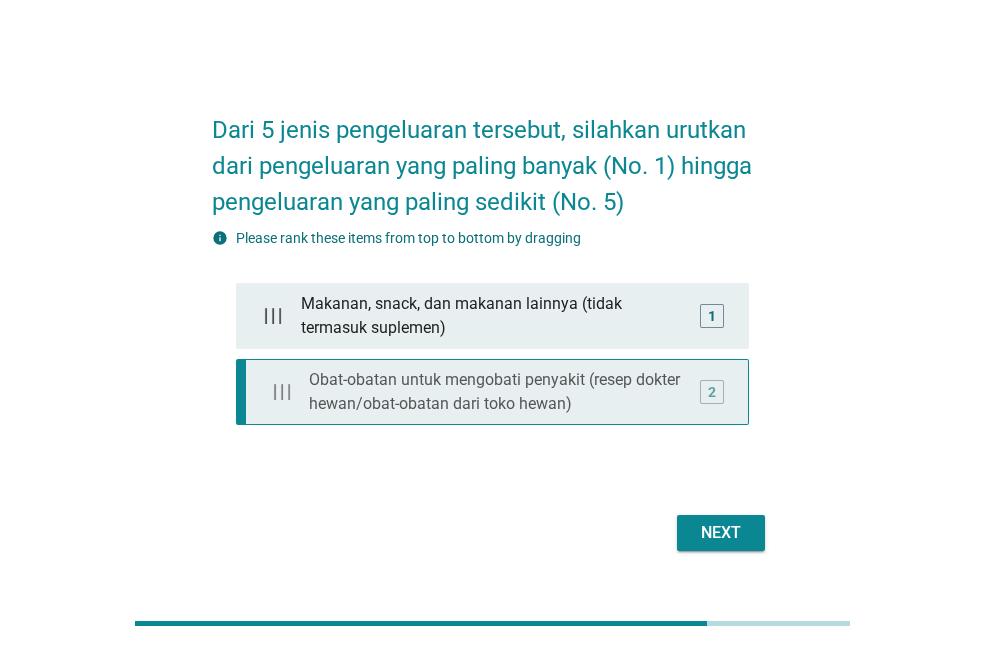 type 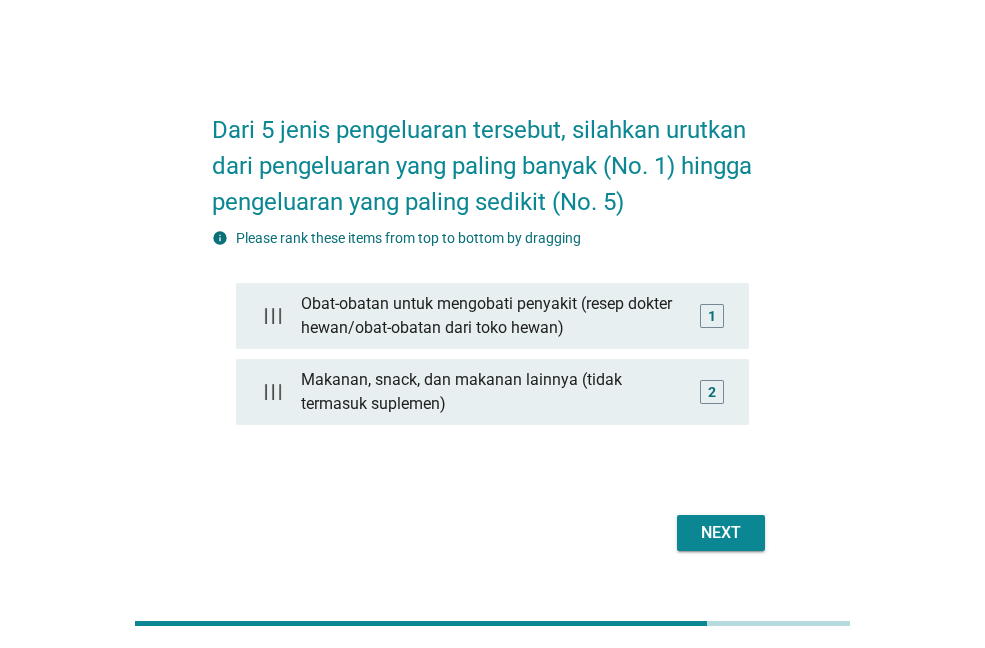 click on "Next" at bounding box center (721, 533) 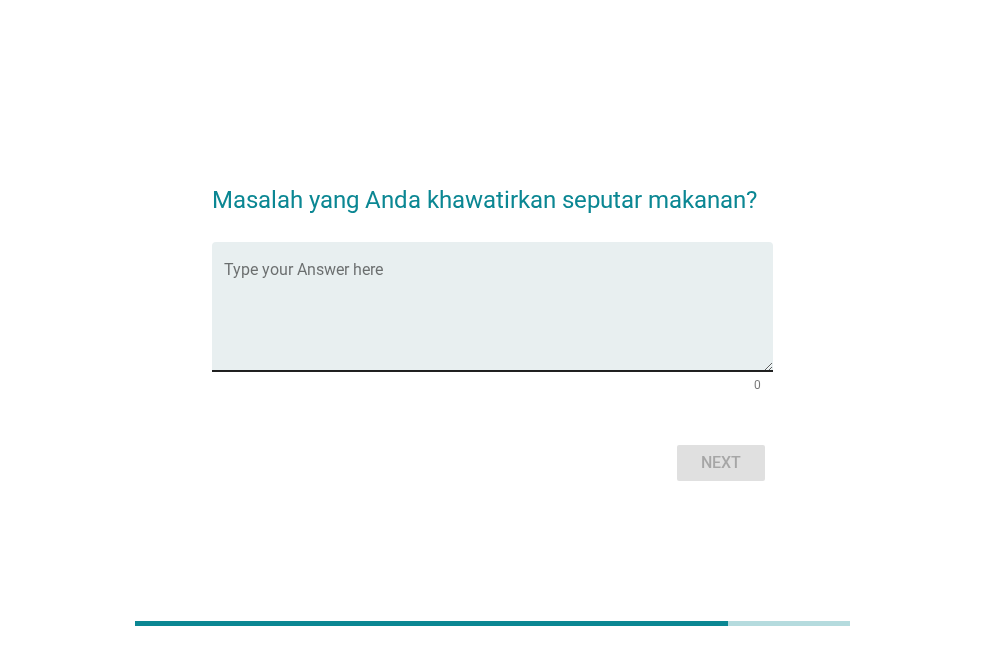click at bounding box center [498, 318] 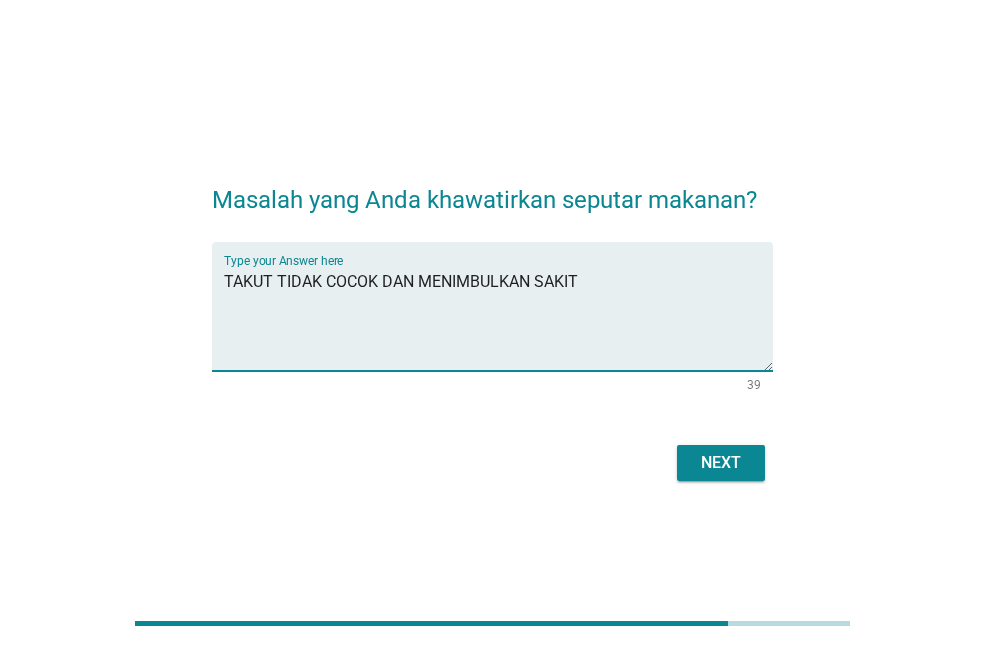 type on "TAKUT TIDAK COCOK DAN MENIMBULKAN SAKIT" 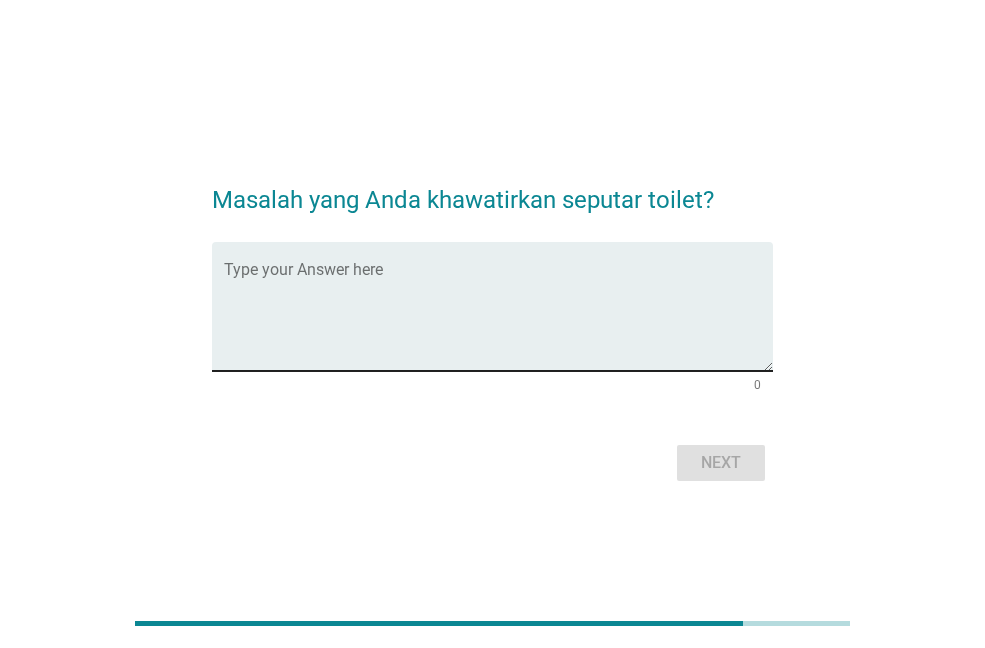 click at bounding box center (498, 318) 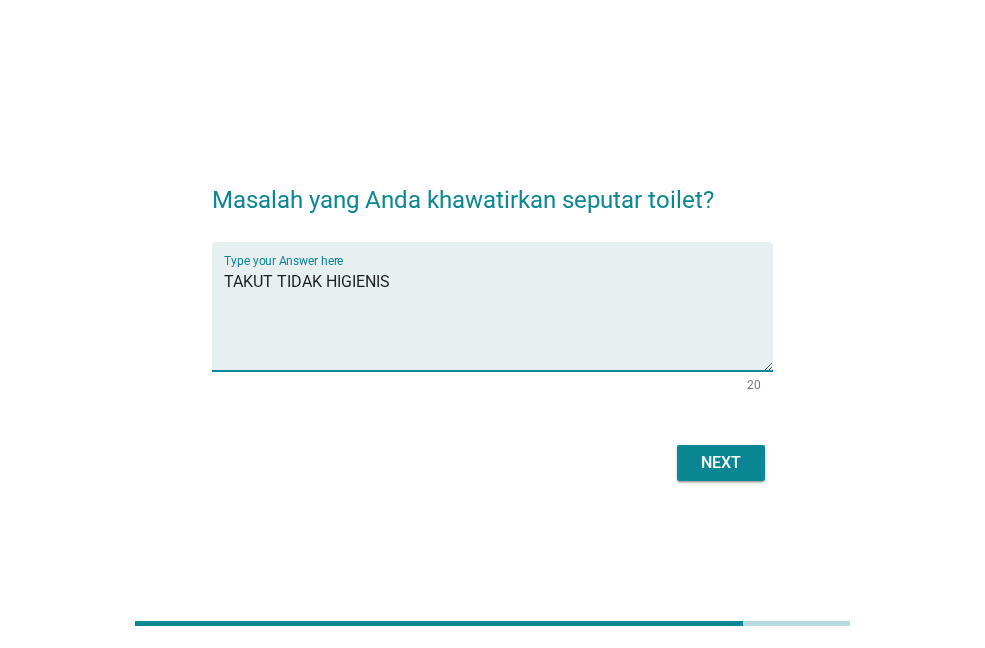type on "TAKUT TIDAK HIGIENIS" 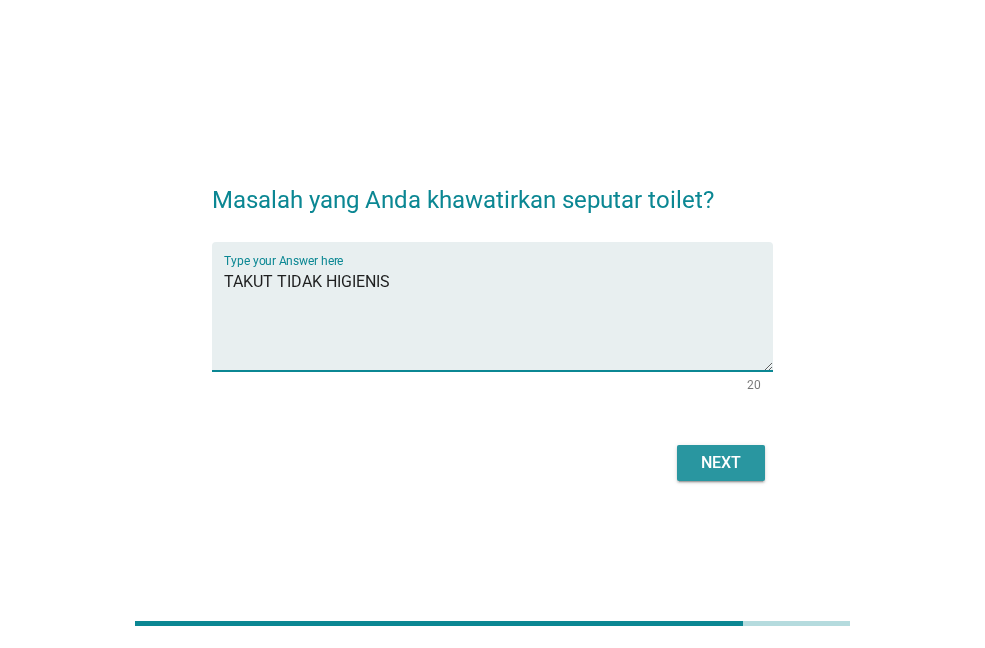 click on "Next" at bounding box center [721, 463] 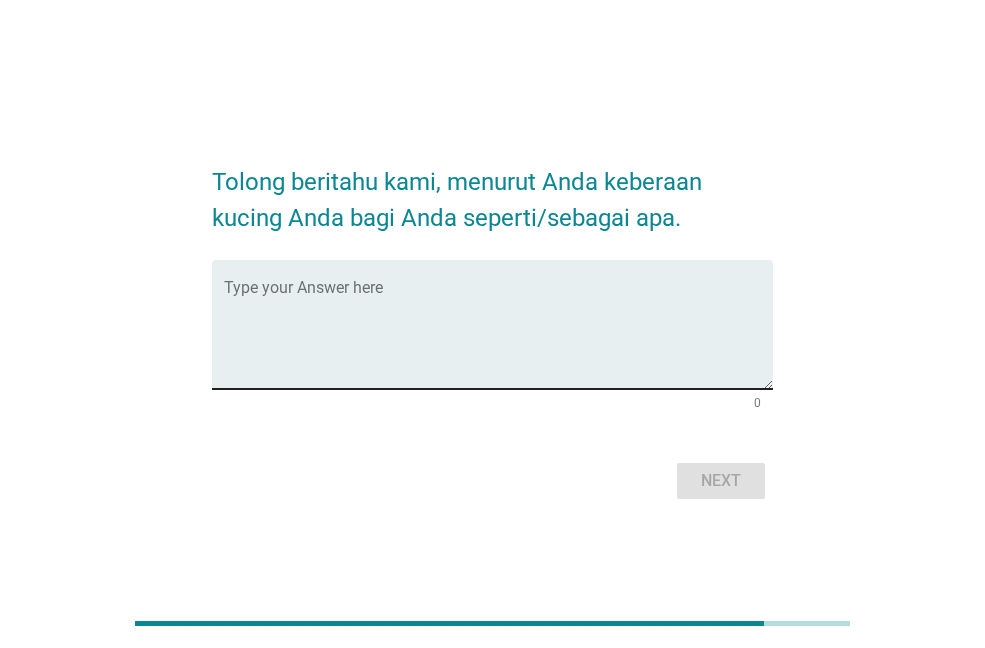 click at bounding box center (498, 336) 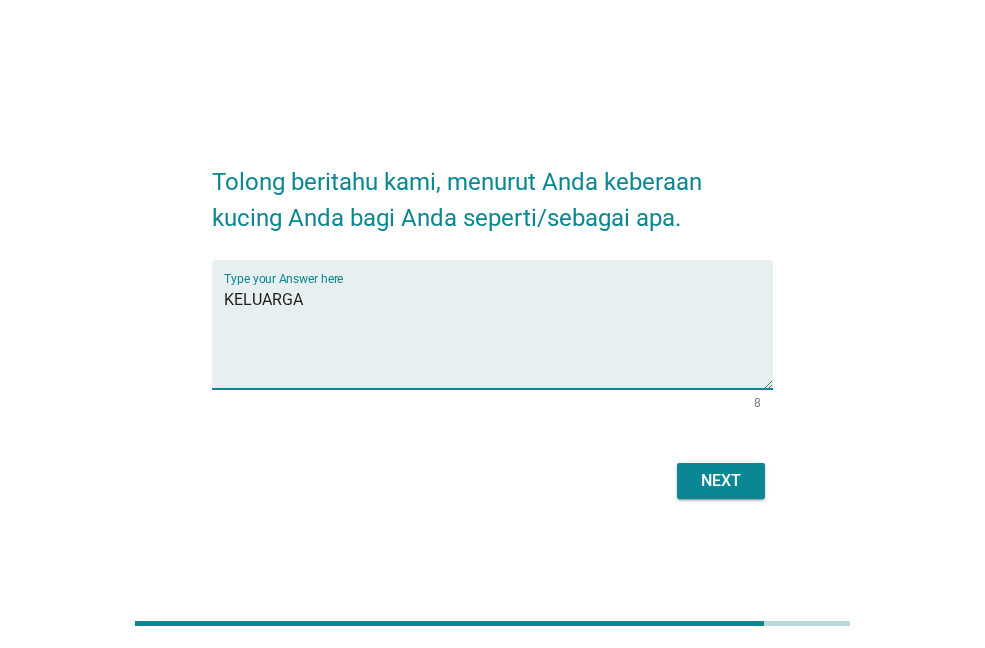 type on "KELUARGA" 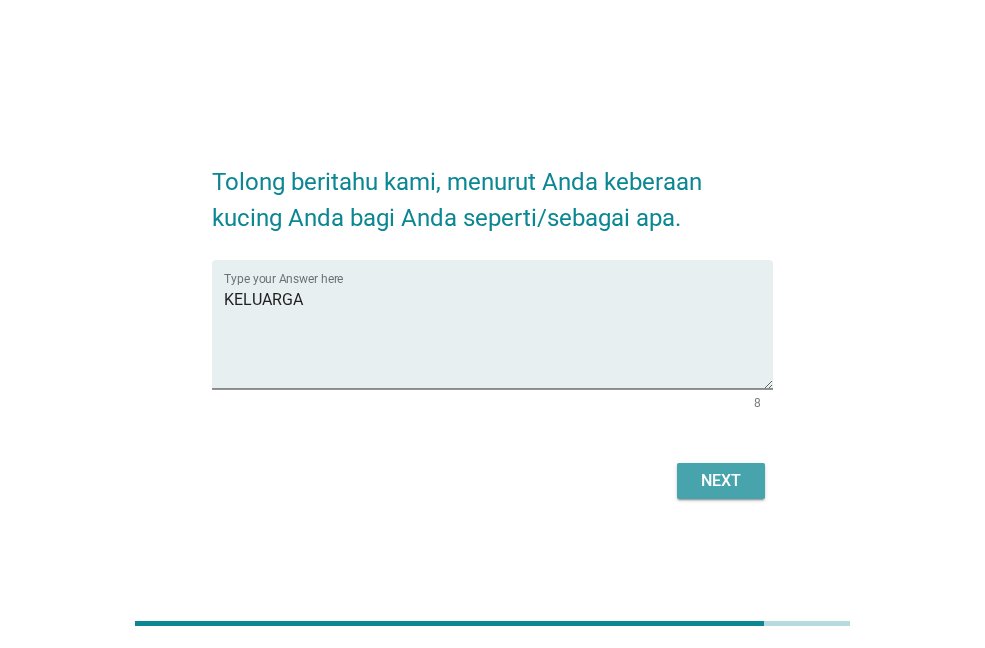 click on "Next" at bounding box center (721, 481) 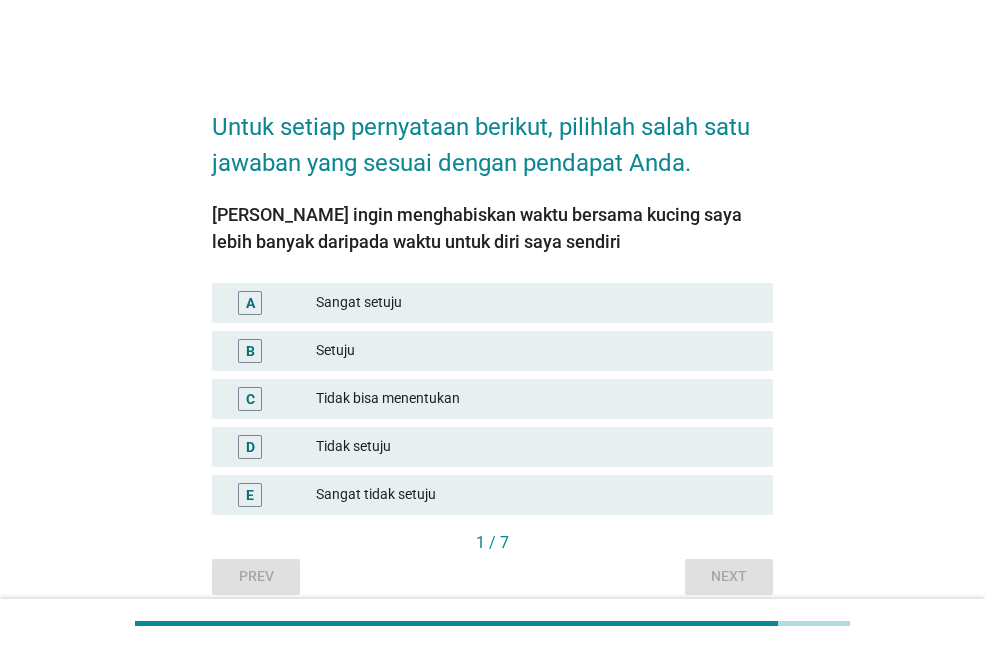 click on "Setuju" at bounding box center (536, 351) 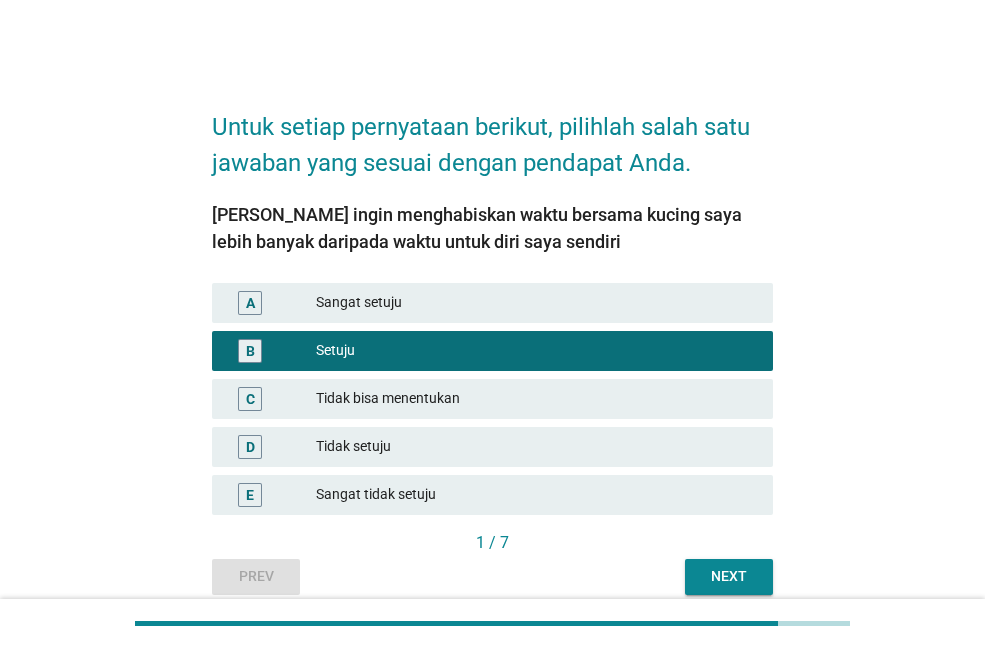 click on "Next" at bounding box center [729, 576] 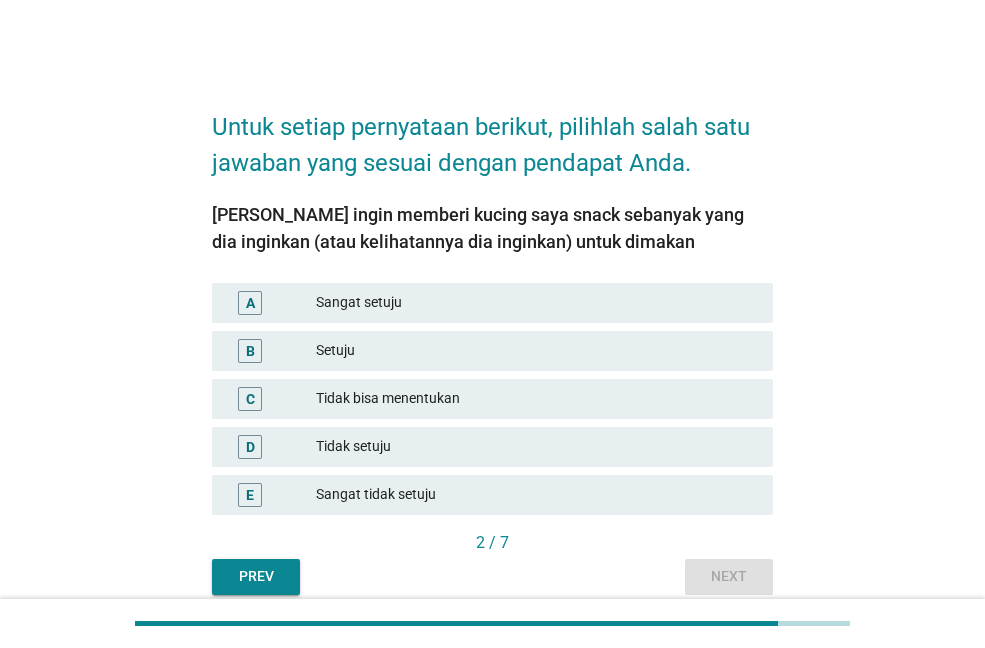 click on "Sangat setuju" at bounding box center (536, 303) 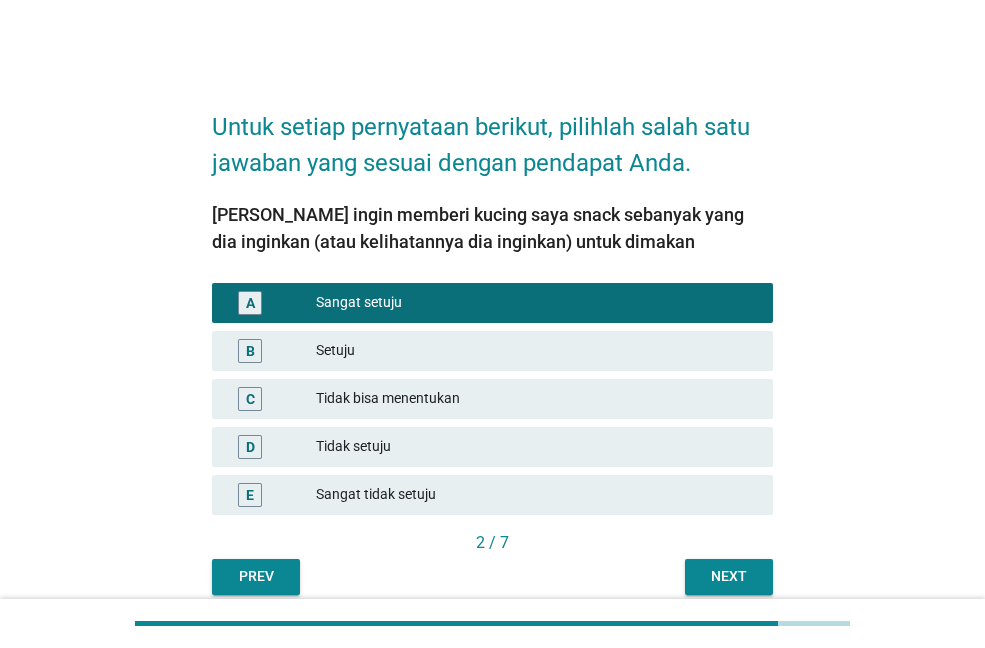 click on "Next" at bounding box center [729, 576] 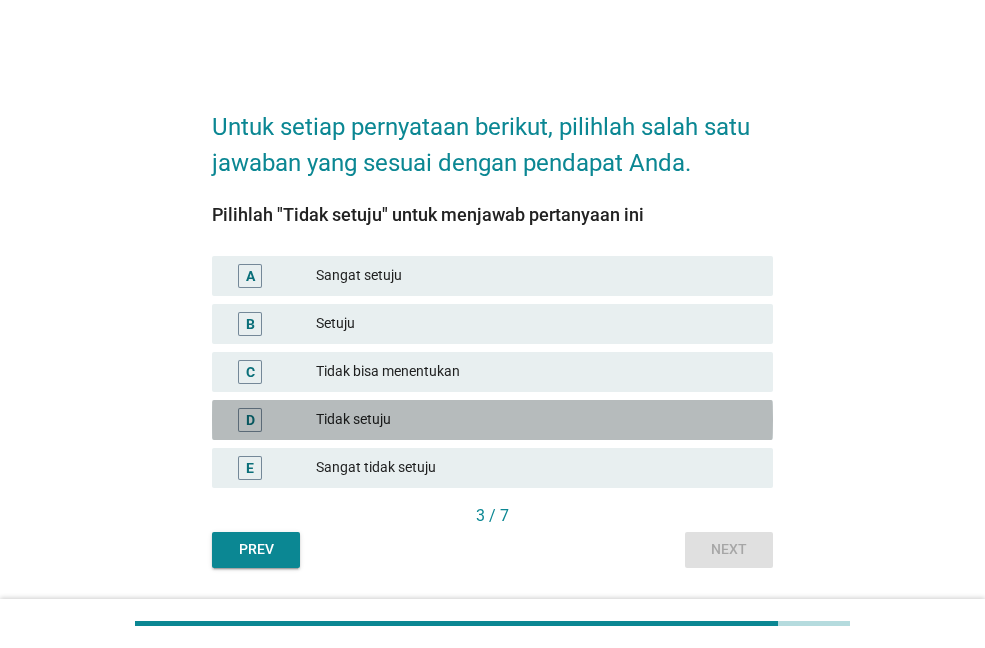 click on "Tidak setuju" at bounding box center (536, 420) 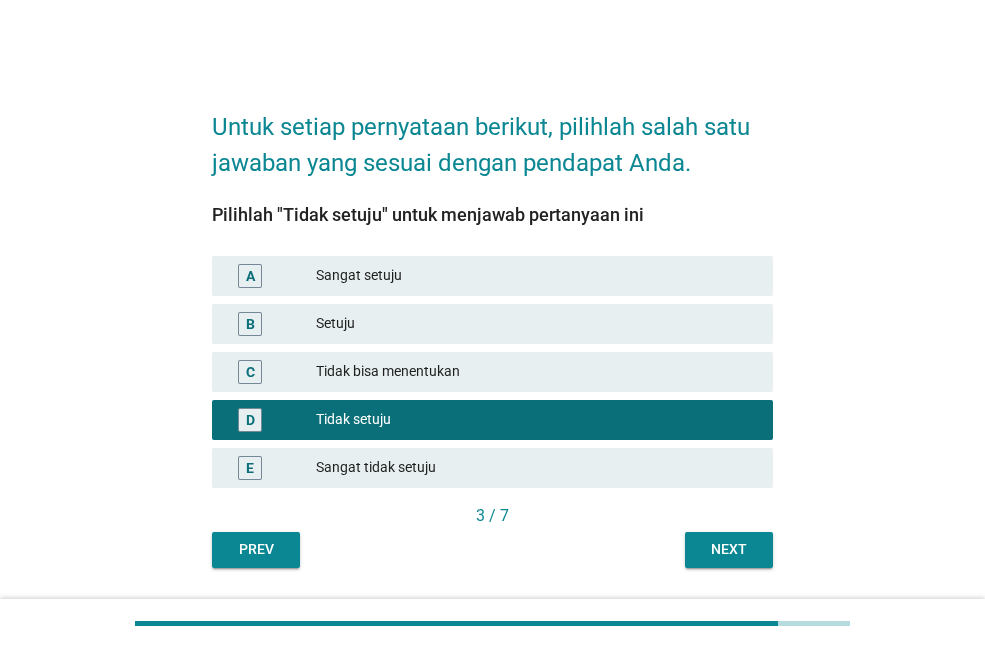 click on "Next" at bounding box center (729, 549) 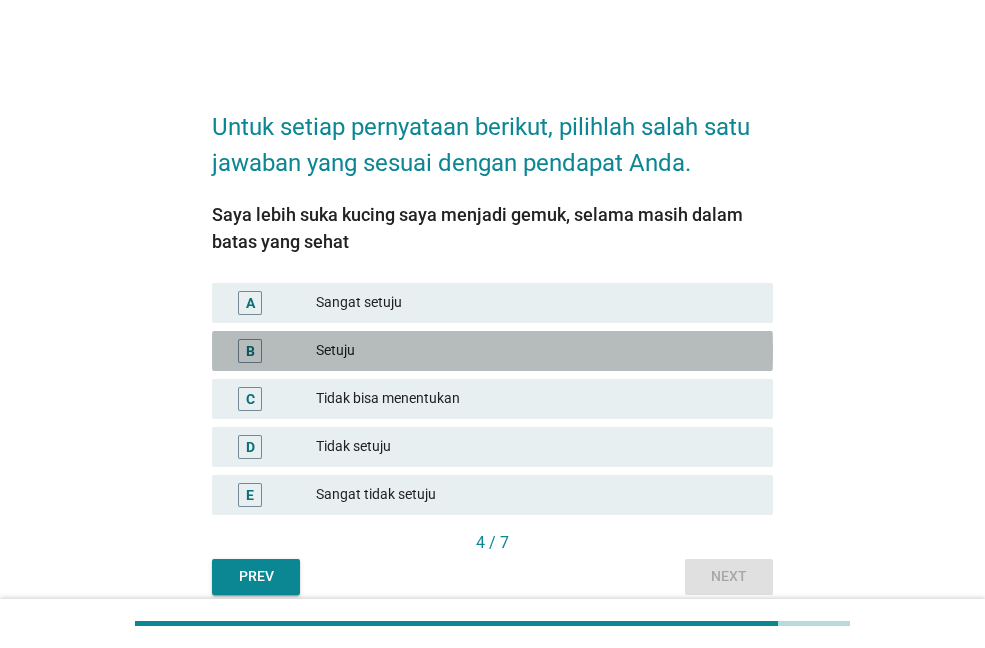 click on "Setuju" at bounding box center (536, 351) 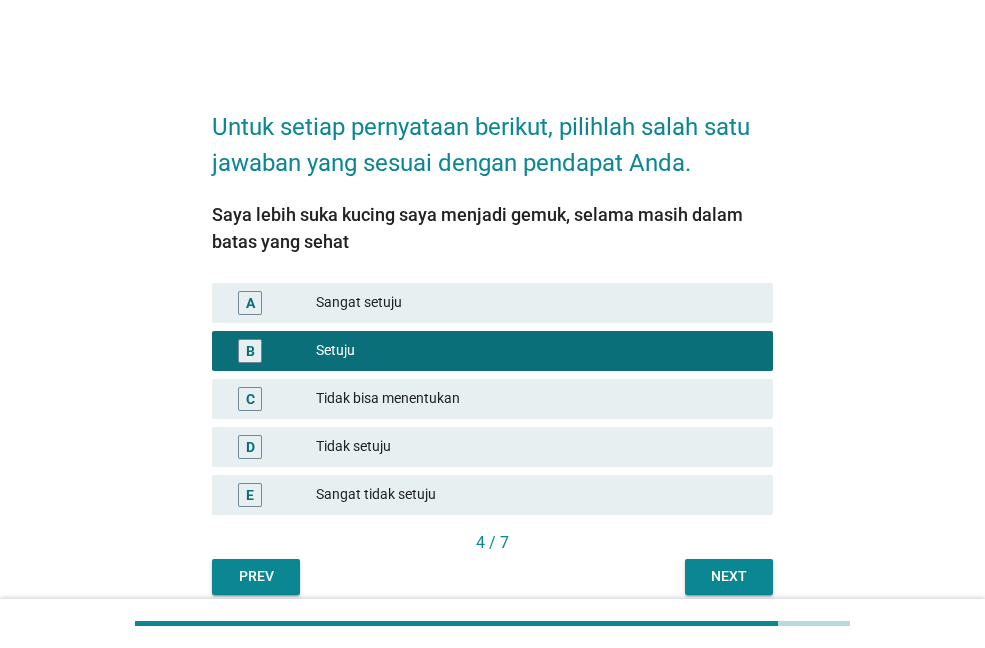 click on "Next" at bounding box center [729, 577] 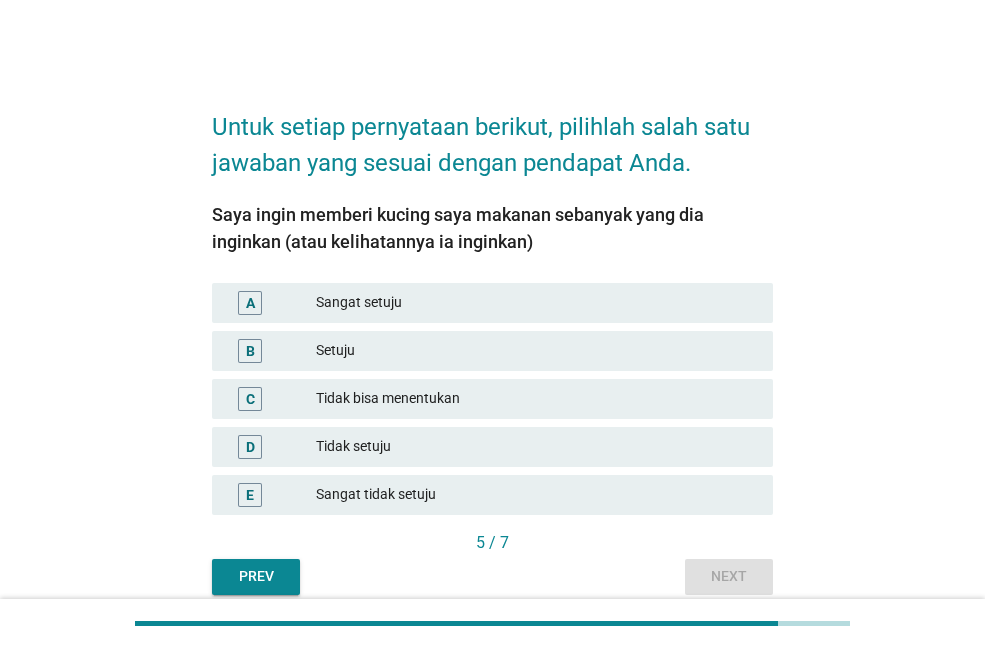 click on "B   Setuju" at bounding box center (492, 351) 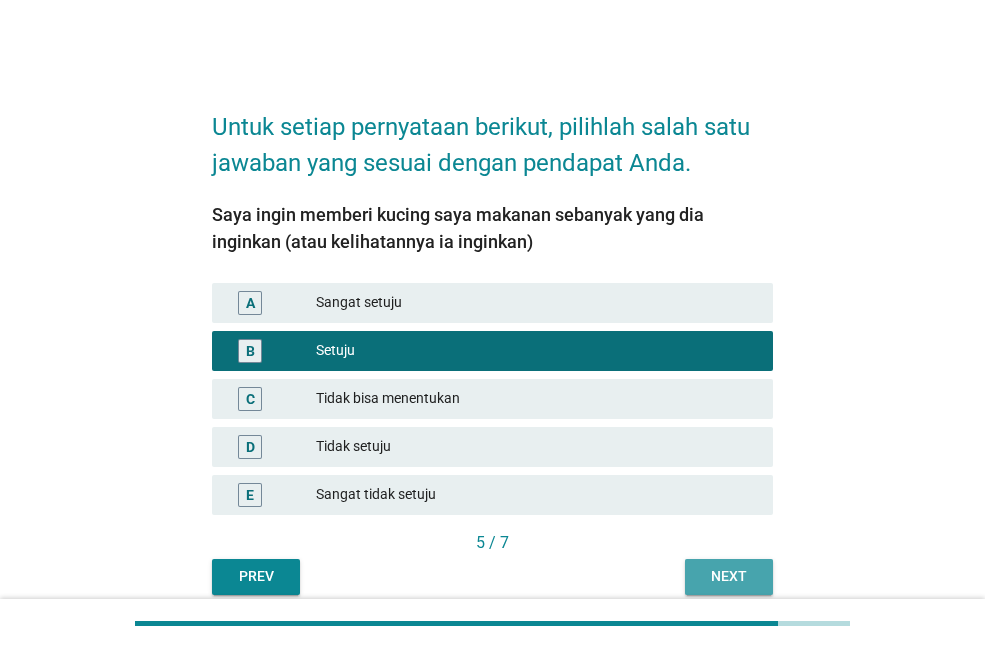 click on "Next" at bounding box center (729, 576) 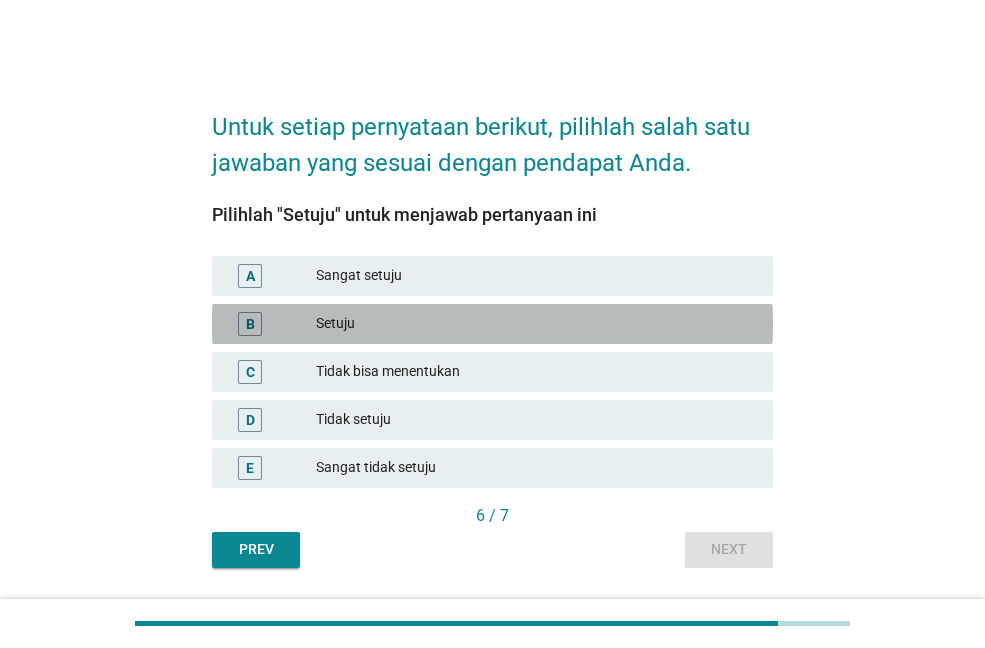 click on "Setuju" at bounding box center [536, 324] 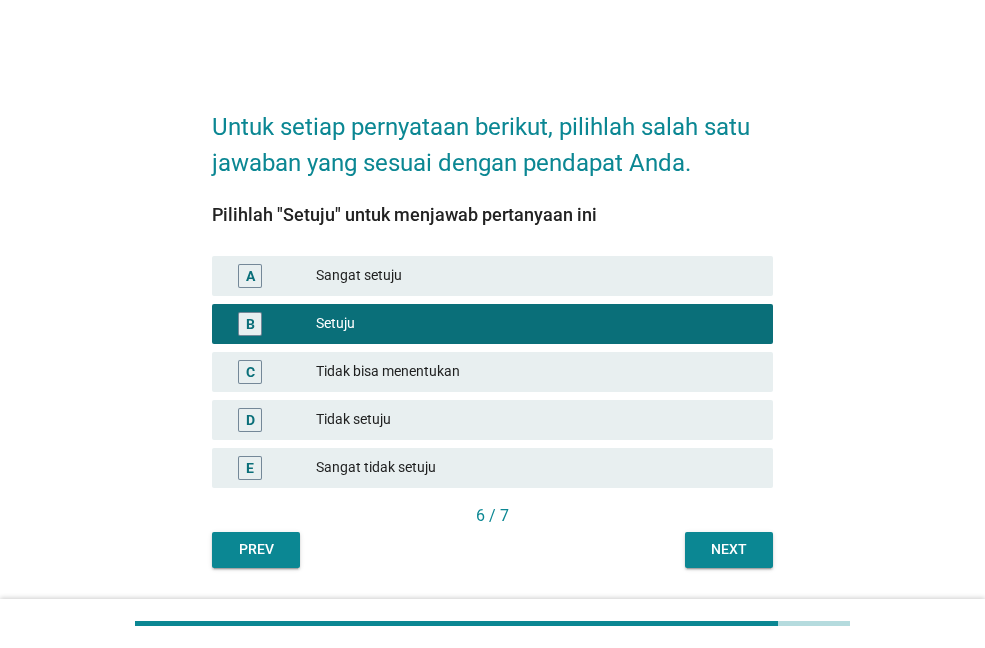 click on "Next" at bounding box center [729, 549] 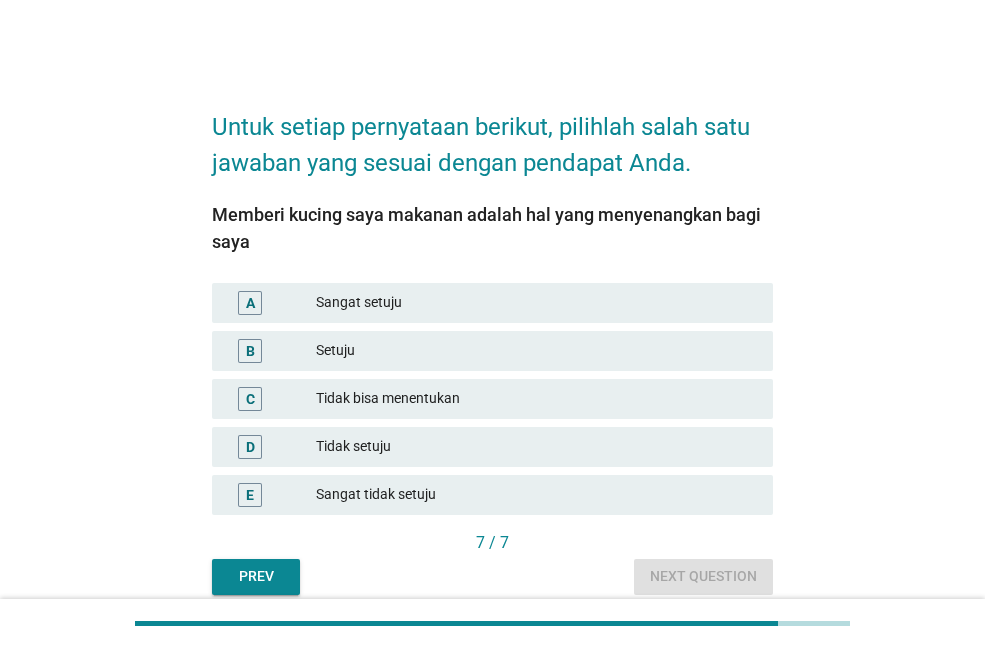 click on "Sangat setuju" at bounding box center (536, 303) 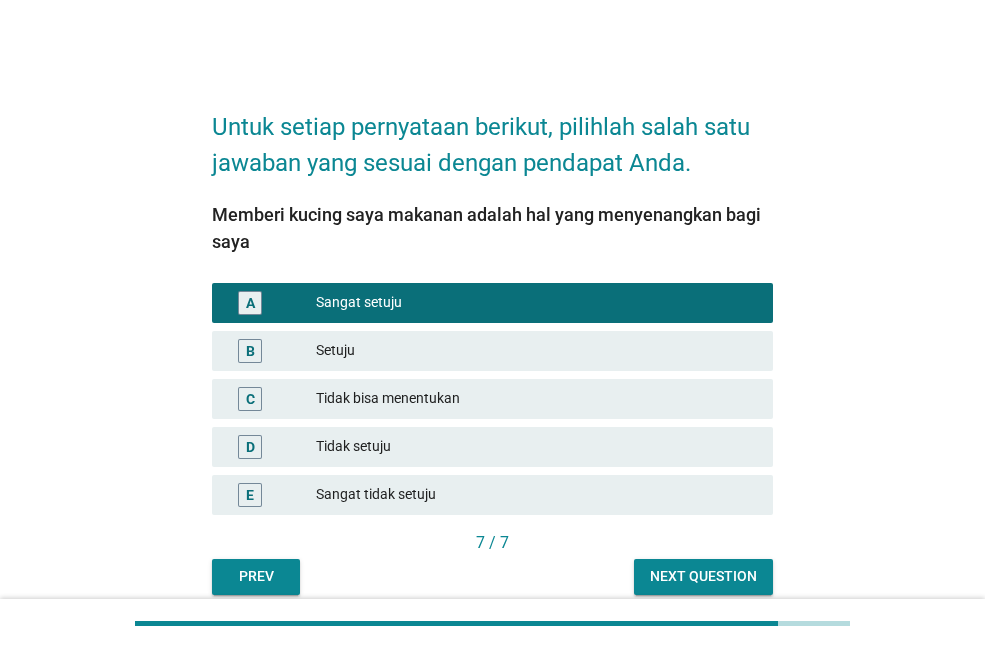 click on "Next question" at bounding box center (703, 576) 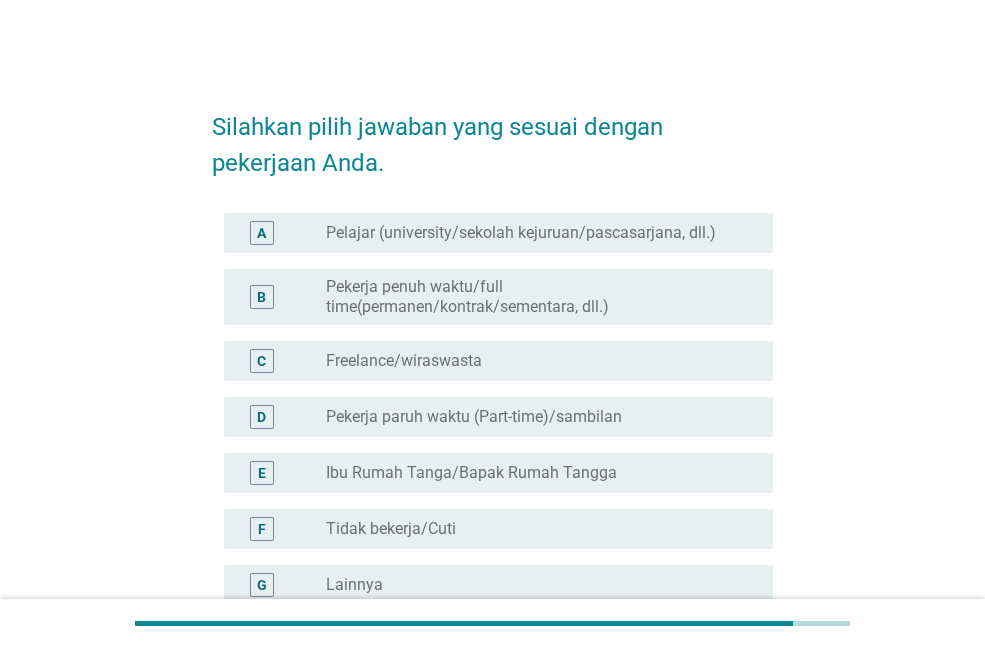 click on "Pekerja penuh waktu/full time(permanen/kontrak/sementara, dll.)" at bounding box center [533, 297] 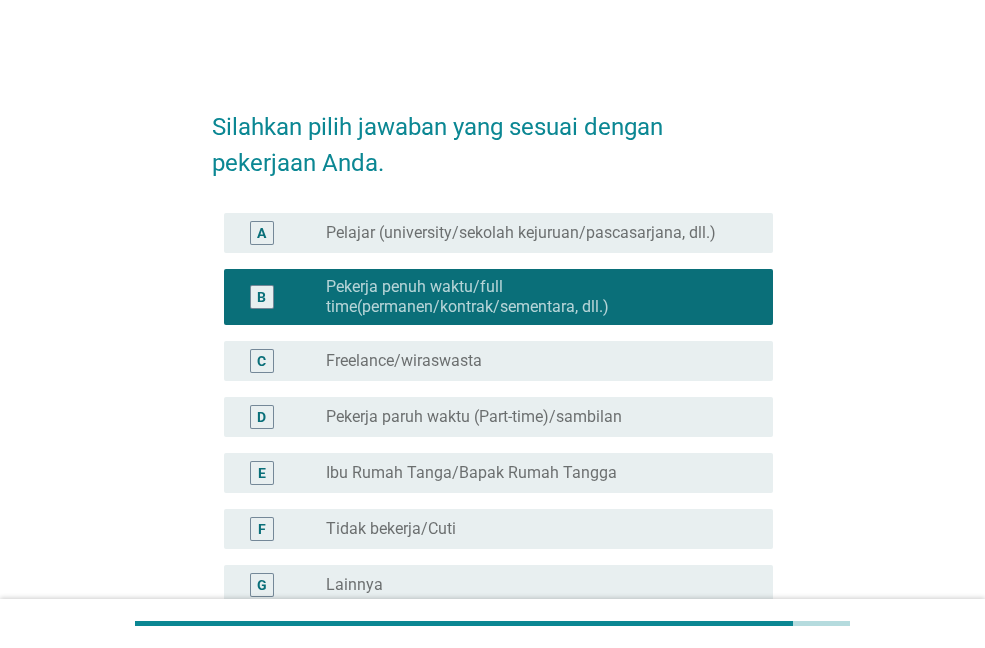 scroll, scrollTop: 214, scrollLeft: 0, axis: vertical 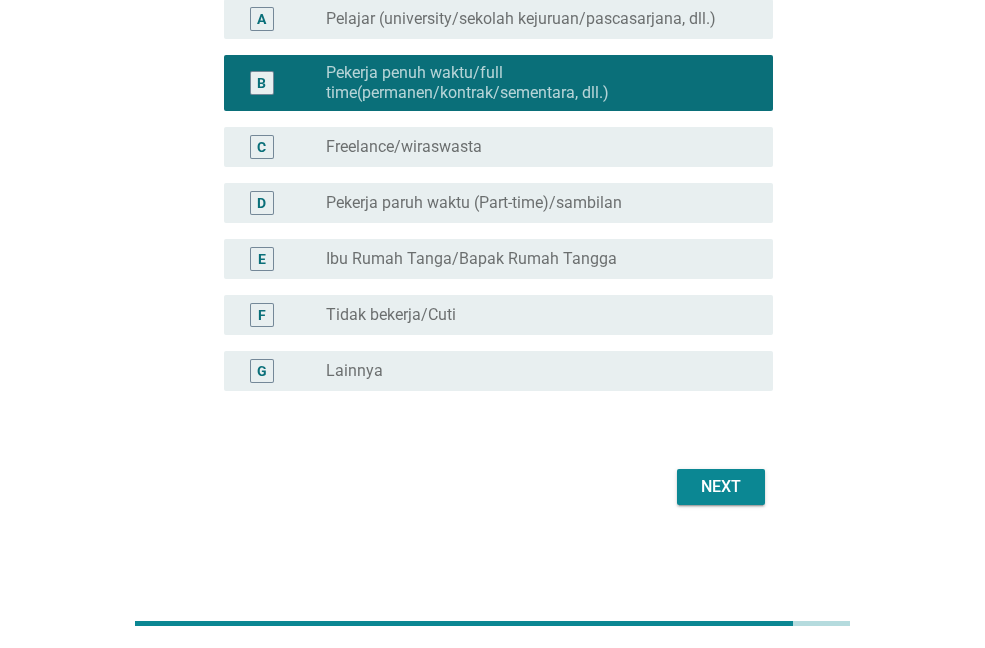 click on "Next" at bounding box center (721, 487) 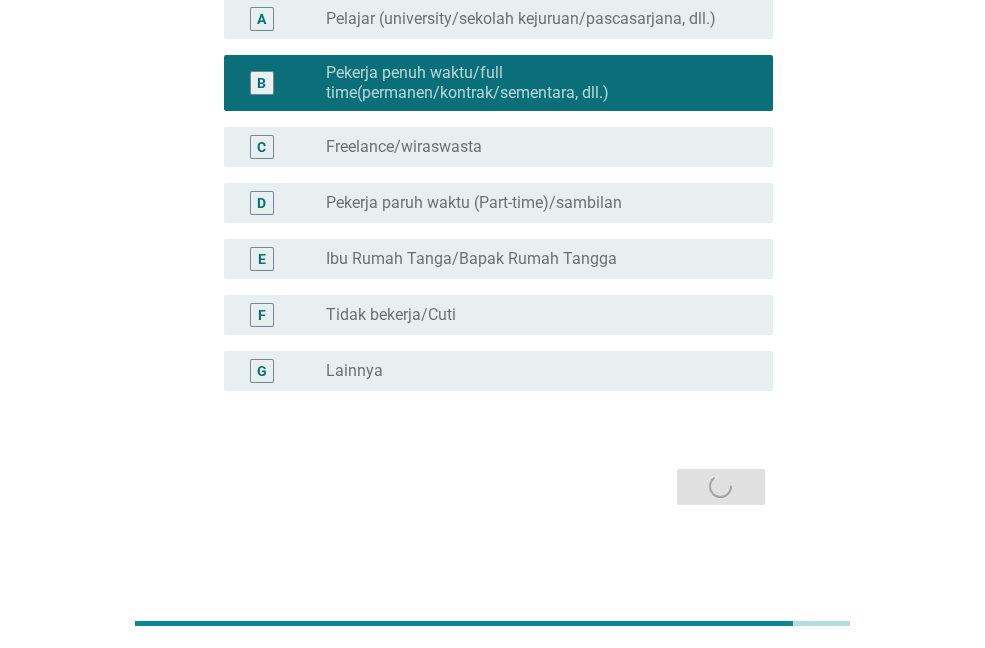 scroll, scrollTop: 0, scrollLeft: 0, axis: both 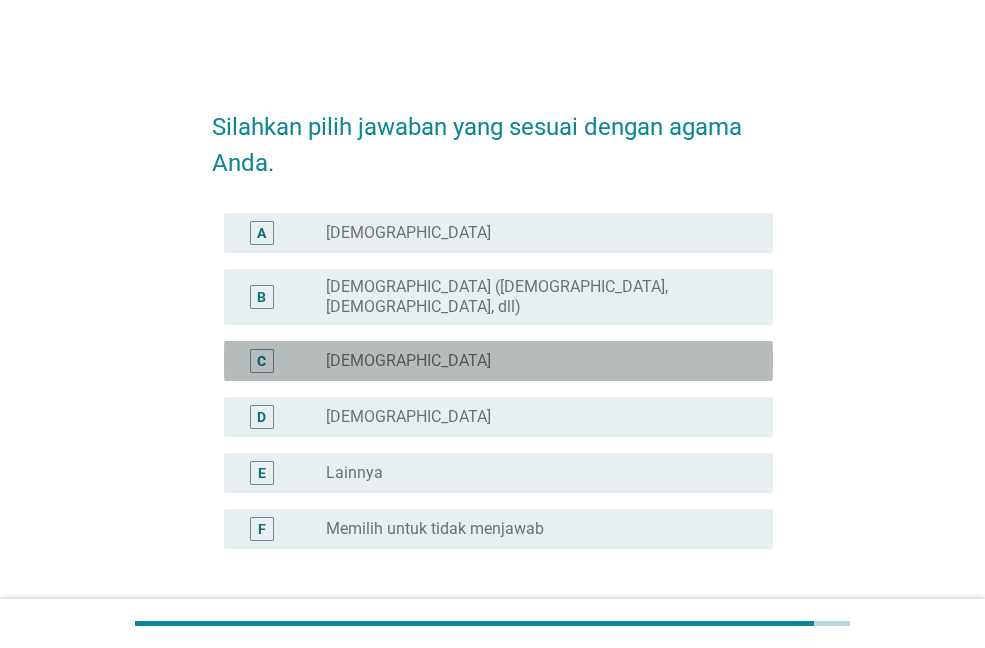 click on "radio_button_unchecked [DEMOGRAPHIC_DATA]" at bounding box center [533, 361] 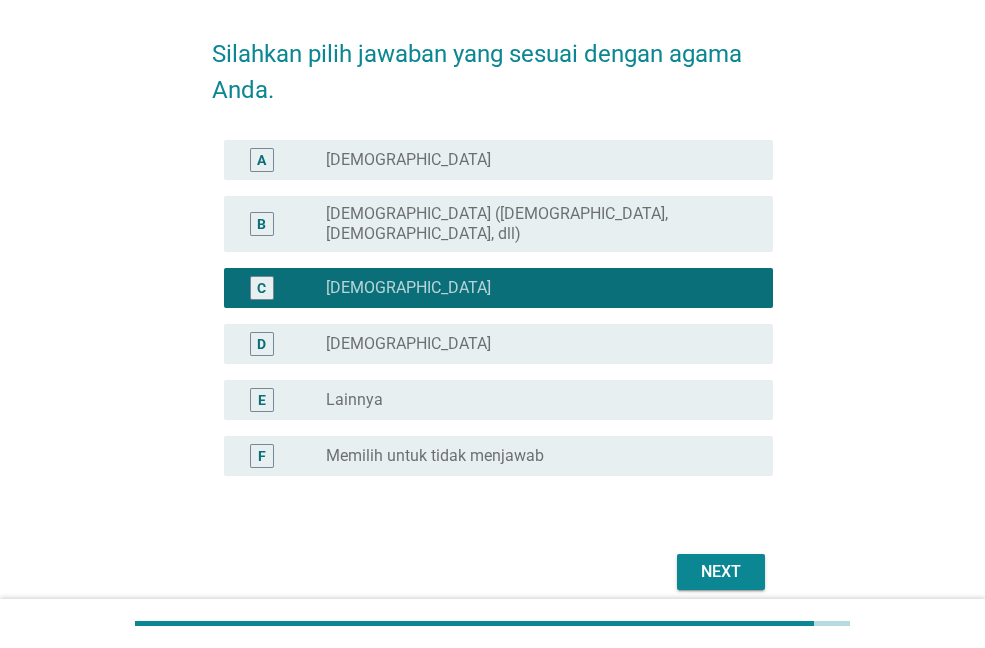 scroll, scrollTop: 142, scrollLeft: 0, axis: vertical 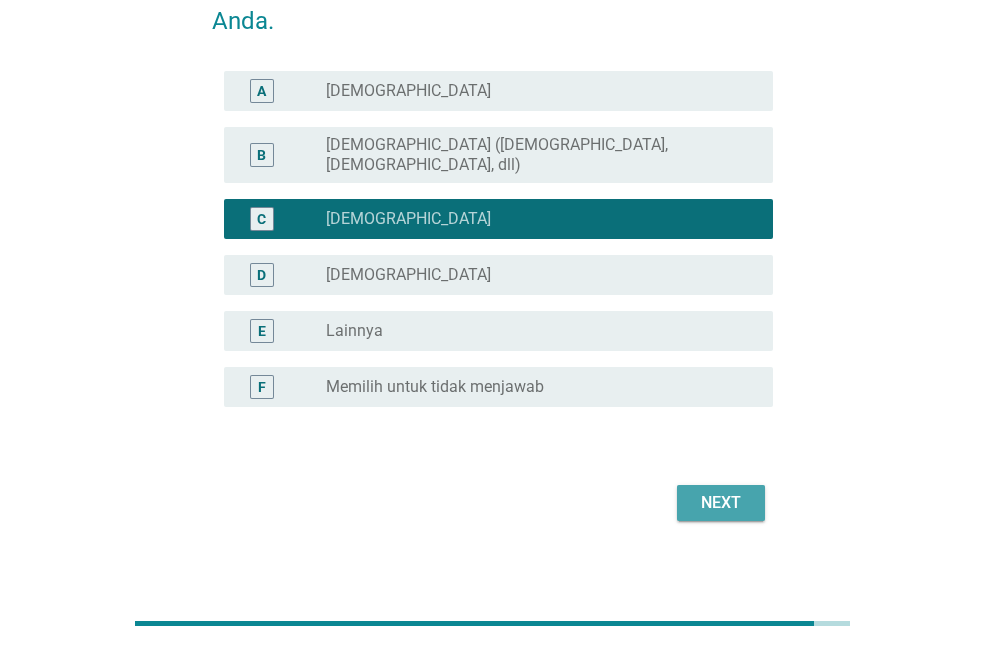 click on "Next" at bounding box center (721, 503) 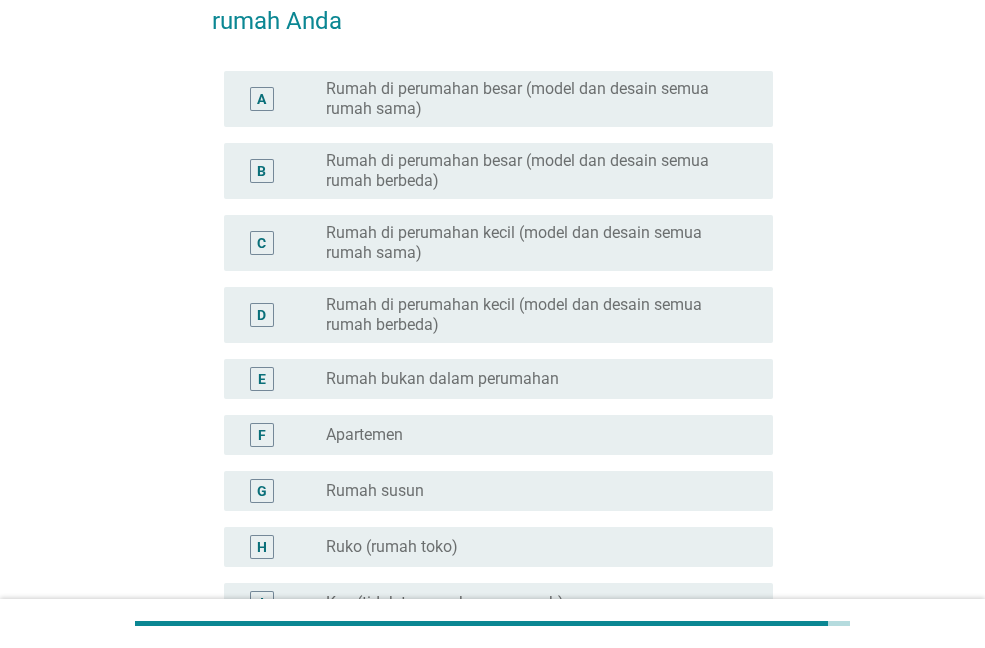 scroll, scrollTop: 0, scrollLeft: 0, axis: both 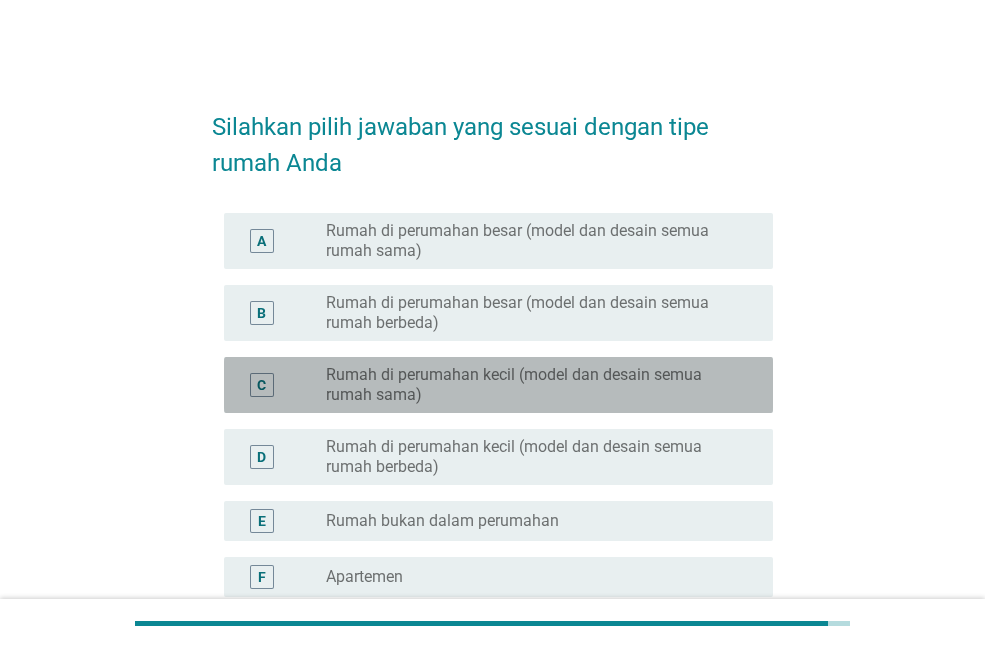 click on "Rumah di perumahan kecil (model dan desain semua rumah sama)" at bounding box center (533, 385) 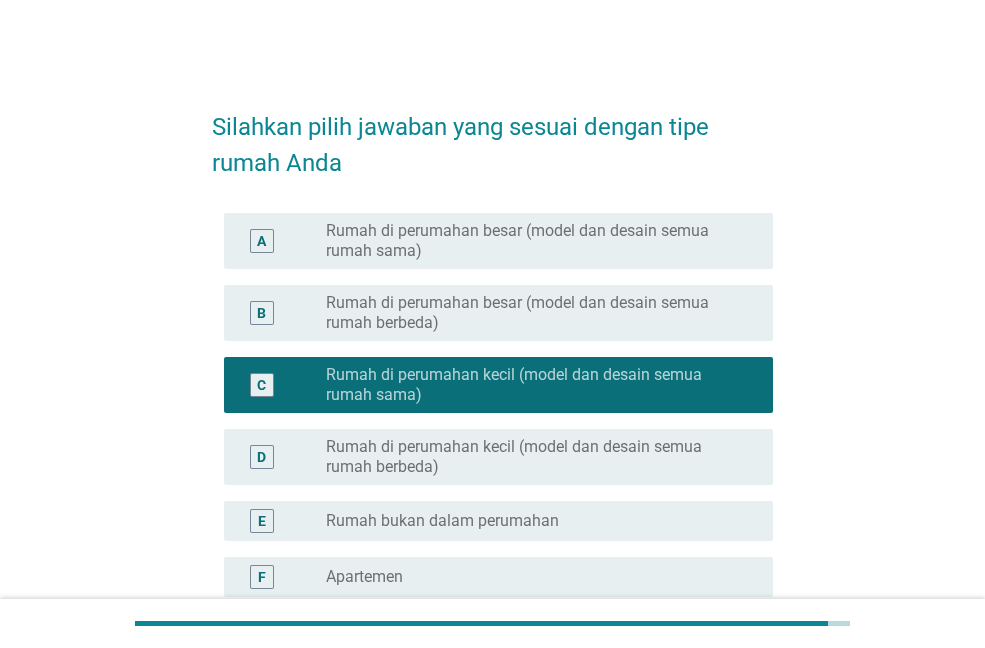 drag, startPoint x: 498, startPoint y: 440, endPoint x: 575, endPoint y: 443, distance: 77.05842 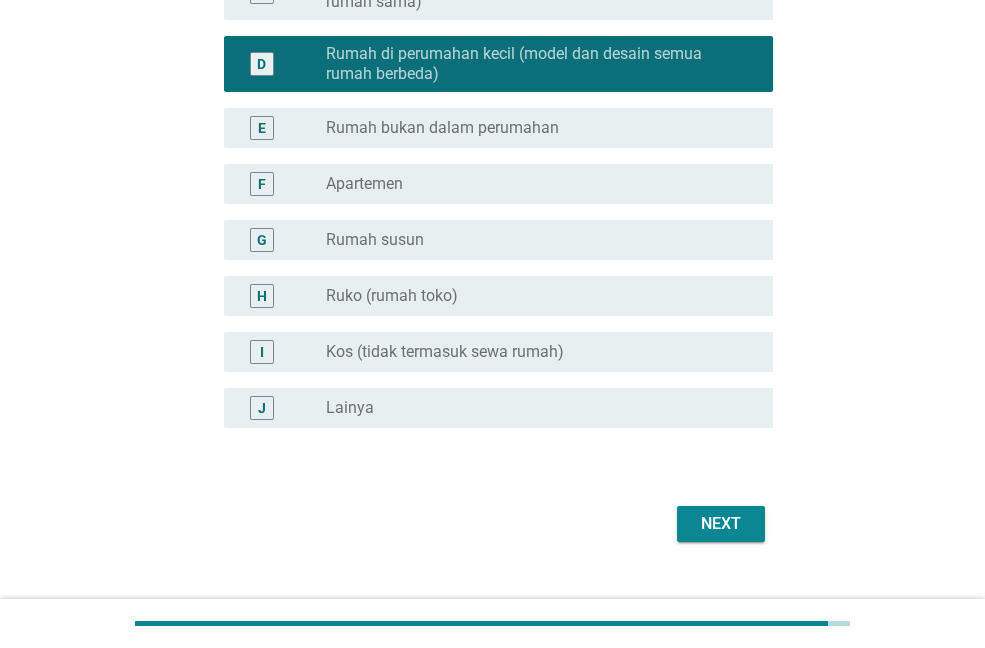 scroll, scrollTop: 400, scrollLeft: 0, axis: vertical 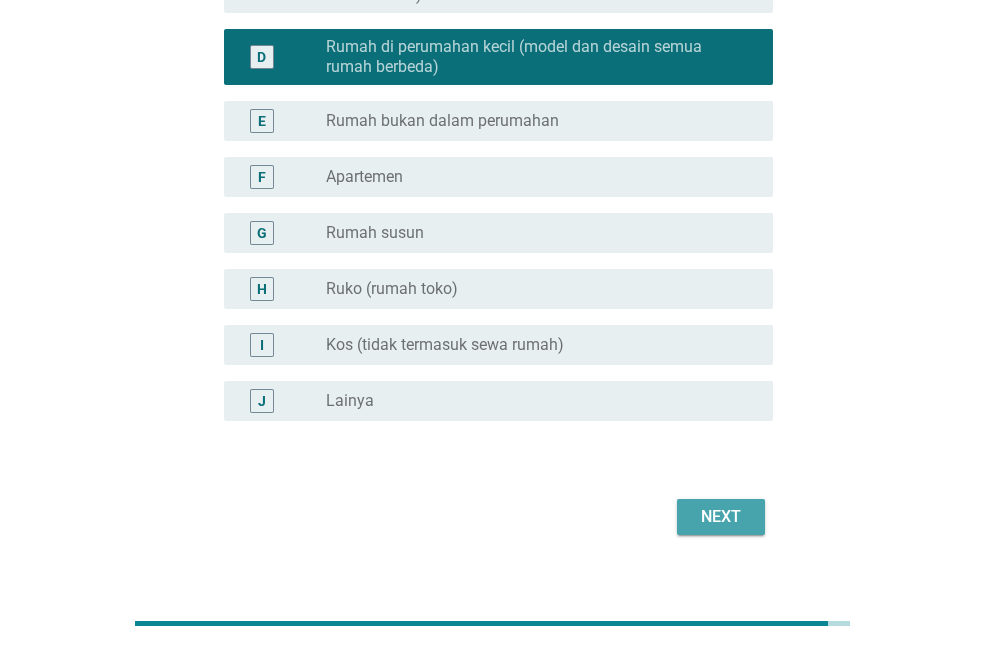 click on "Next" at bounding box center (721, 517) 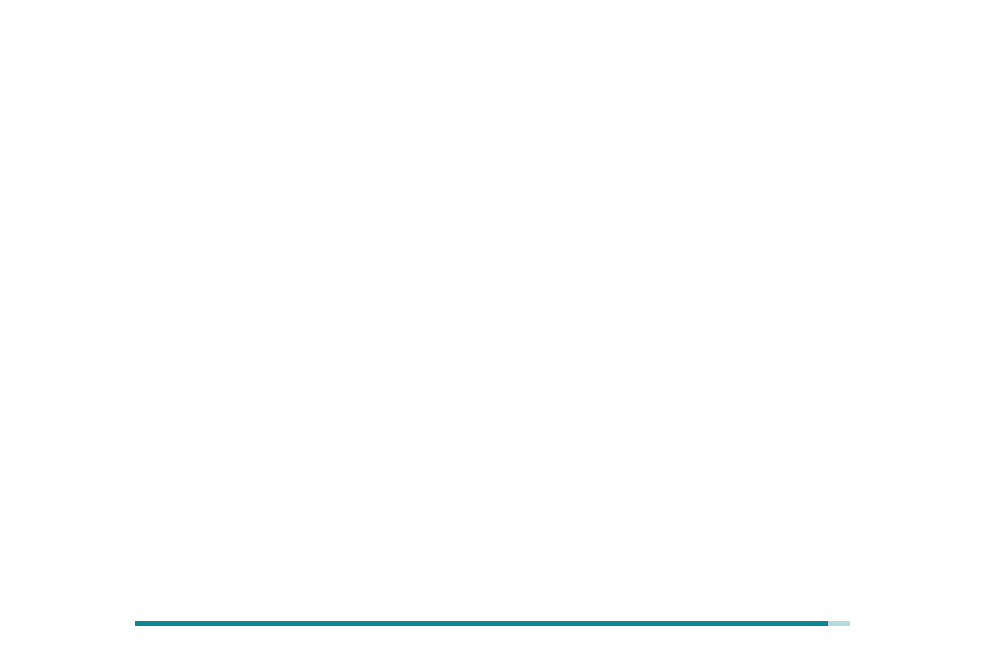 scroll, scrollTop: 0, scrollLeft: 0, axis: both 